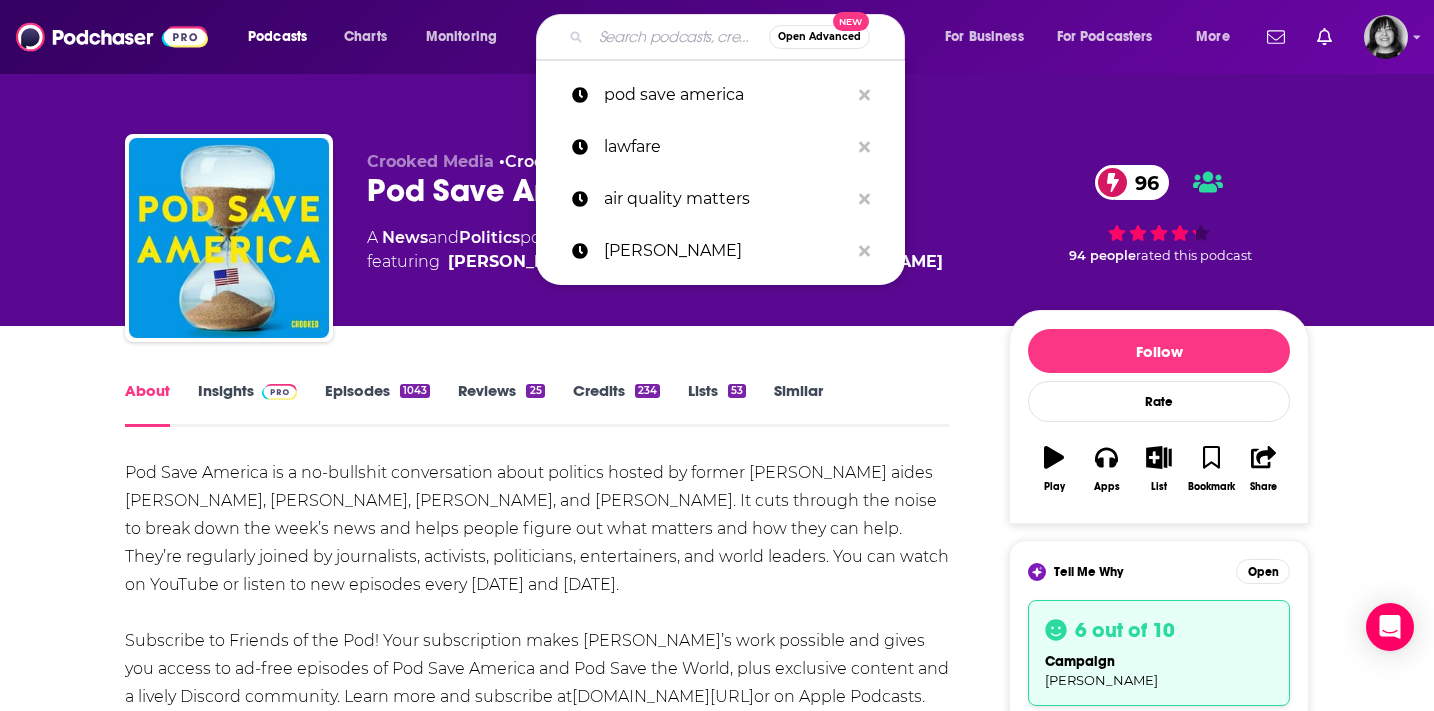 scroll, scrollTop: 80, scrollLeft: 0, axis: vertical 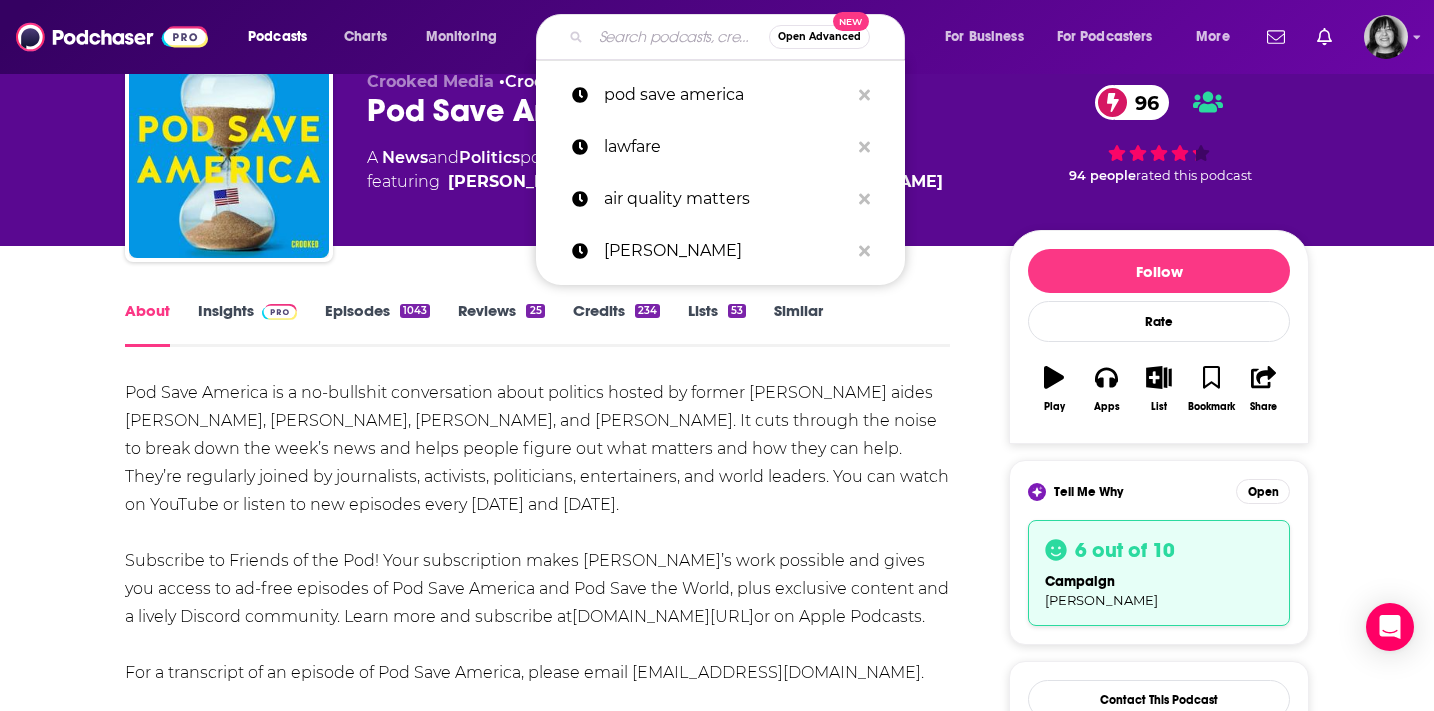 type on "After Hours Entrepreneur" 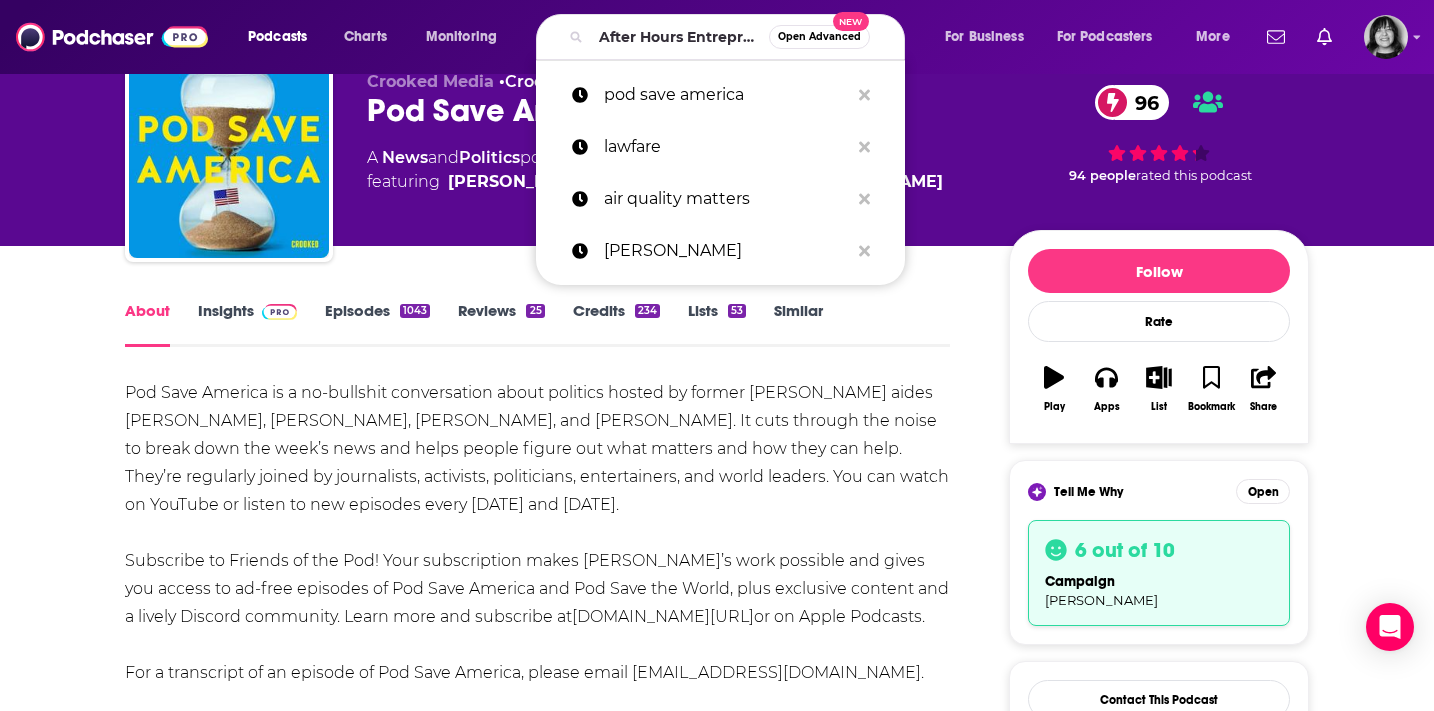 scroll, scrollTop: 0, scrollLeft: 71, axis: horizontal 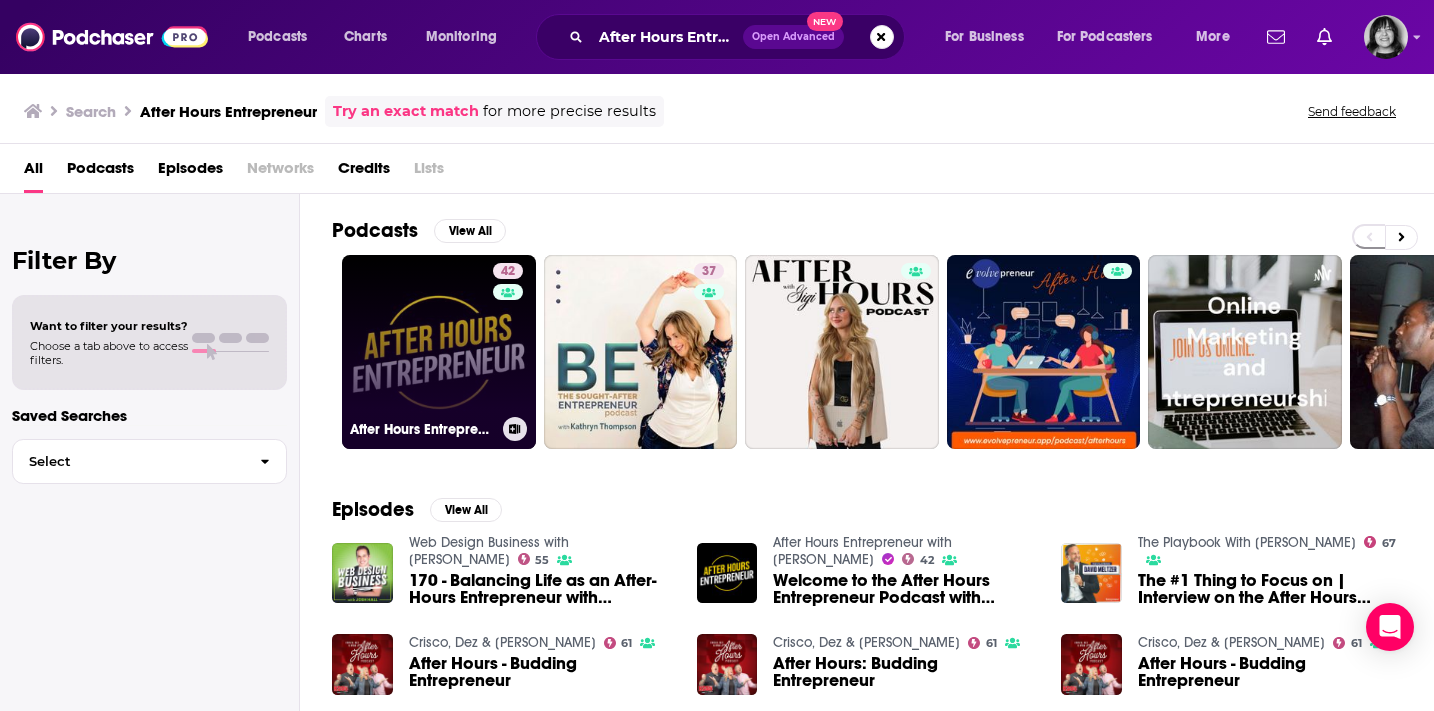 click on "42 After Hours Entrepreneur with Mark Savant" at bounding box center [439, 352] 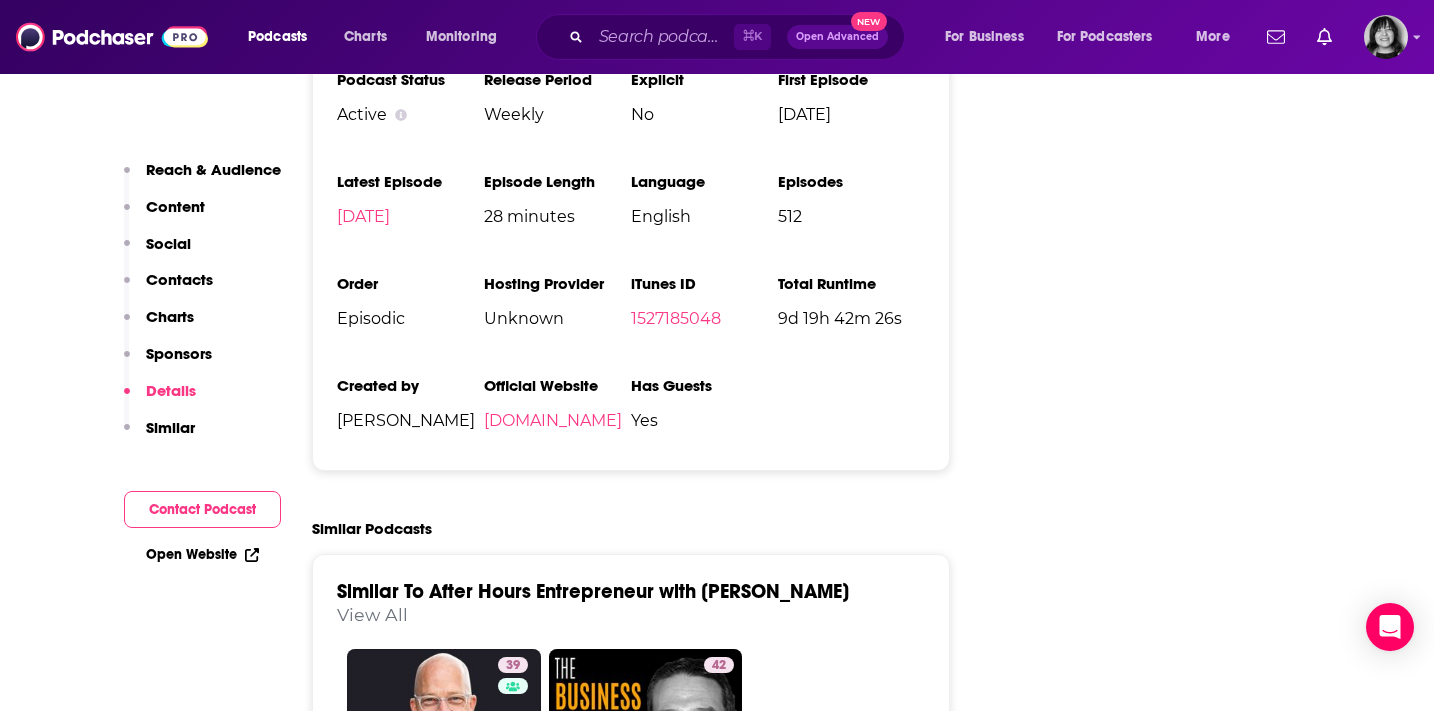 scroll, scrollTop: 2771, scrollLeft: 0, axis: vertical 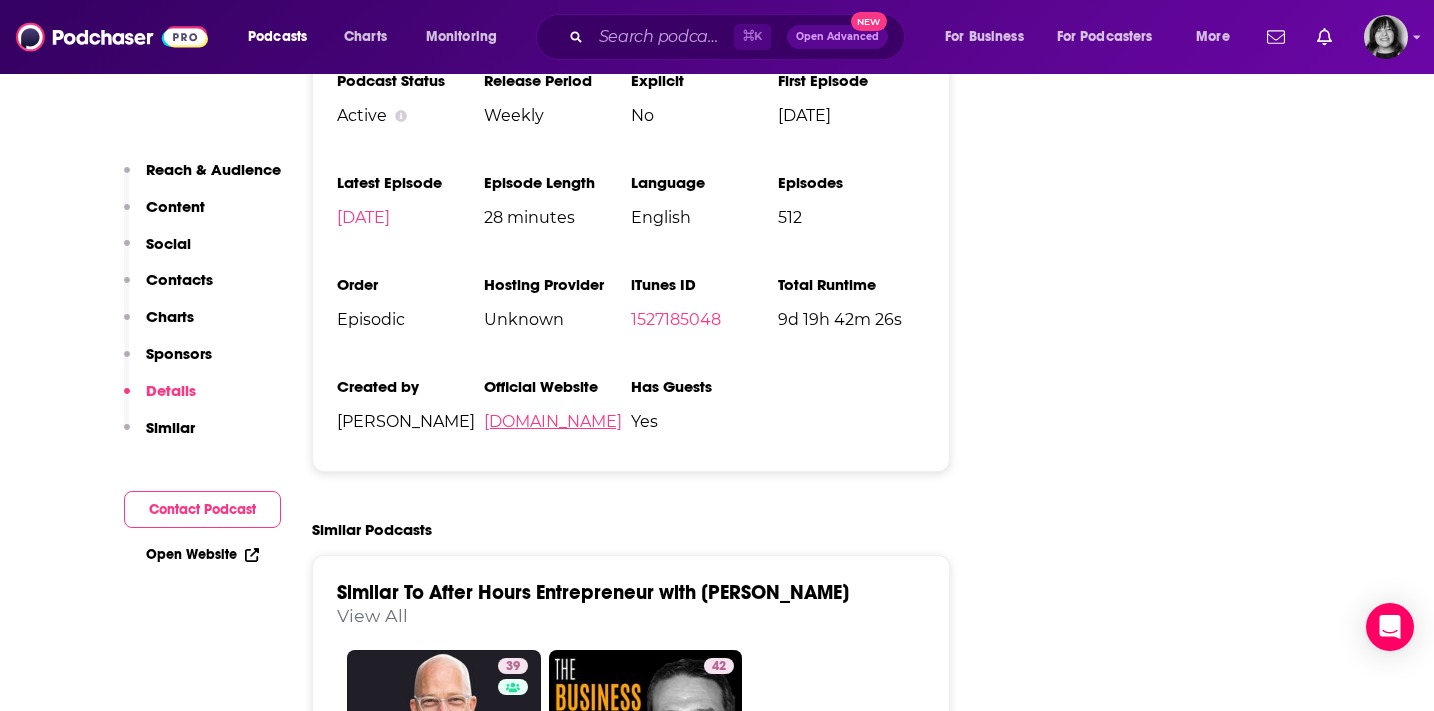 click on "afterhoursentrepreneur.com" at bounding box center [553, 421] 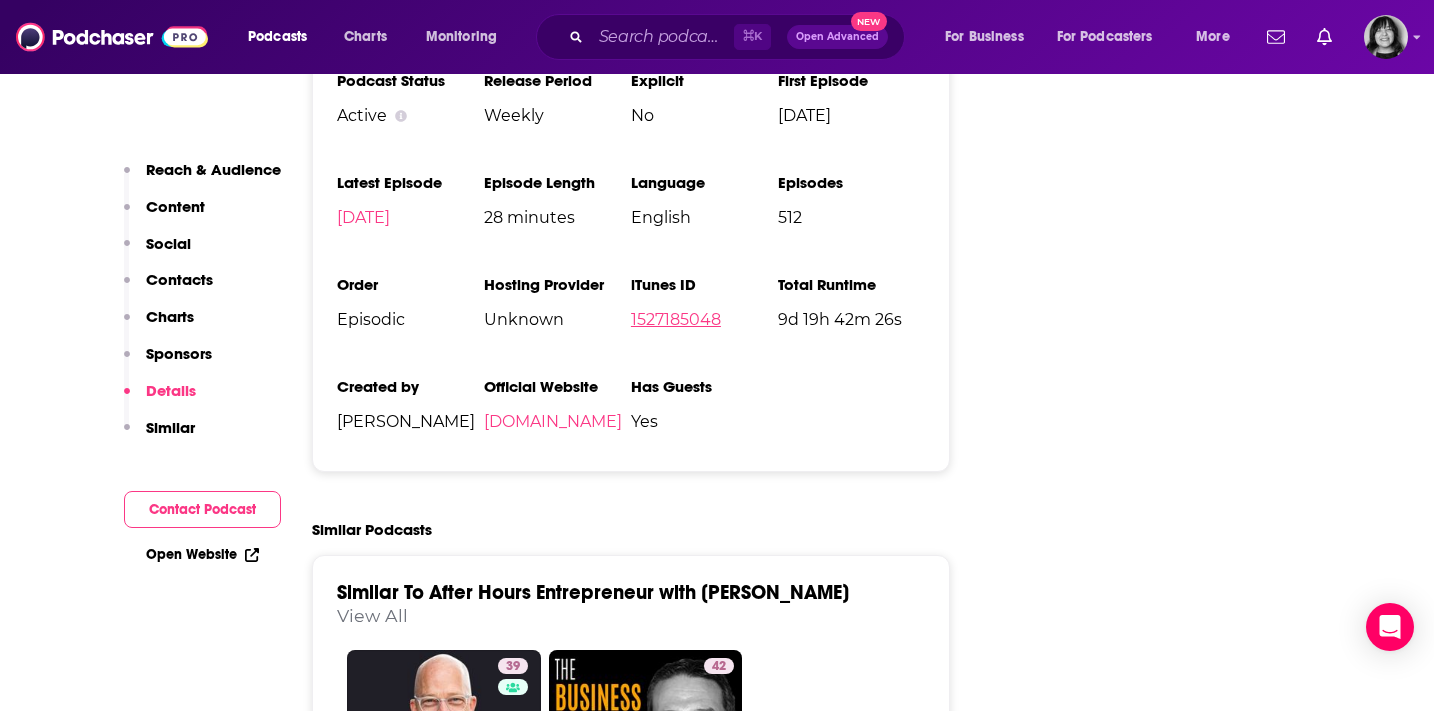 click on "1527185048" at bounding box center [676, 319] 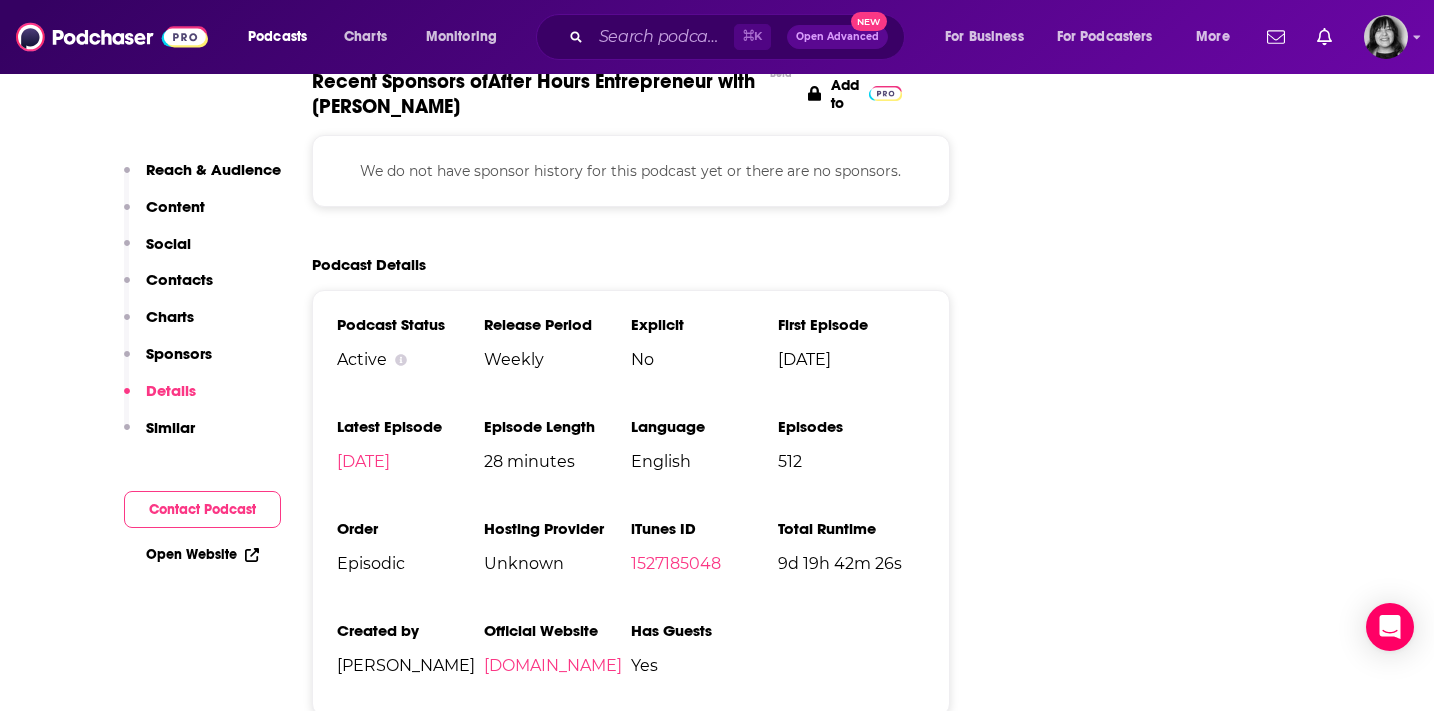 scroll, scrollTop: 2557, scrollLeft: 0, axis: vertical 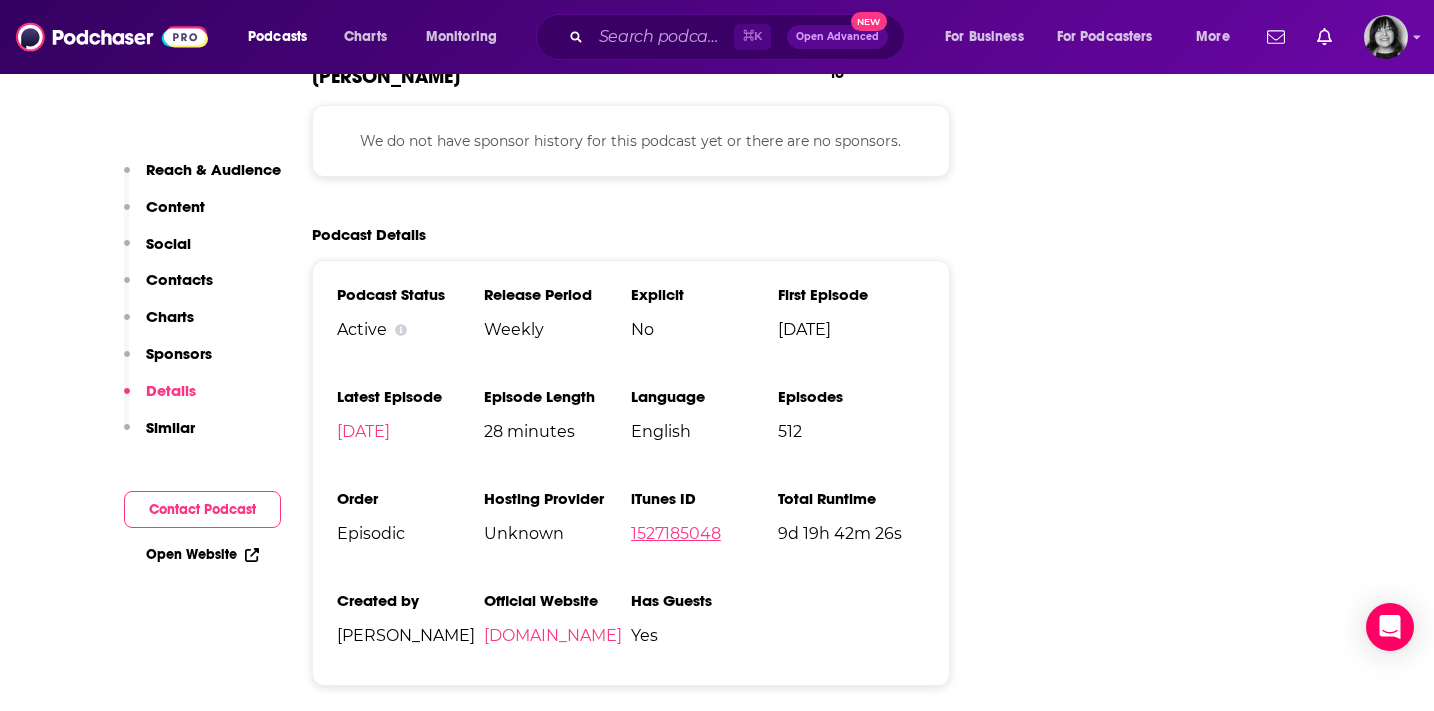 click on "1527185048" at bounding box center [676, 533] 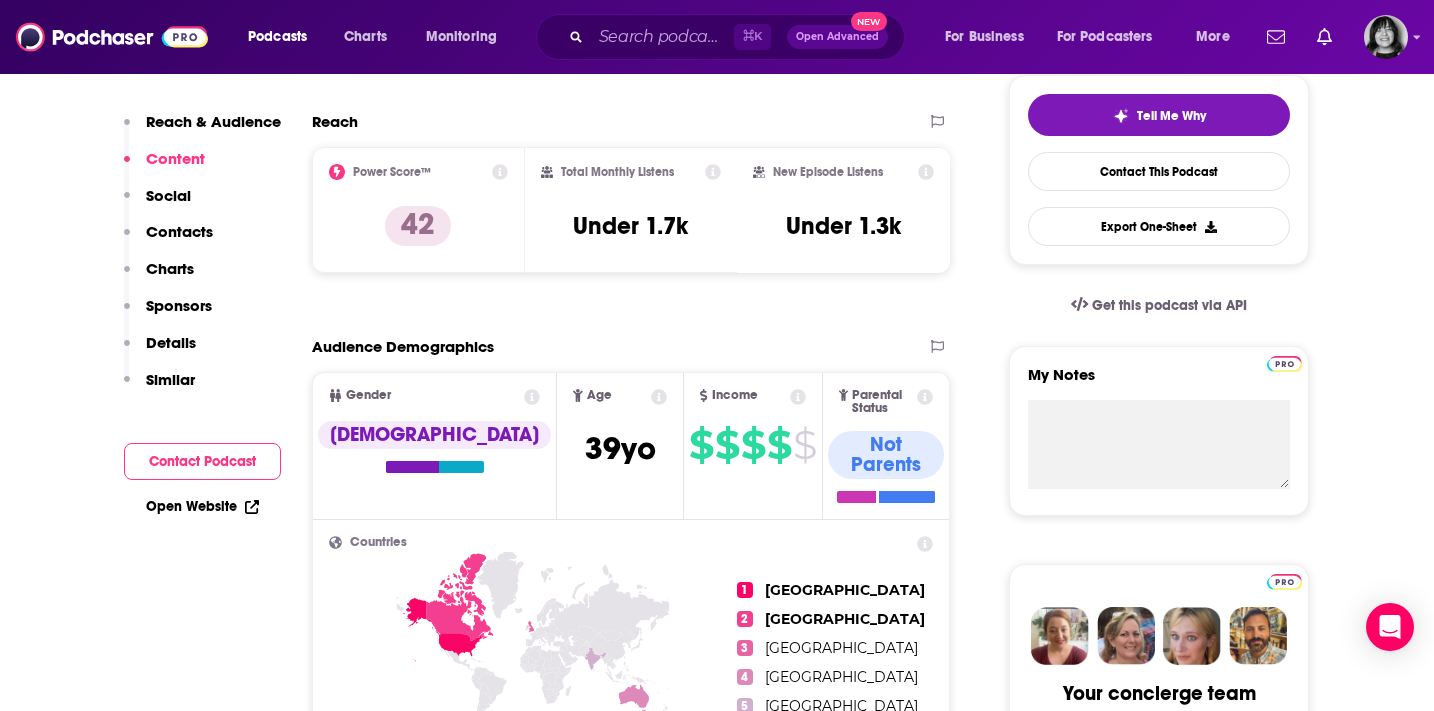 scroll, scrollTop: 0, scrollLeft: 0, axis: both 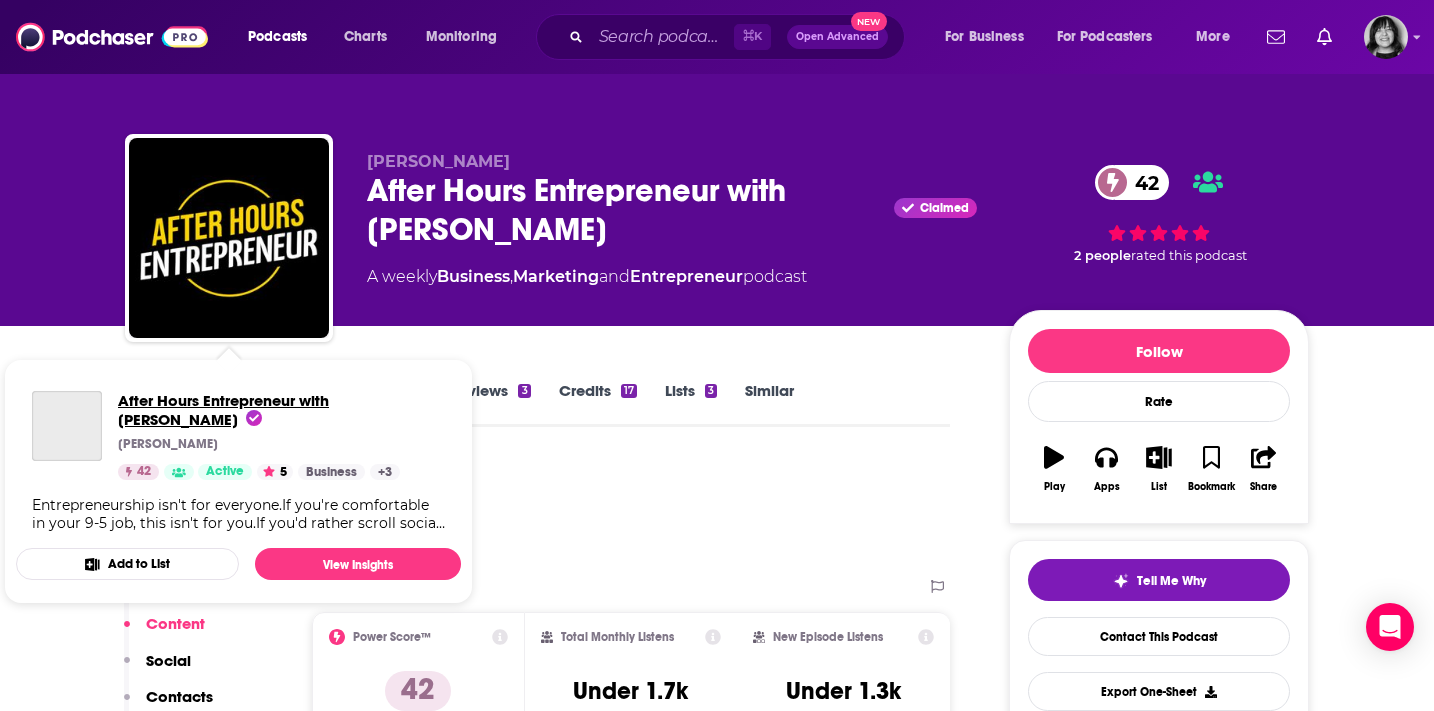 click on "After Hours Entrepreneur with Mark Savant" at bounding box center [223, 410] 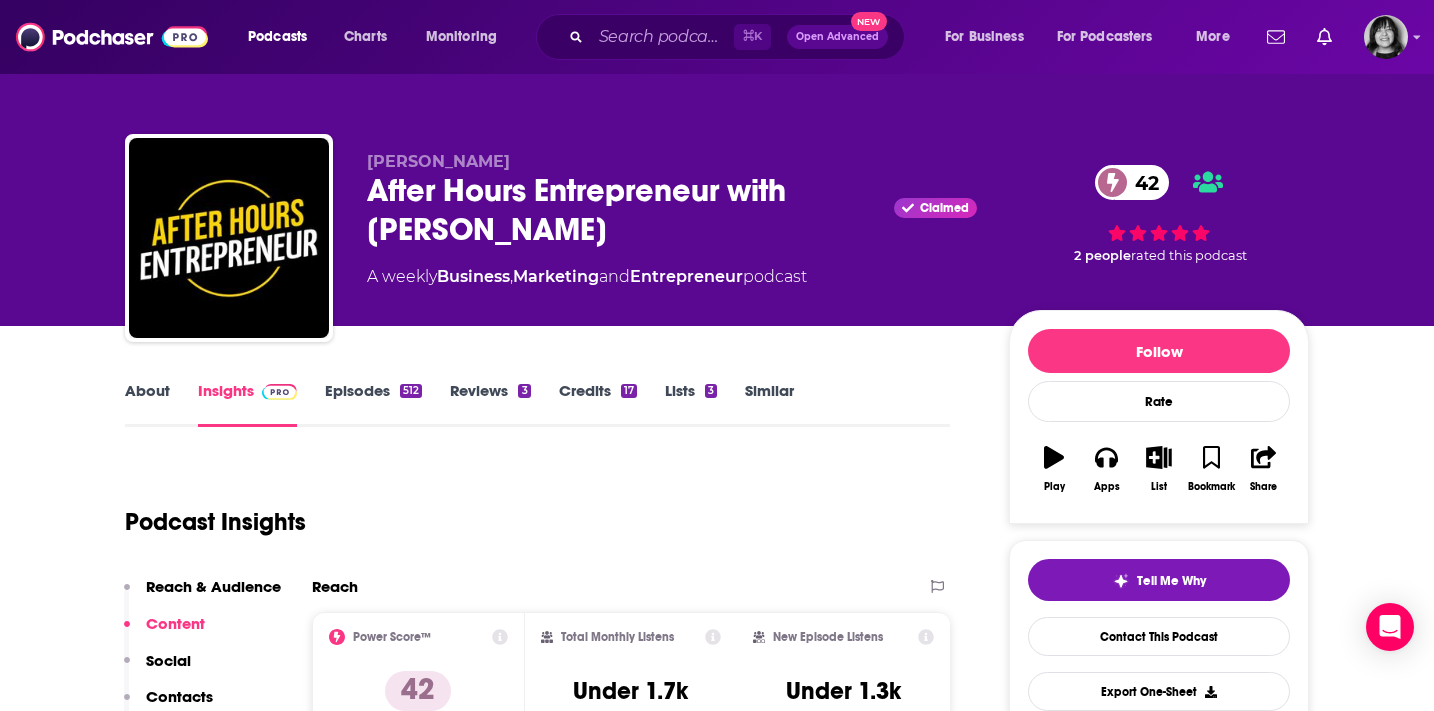 click on "About" at bounding box center [147, 404] 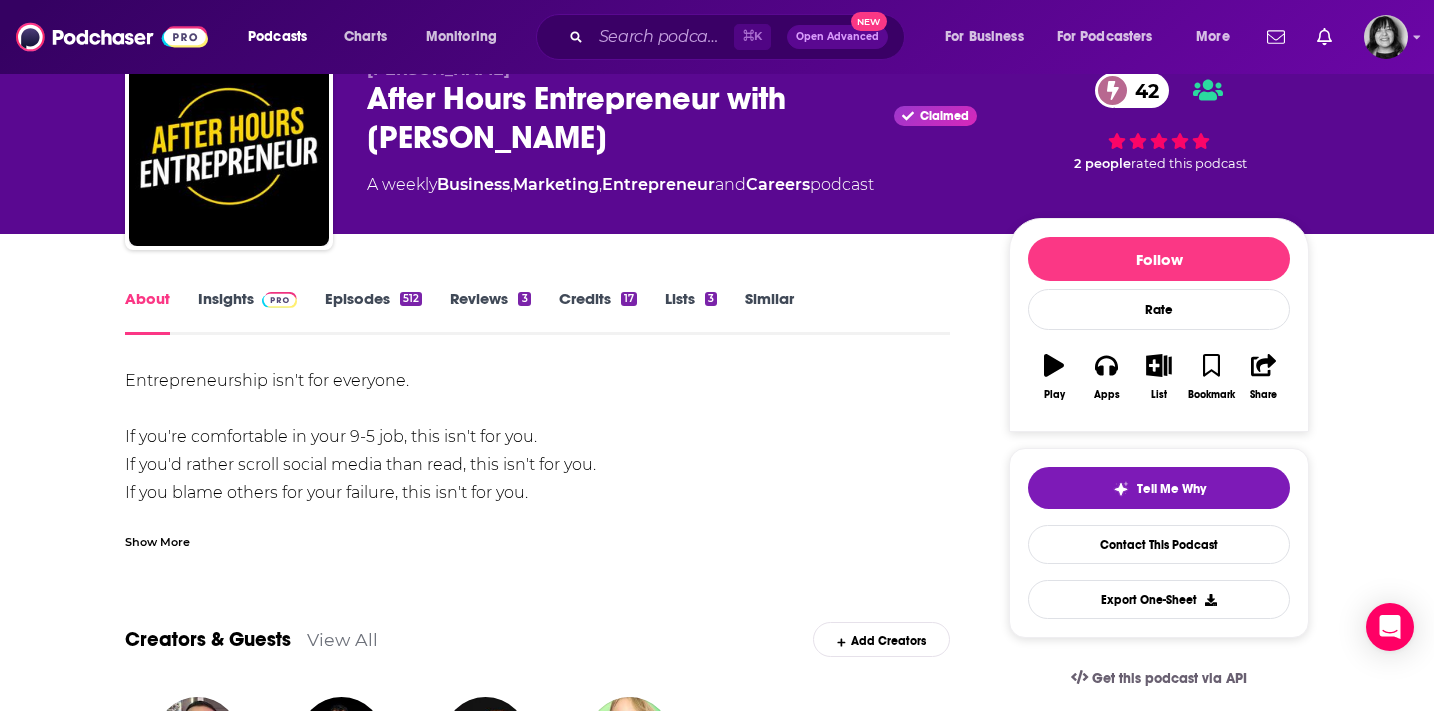 click on "Show More" at bounding box center (537, 534) 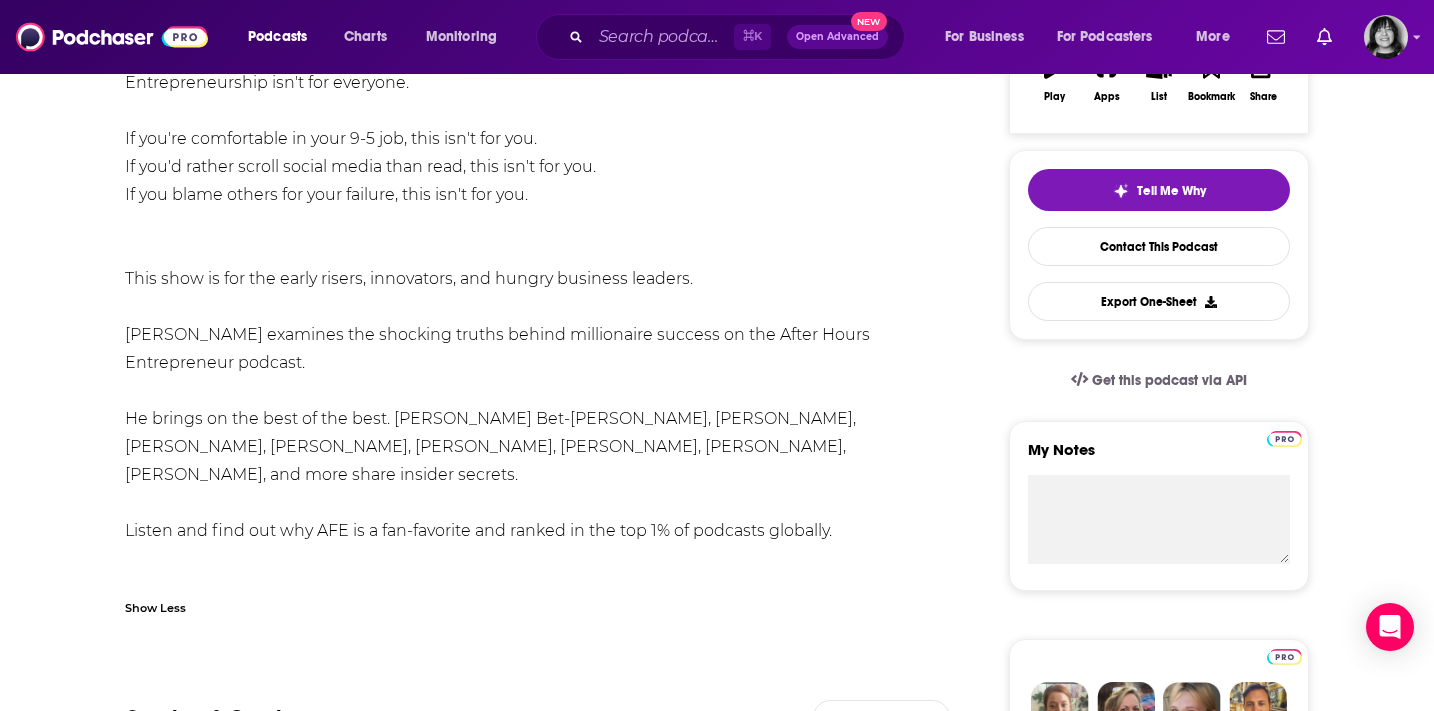 scroll, scrollTop: 403, scrollLeft: 0, axis: vertical 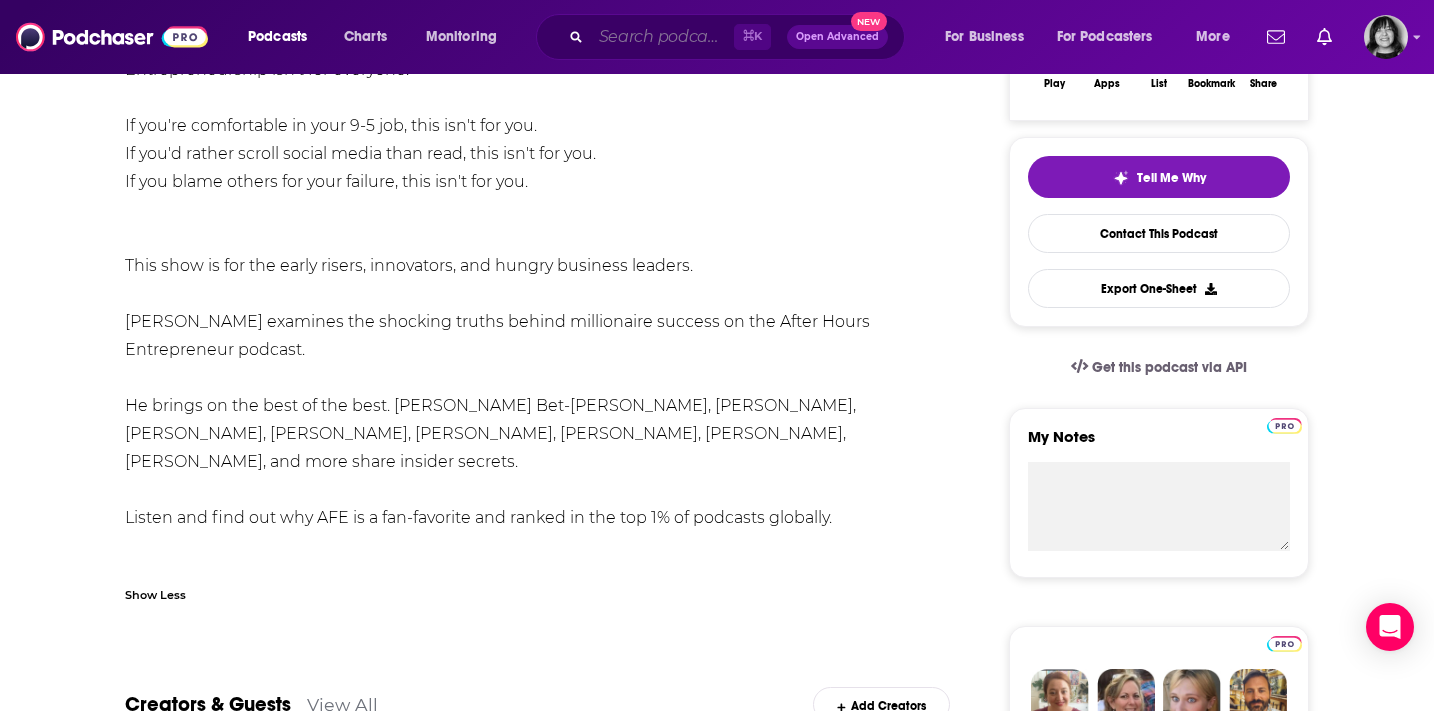 click at bounding box center (662, 37) 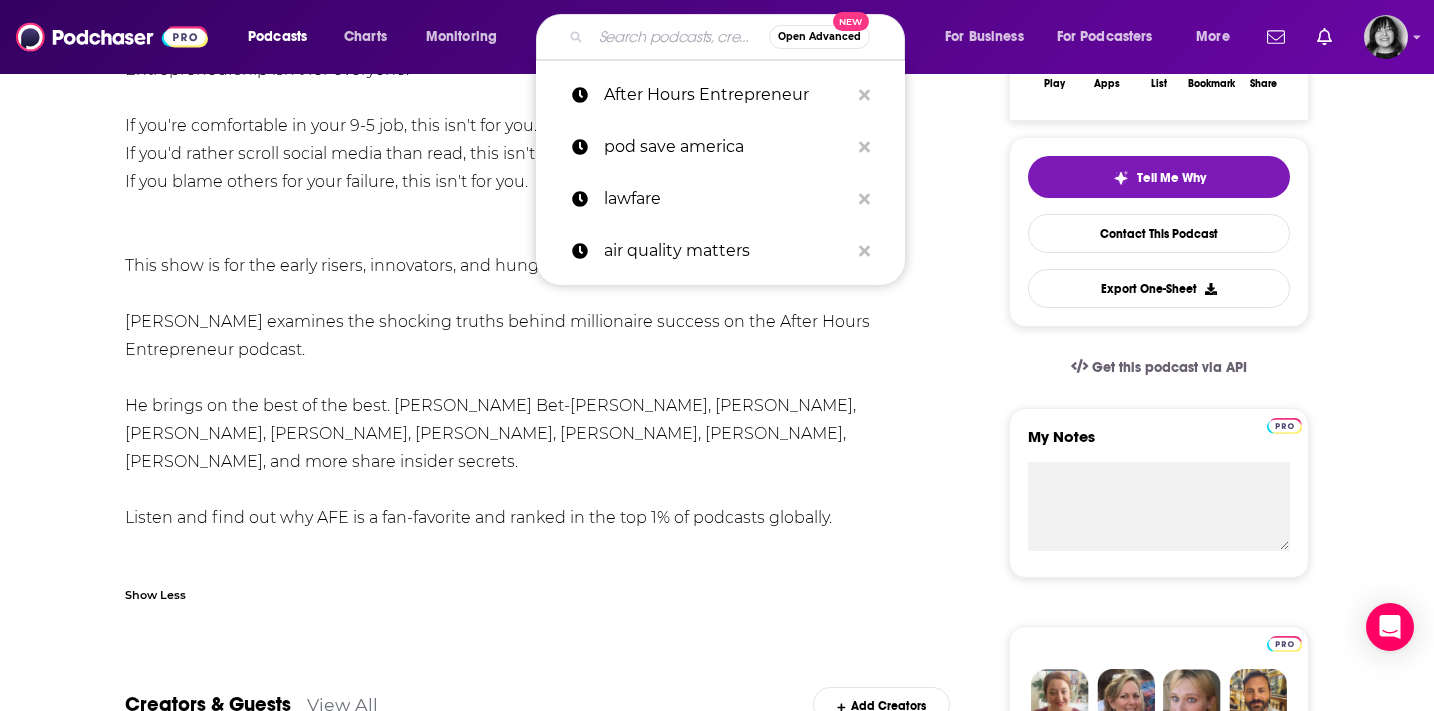 paste on "Almost 30" 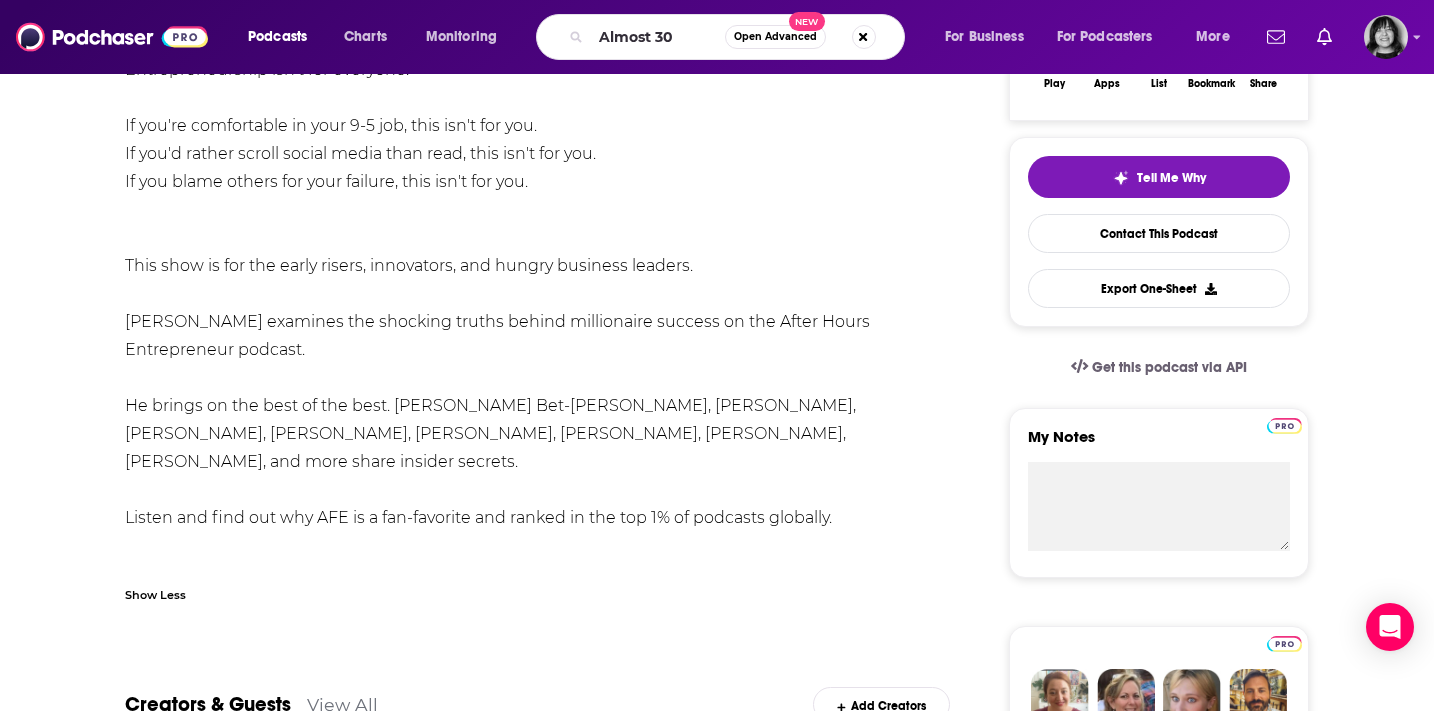 scroll, scrollTop: 0, scrollLeft: 0, axis: both 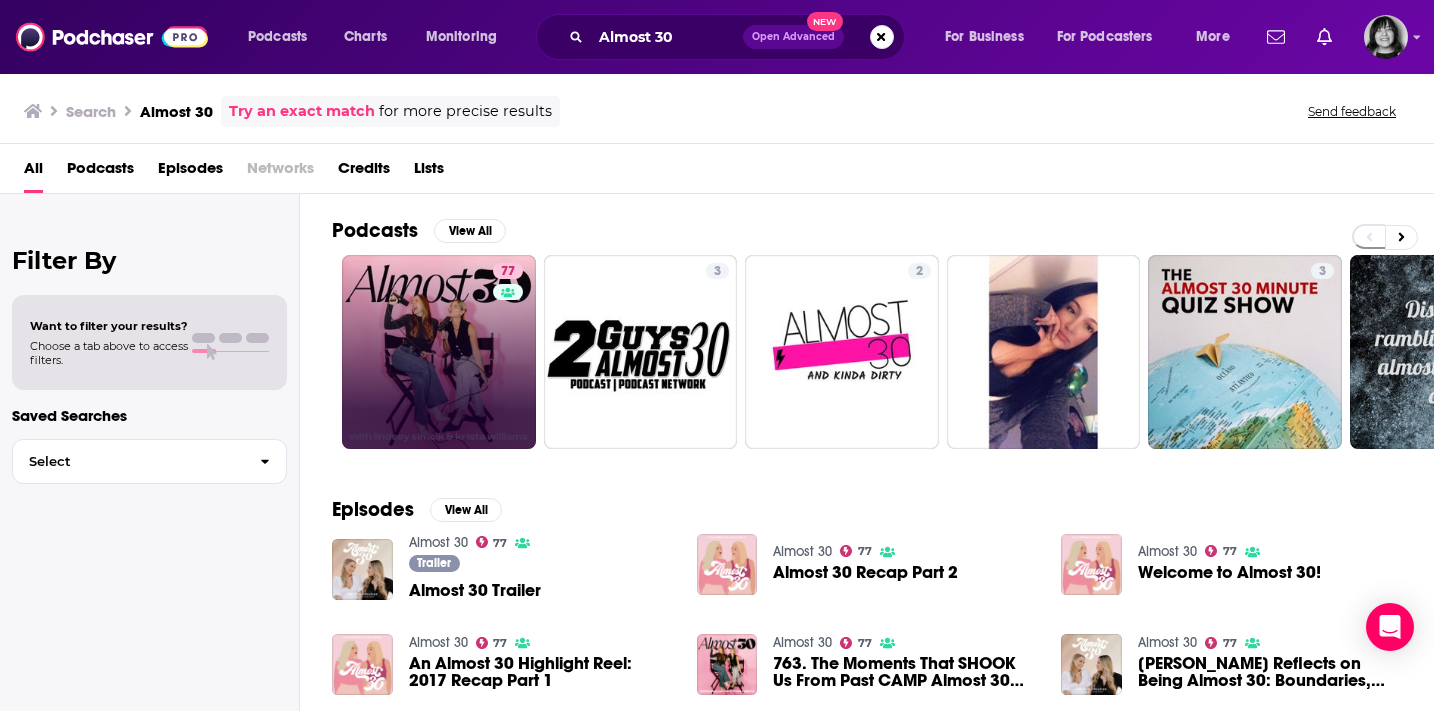 click on "77" at bounding box center (439, 352) 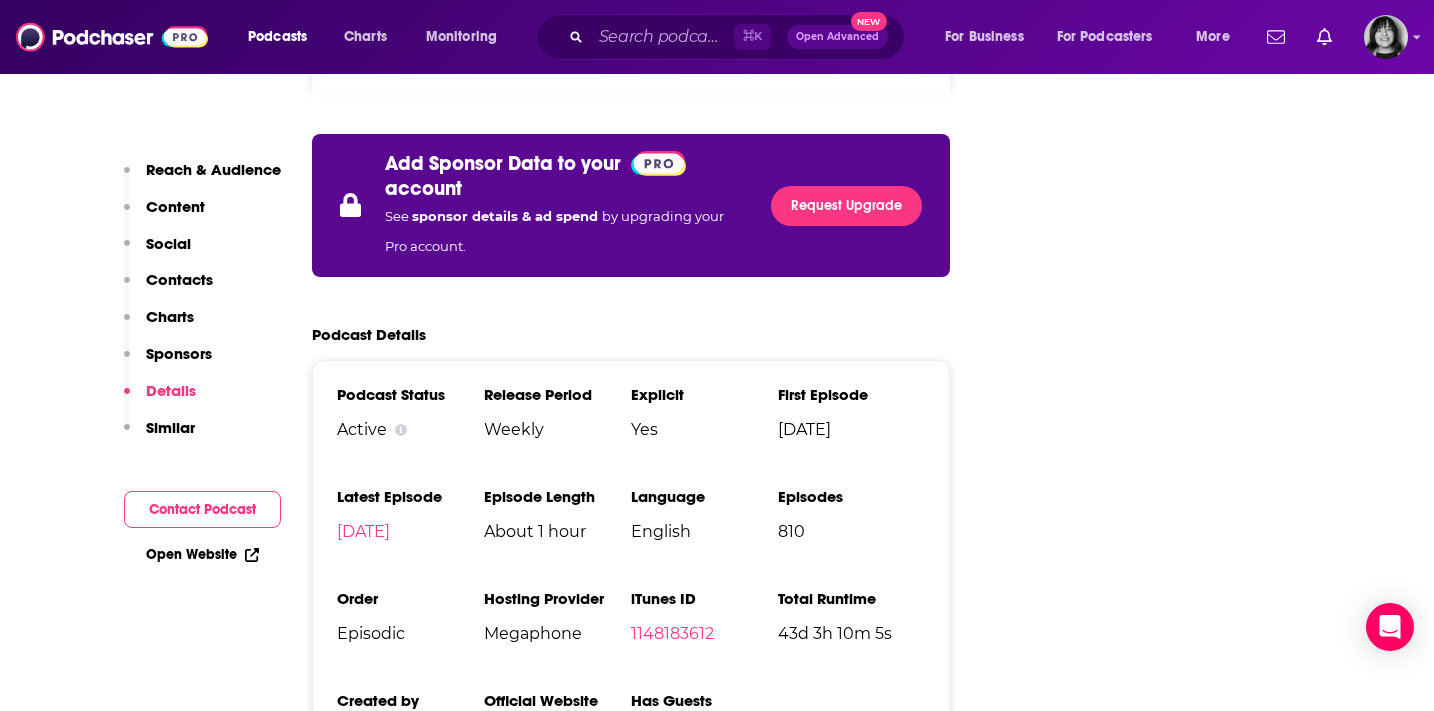 scroll, scrollTop: 3620, scrollLeft: 0, axis: vertical 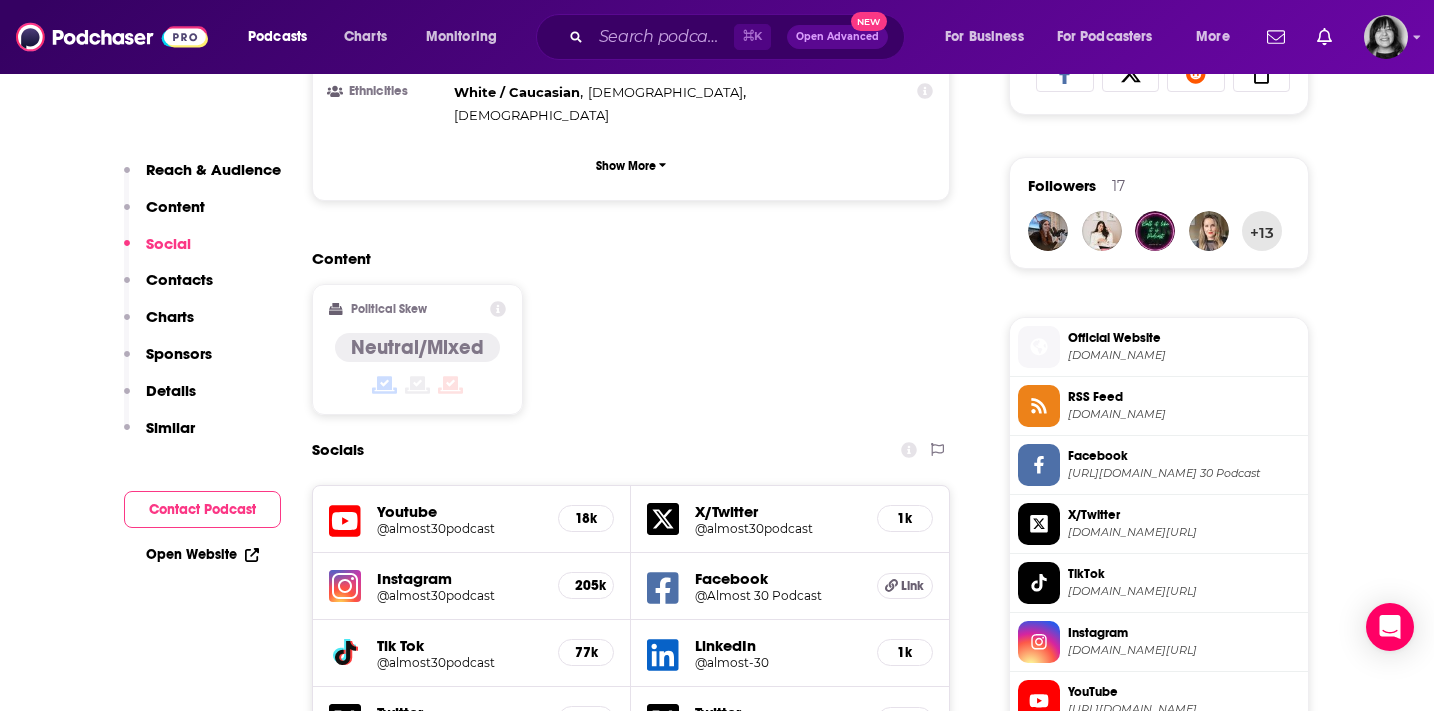 click 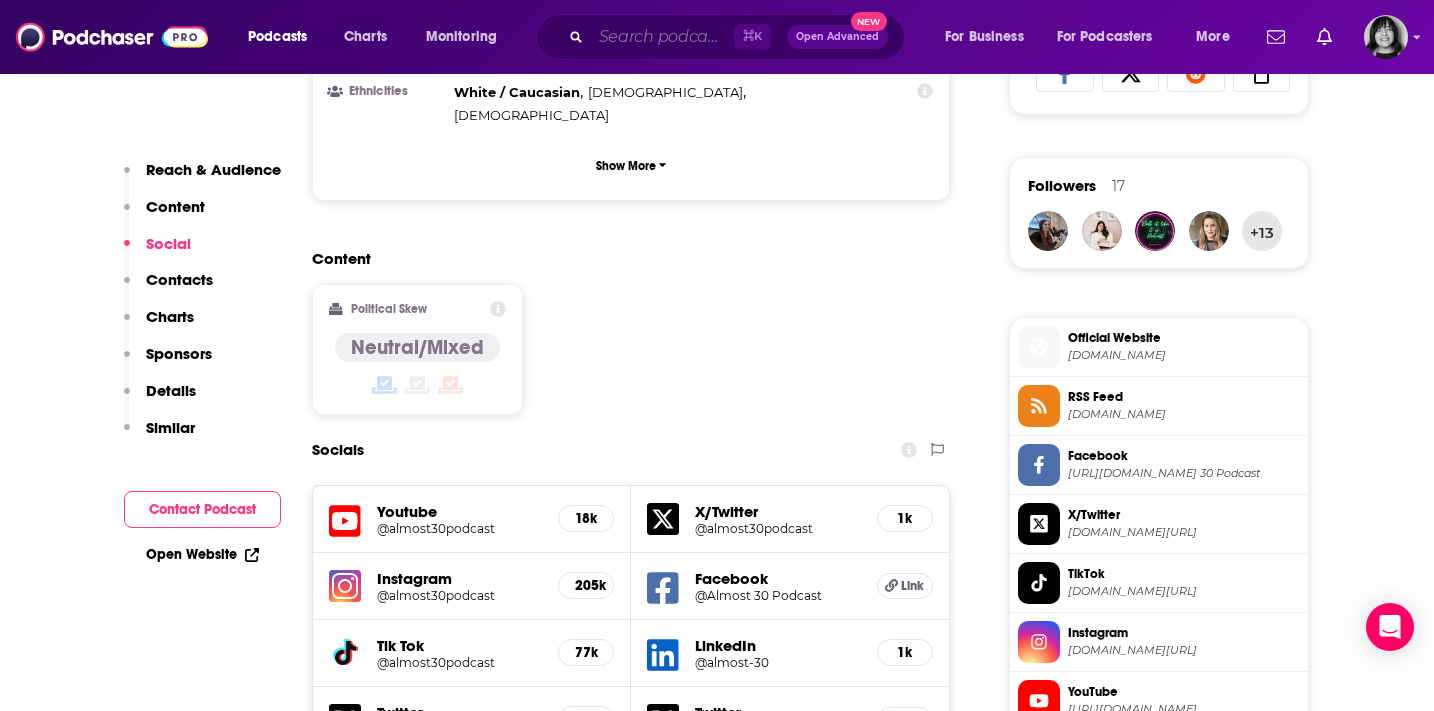 click at bounding box center [662, 37] 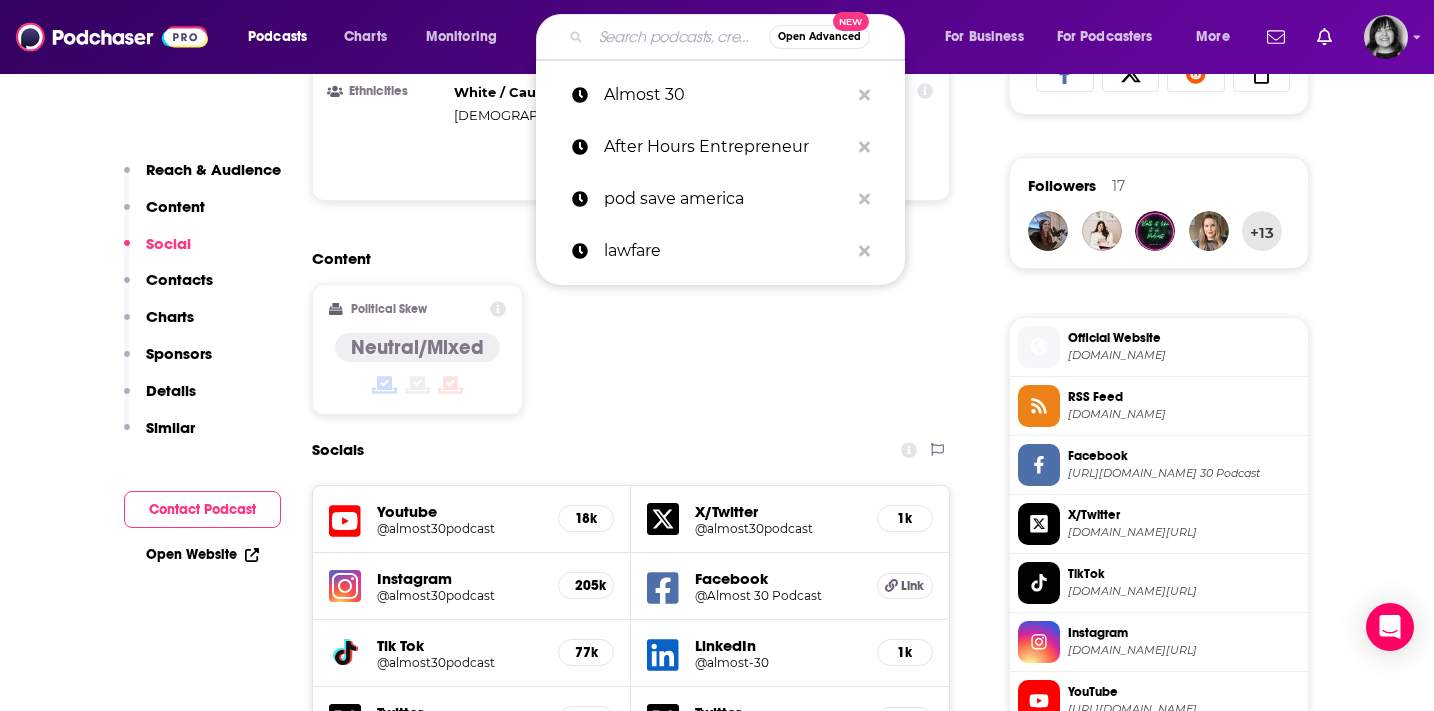 paste on "Aubrey Marcus Podcast" 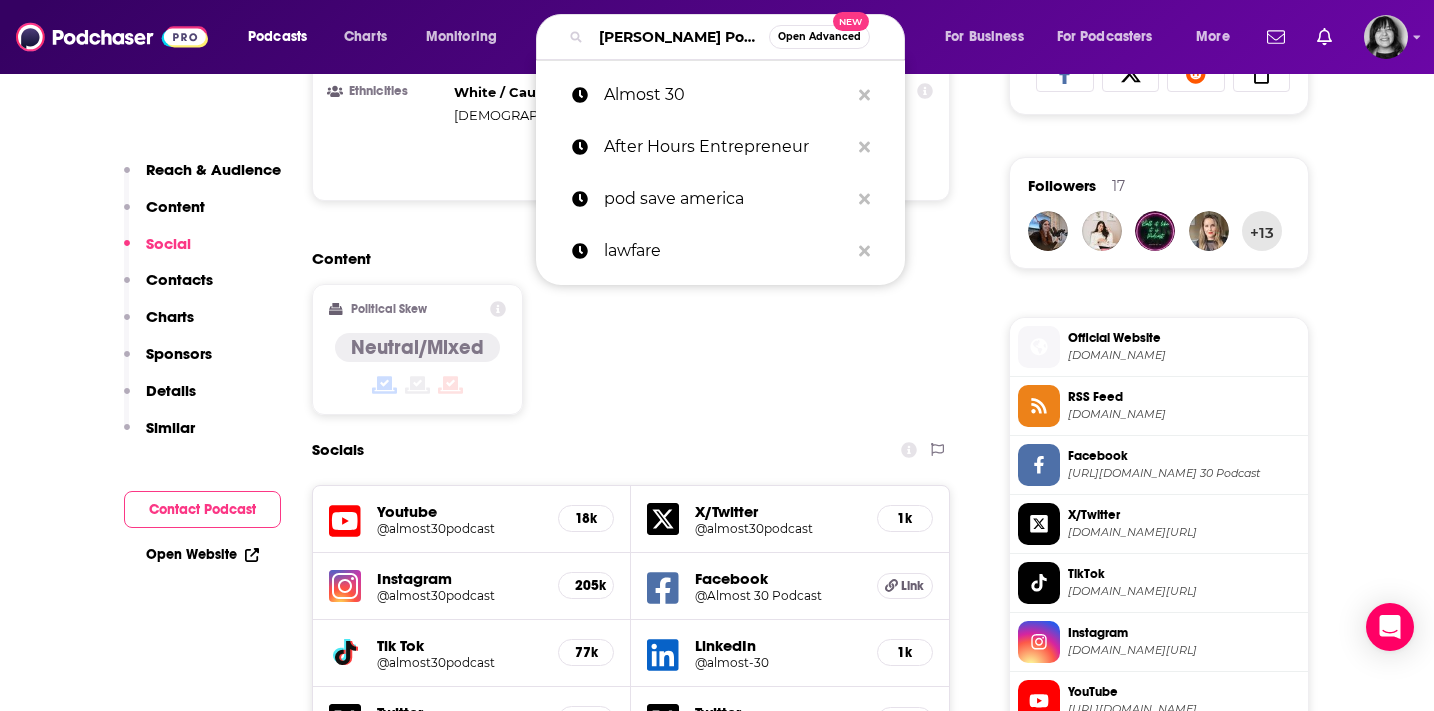 scroll, scrollTop: 0, scrollLeft: 57, axis: horizontal 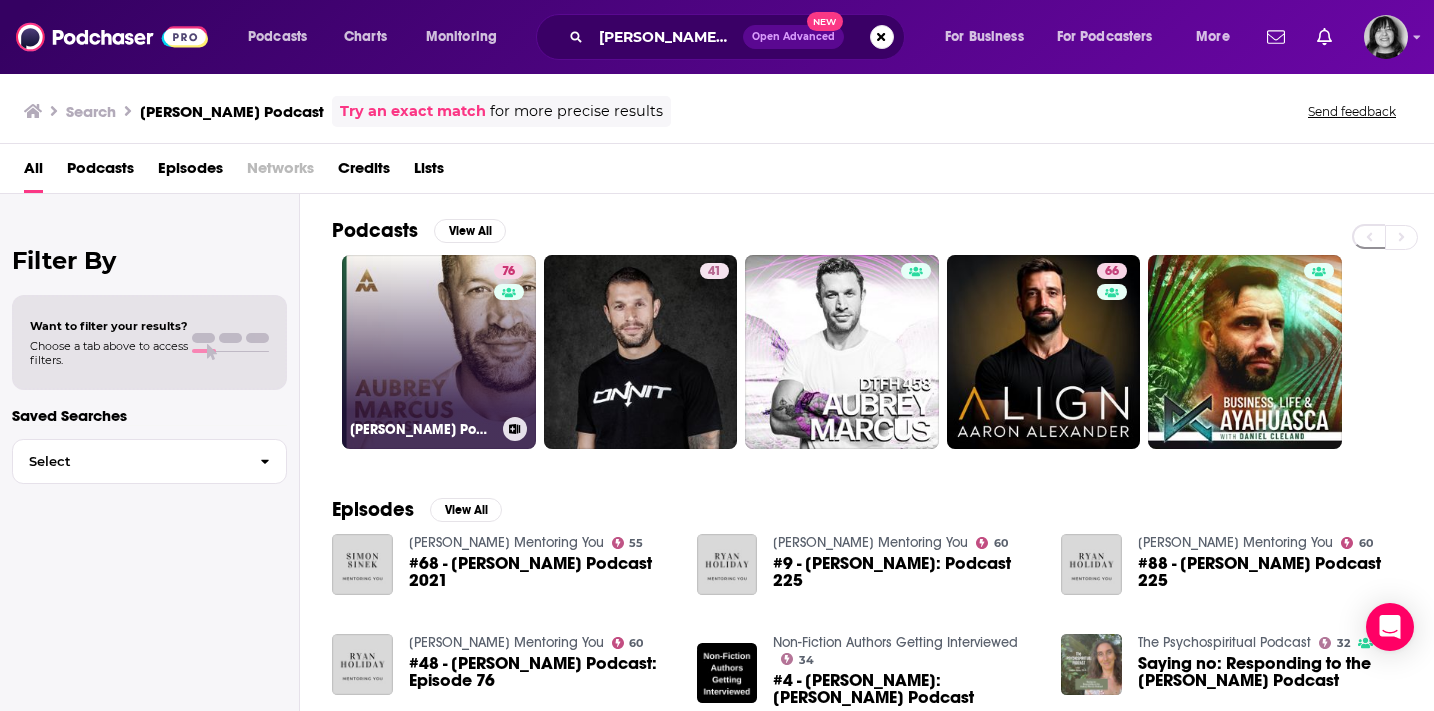 click on "76 Aubrey Marcus Podcast" at bounding box center (439, 352) 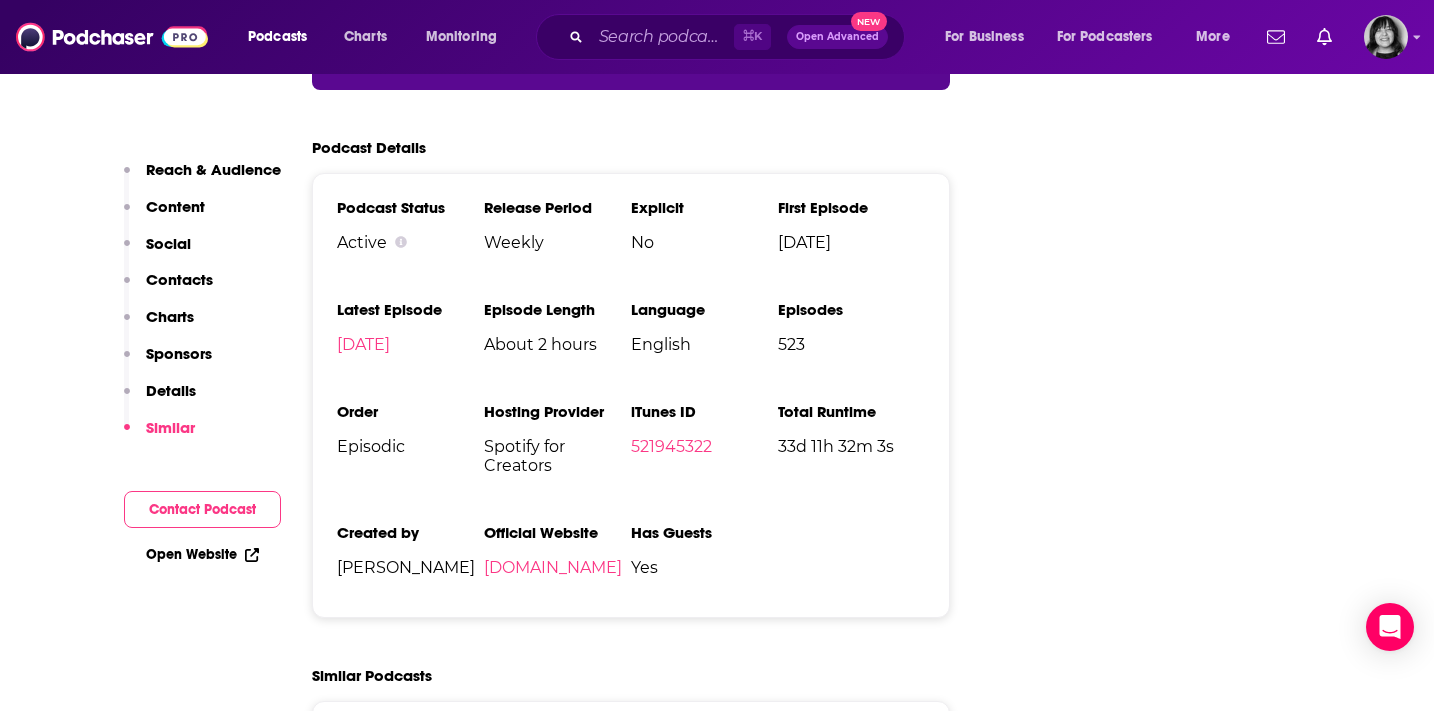 scroll, scrollTop: 3274, scrollLeft: 0, axis: vertical 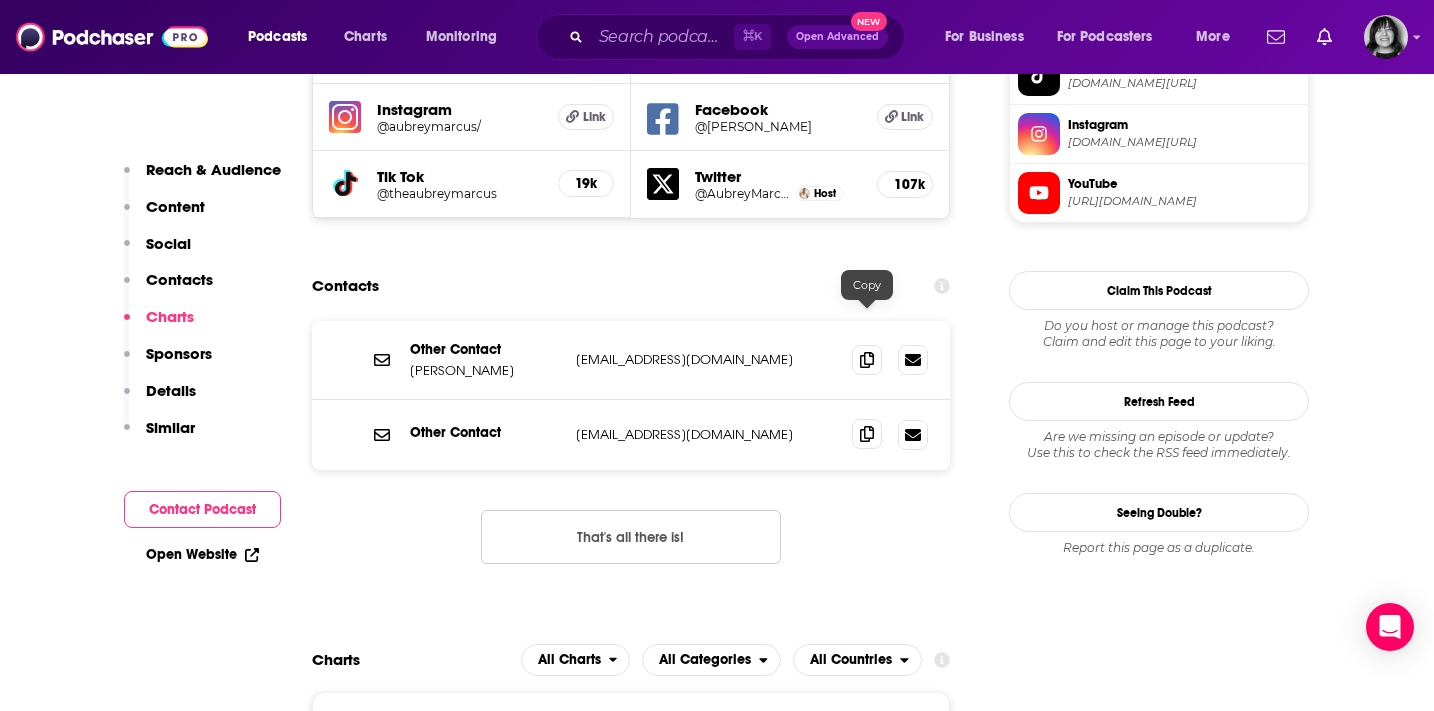 click 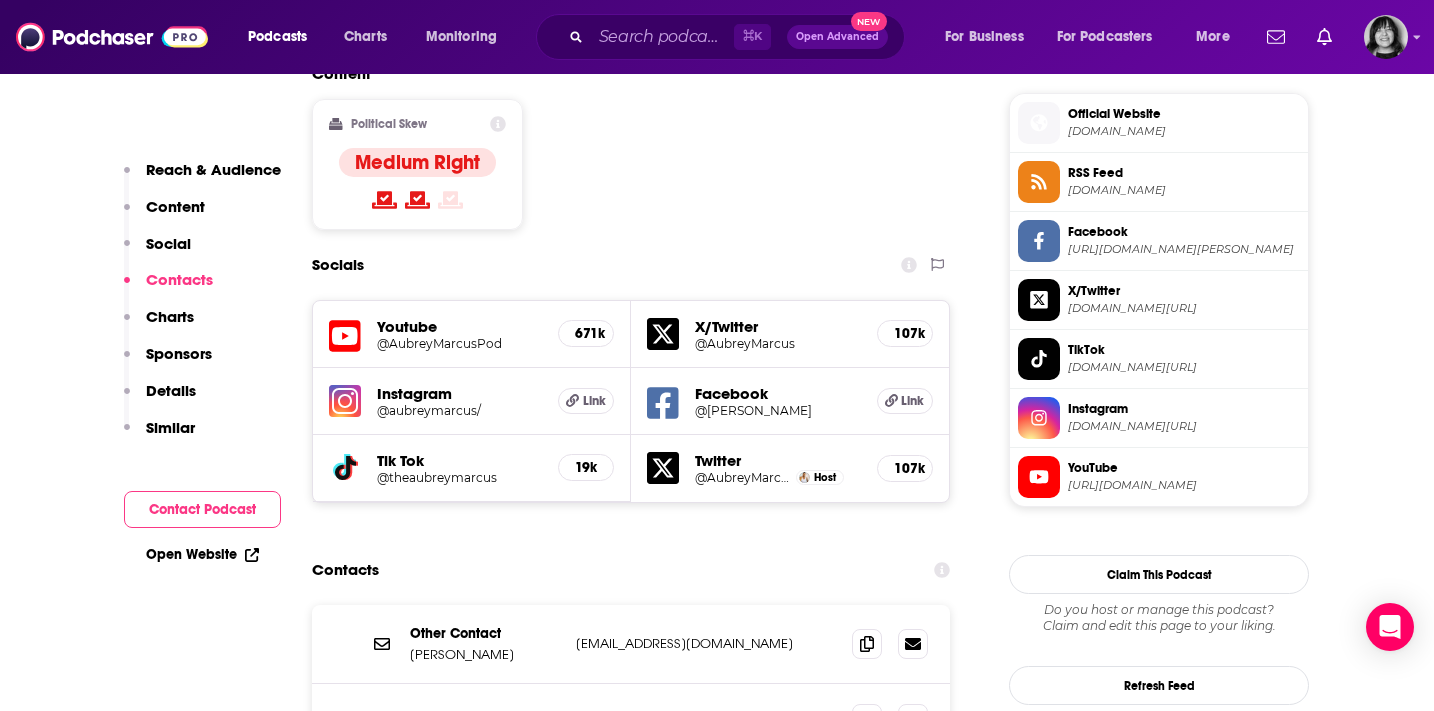 scroll, scrollTop: 1615, scrollLeft: 0, axis: vertical 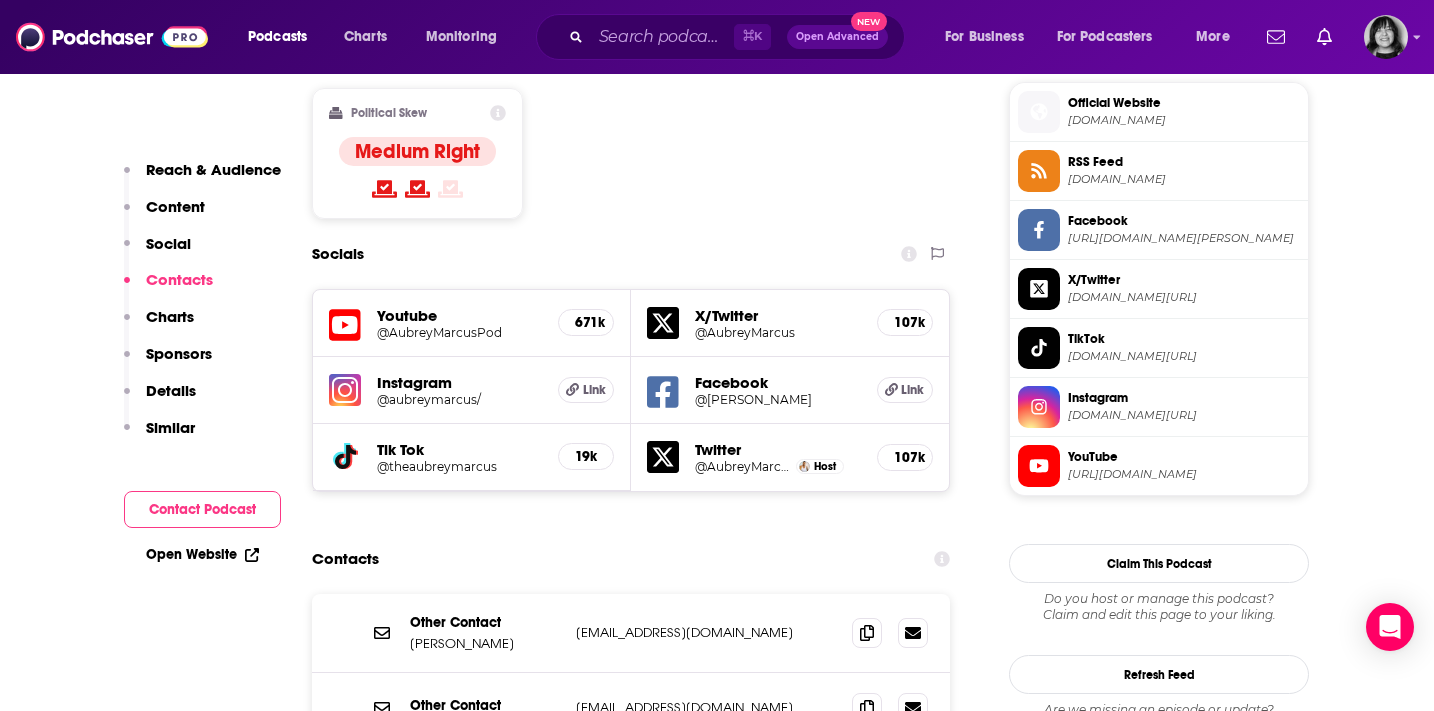 click 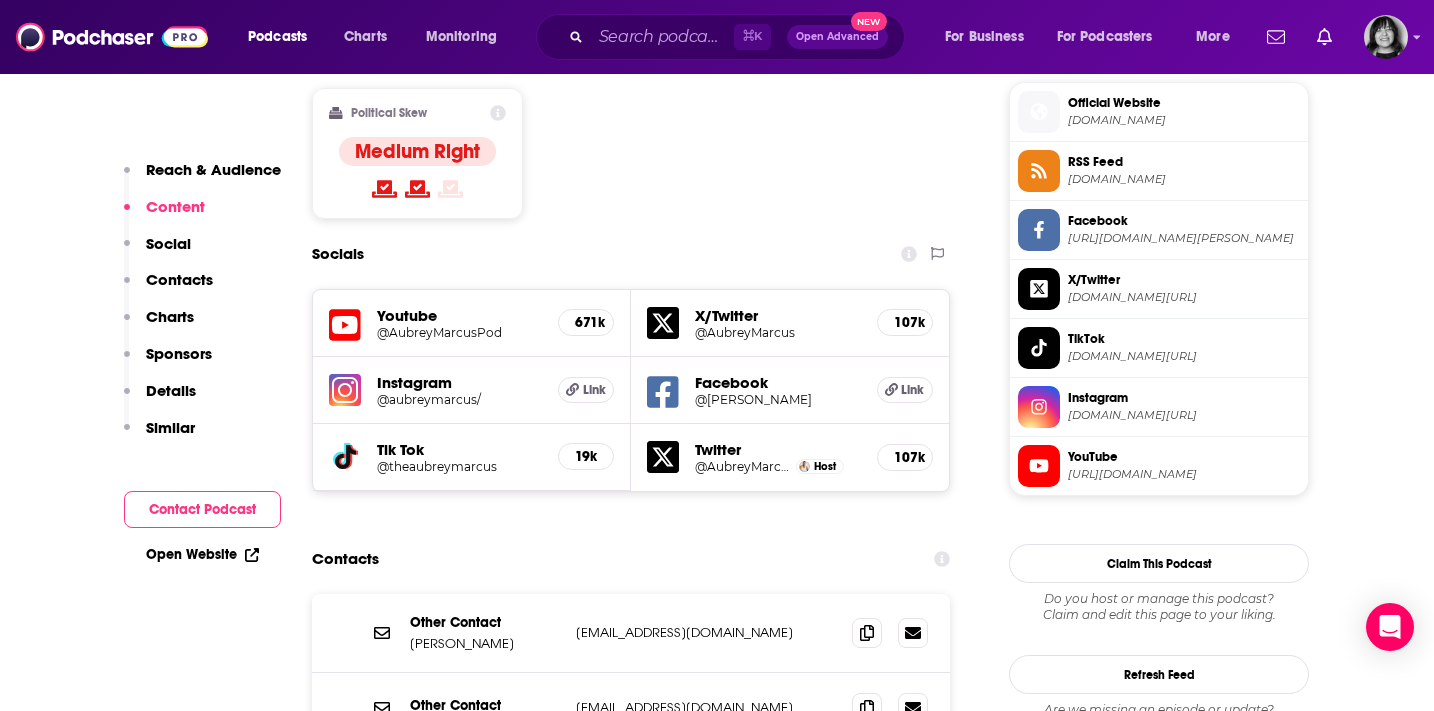 scroll, scrollTop: 0, scrollLeft: 0, axis: both 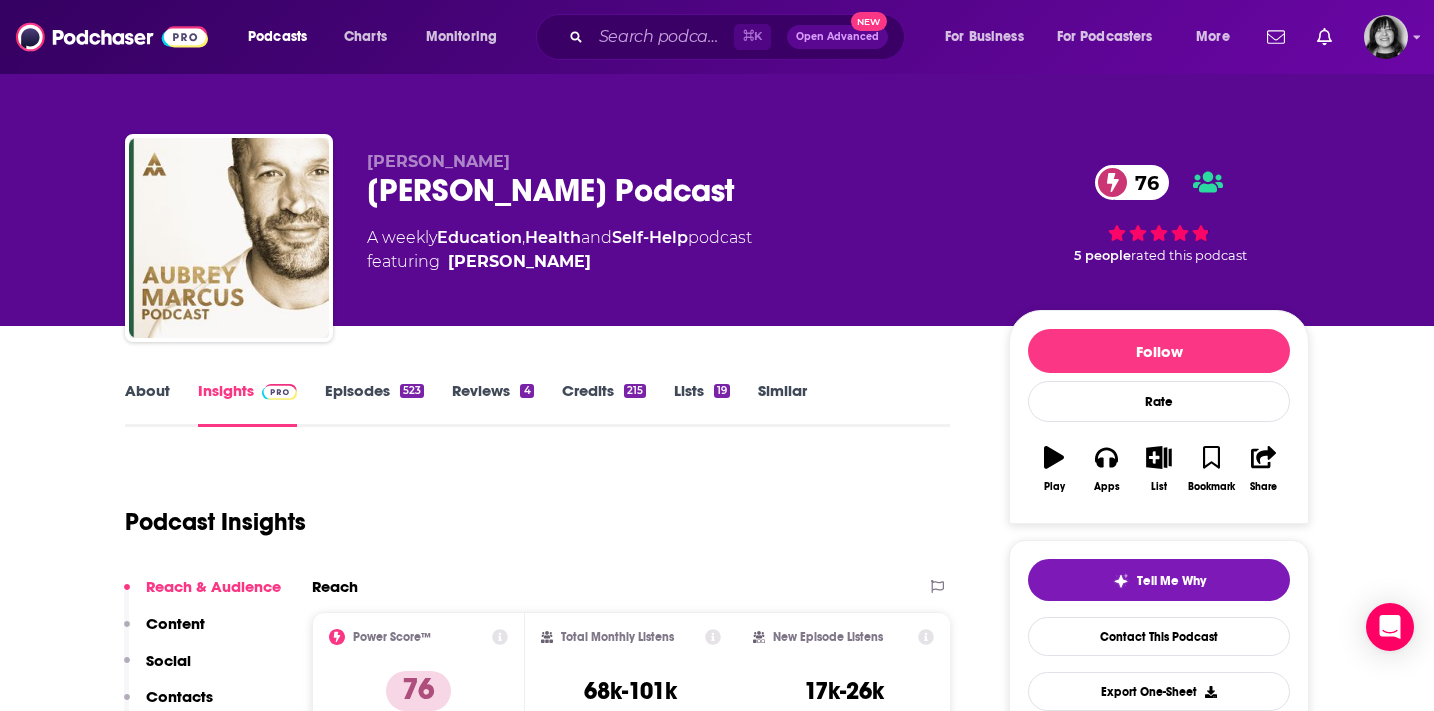 click on "About" at bounding box center [147, 404] 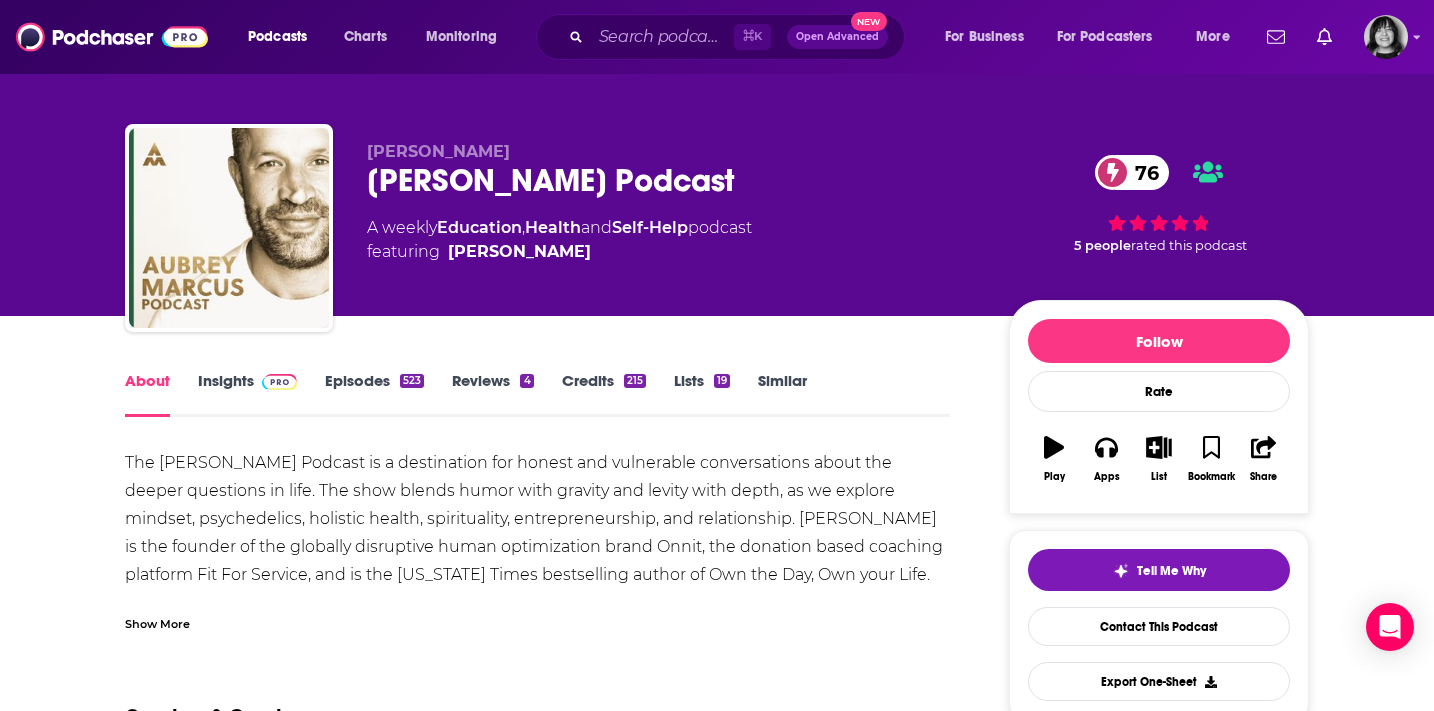 scroll, scrollTop: 14, scrollLeft: 0, axis: vertical 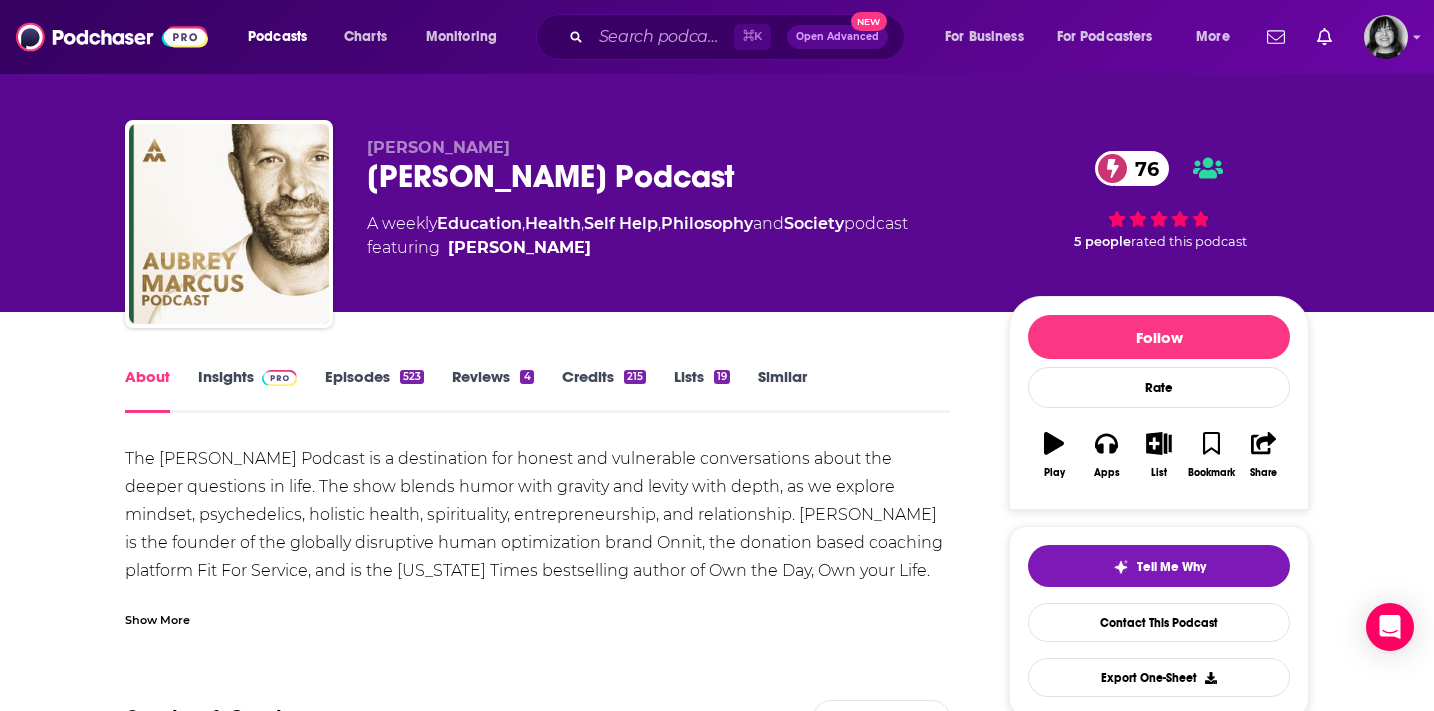 click on "Show More" at bounding box center (537, 612) 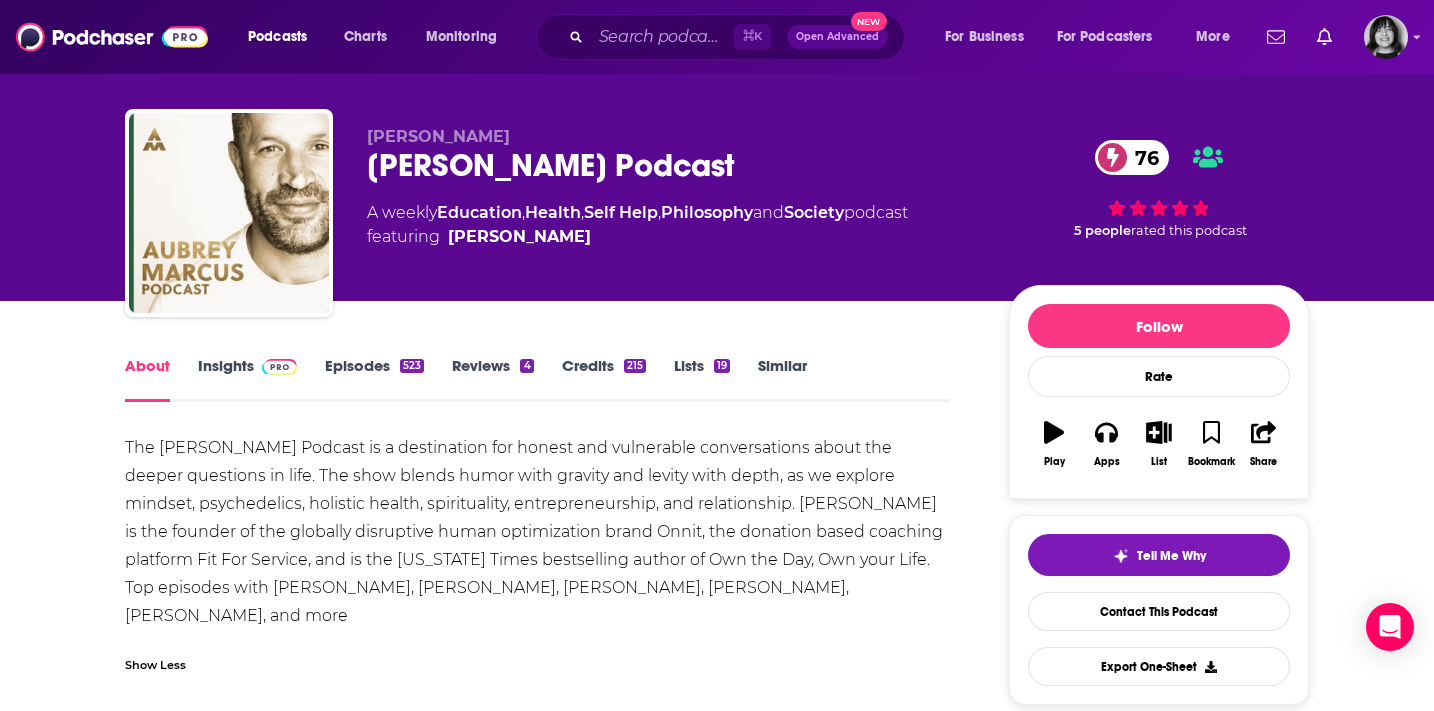 scroll, scrollTop: 26, scrollLeft: 0, axis: vertical 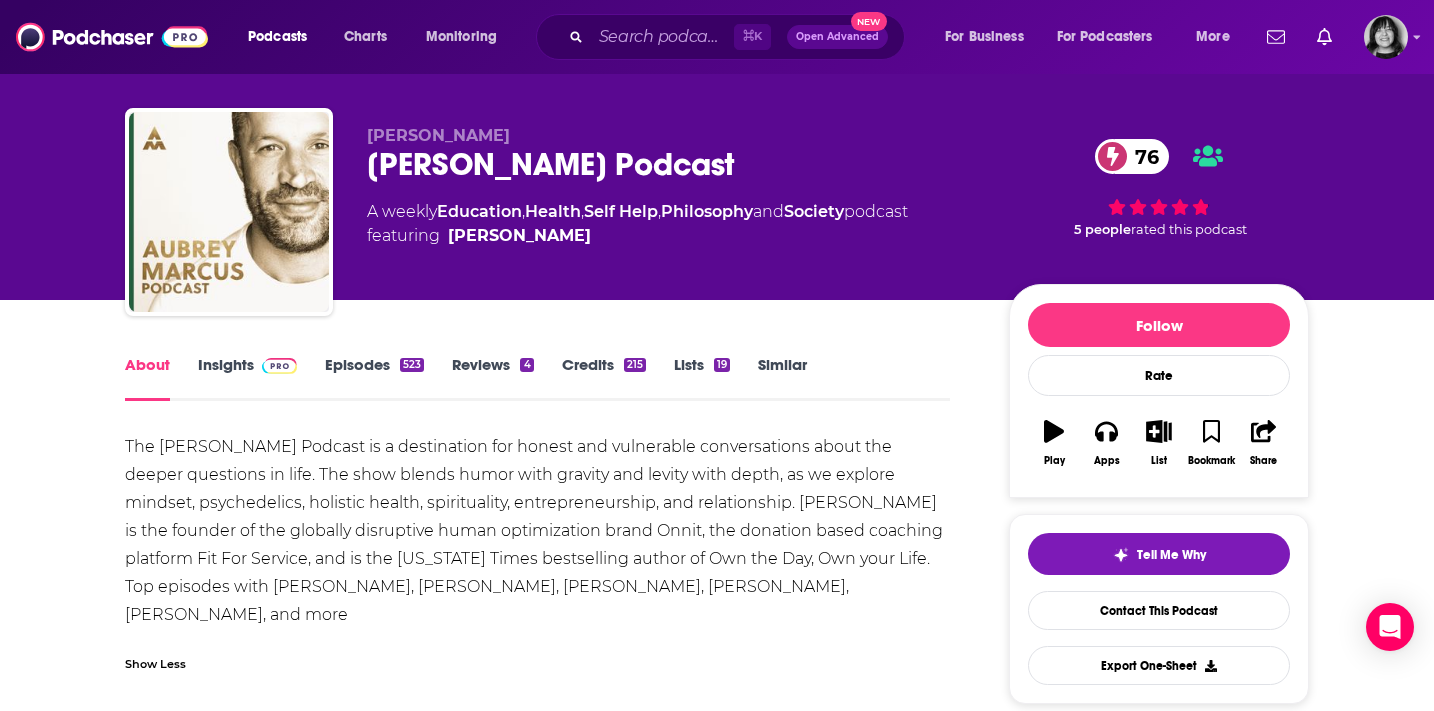 click on "Insights" at bounding box center (247, 378) 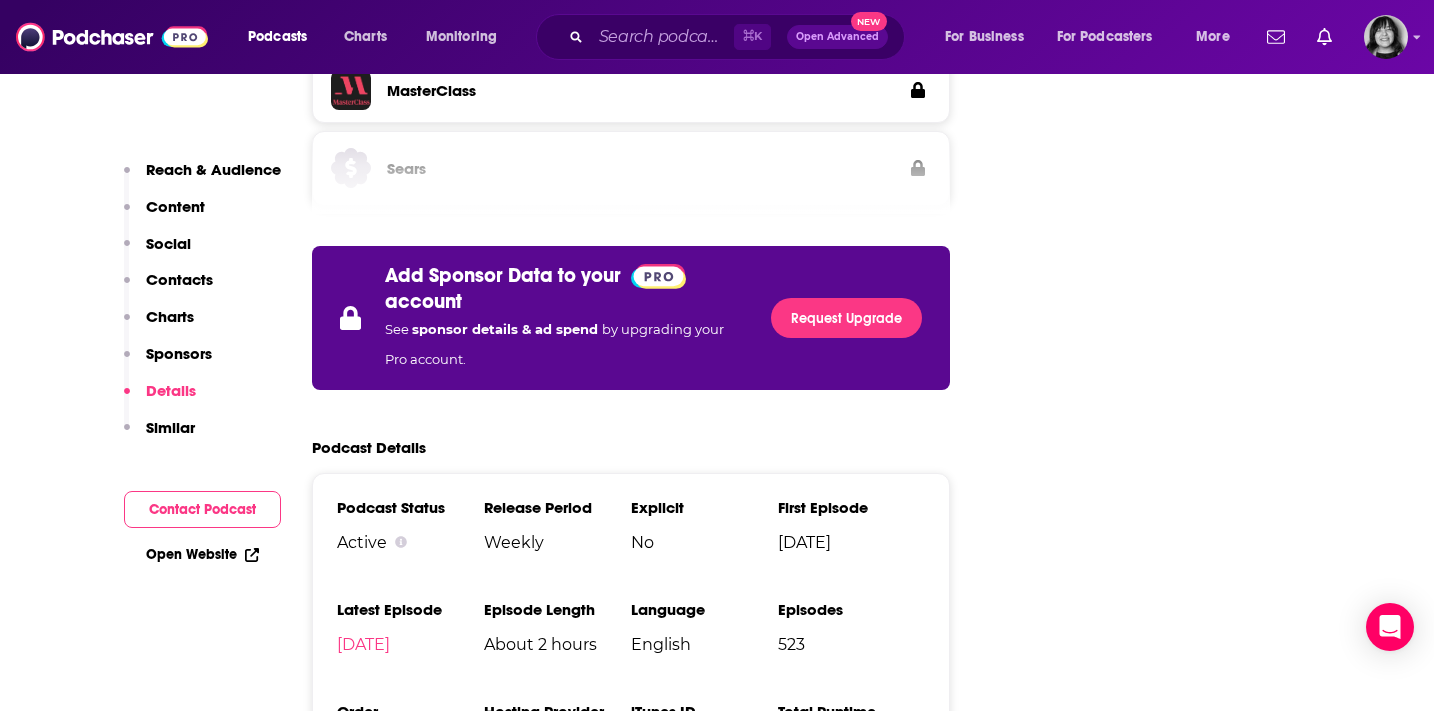 scroll, scrollTop: 2996, scrollLeft: 0, axis: vertical 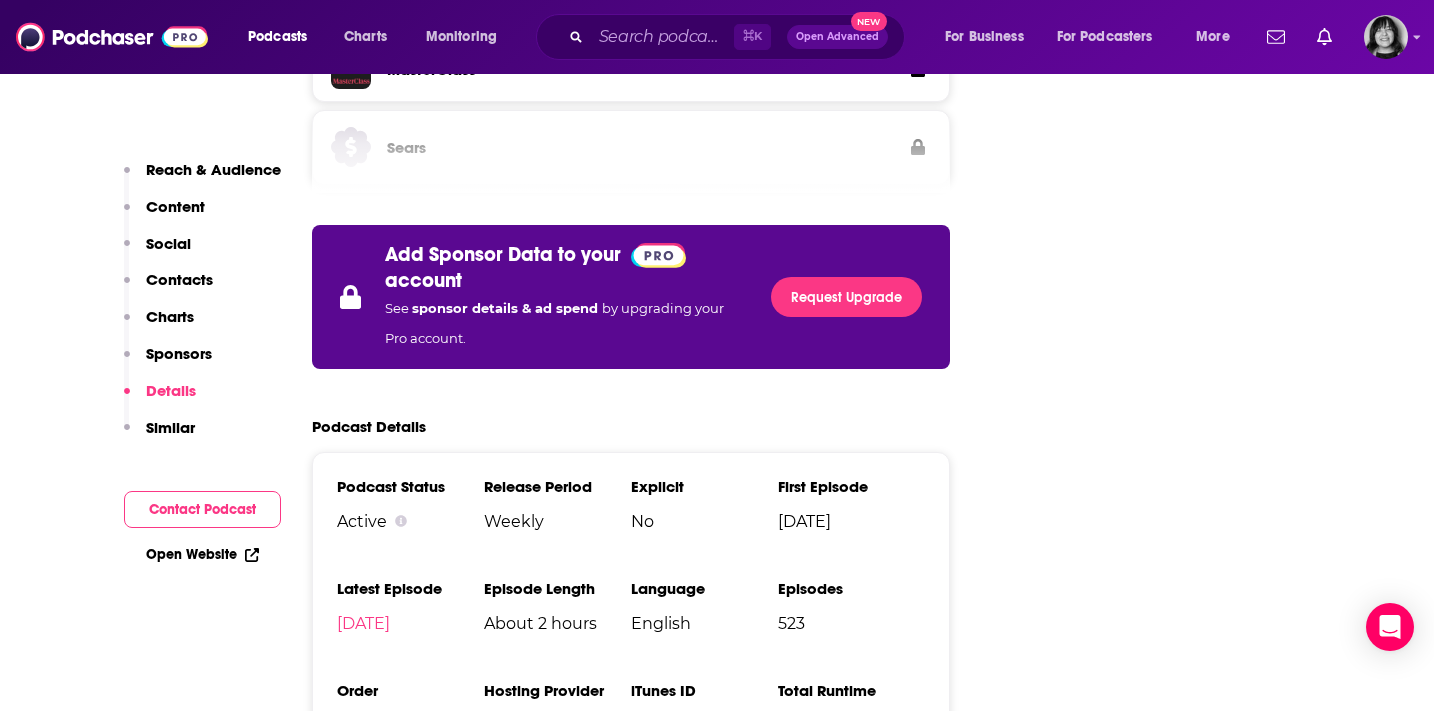 click on "521945322" at bounding box center (671, 725) 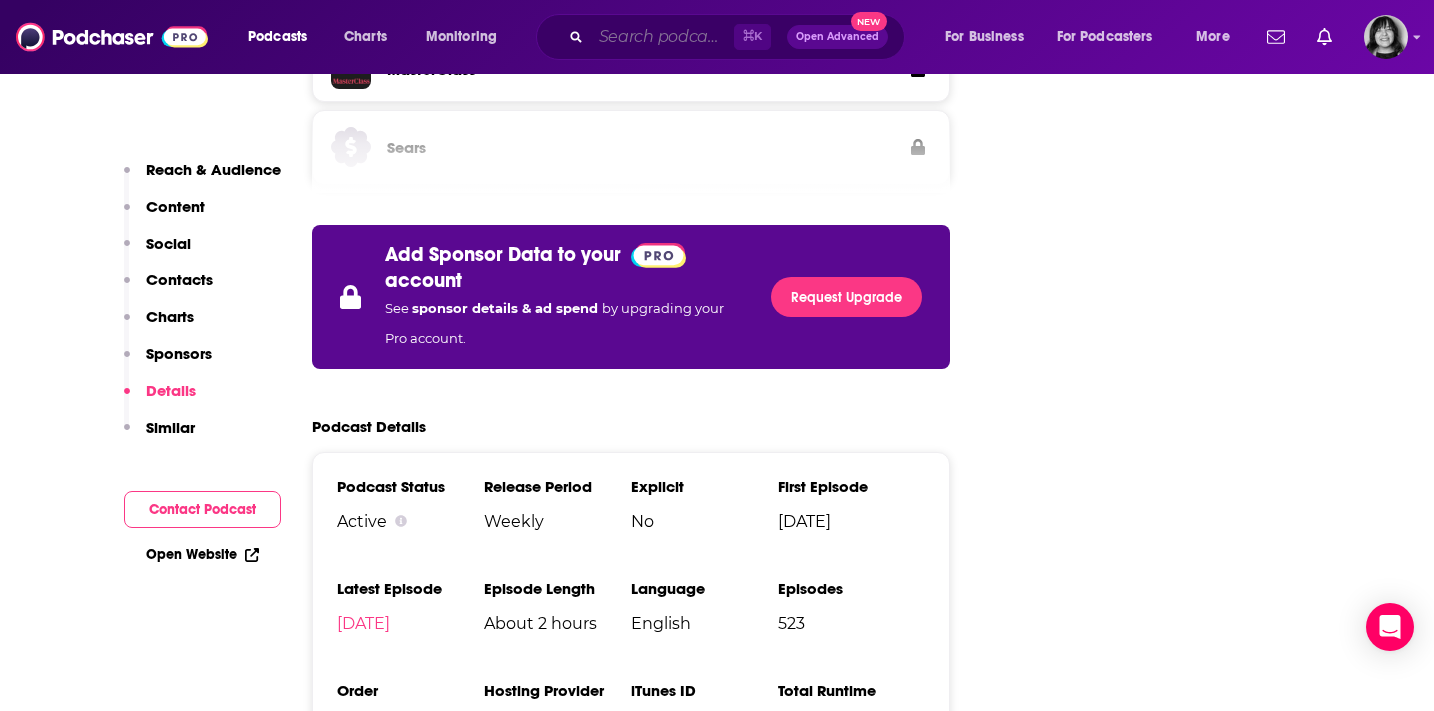 click at bounding box center [662, 37] 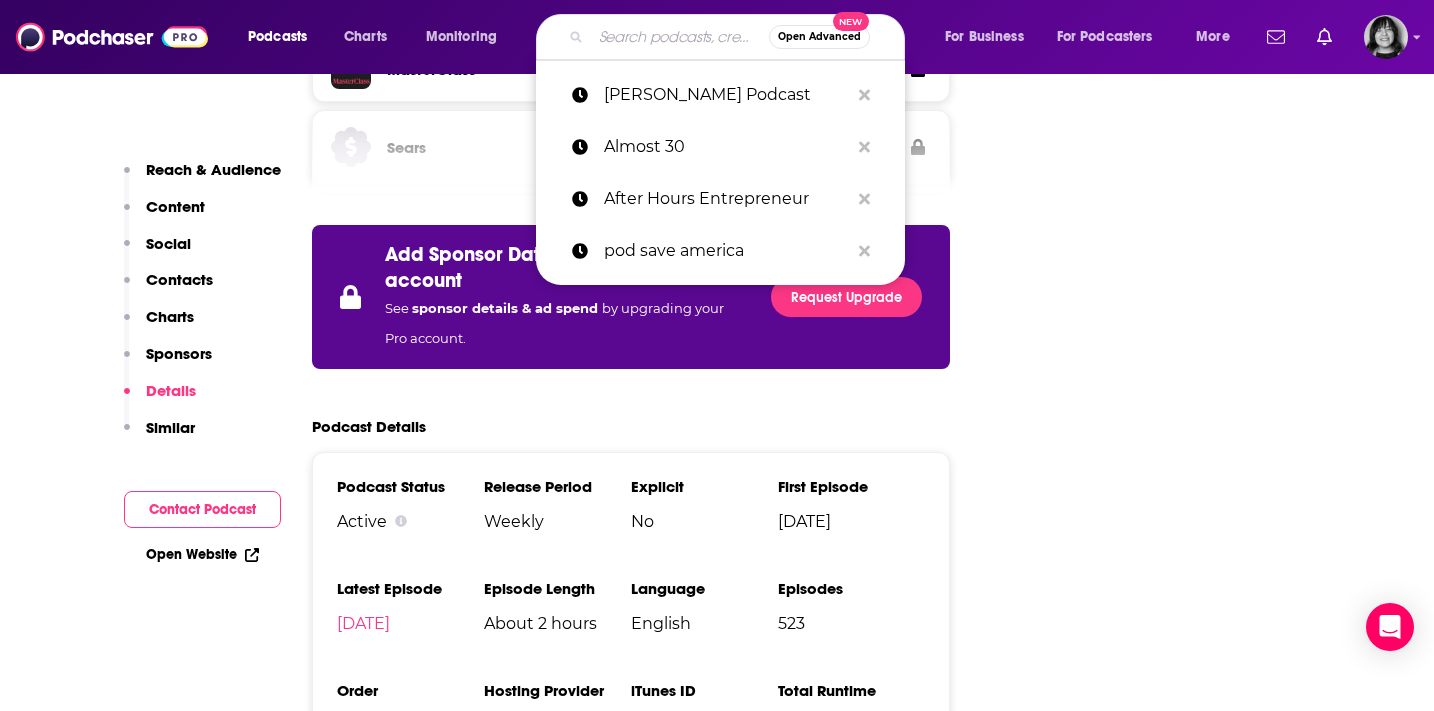 paste on "Bedros Keuilian Podcast Show" 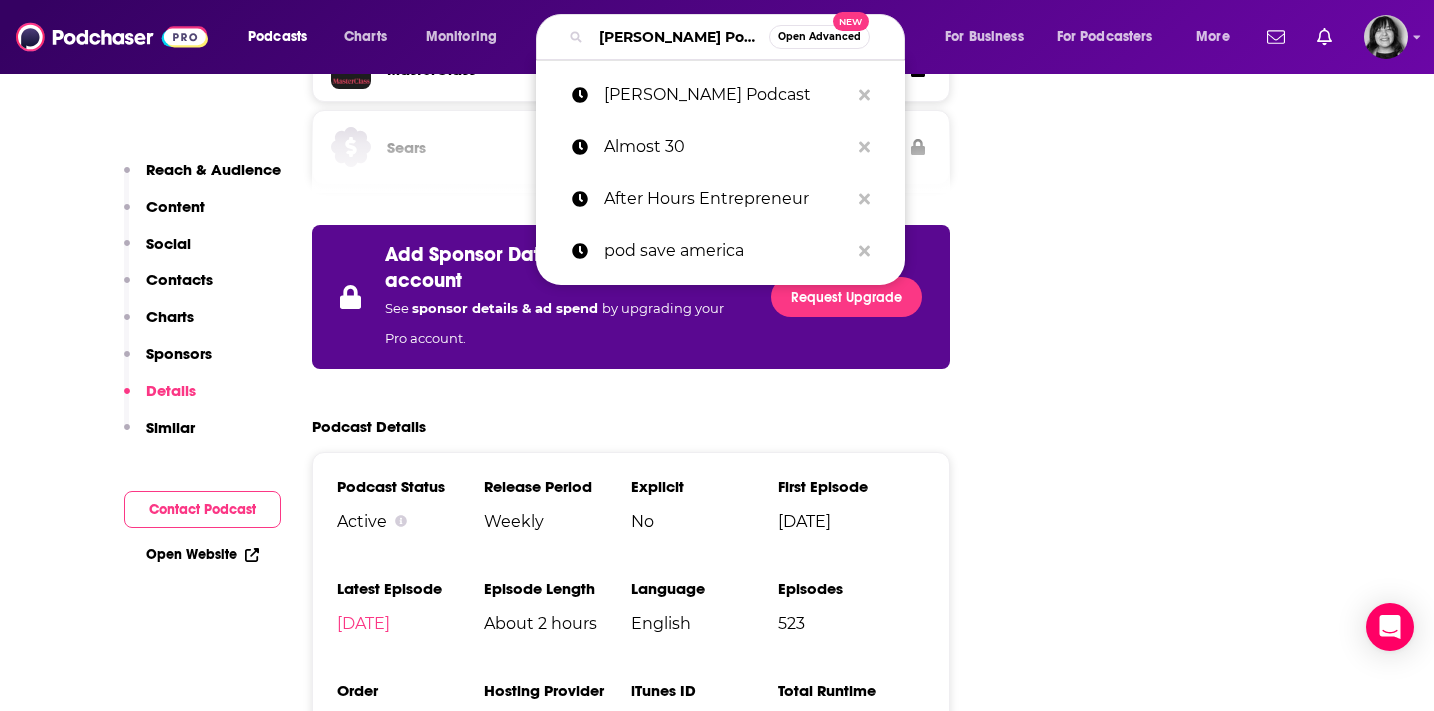 scroll, scrollTop: 0, scrollLeft: 107, axis: horizontal 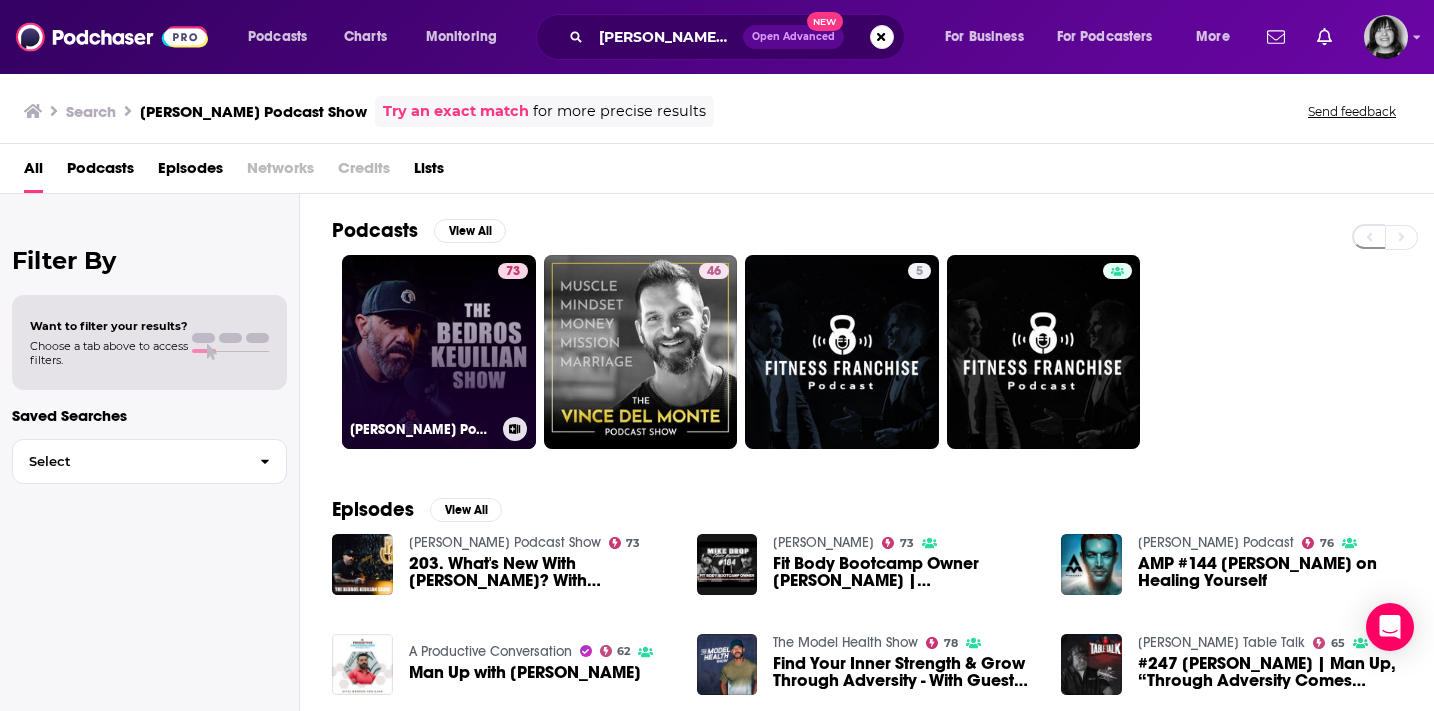 click on "73 Bedros Keuilian Podcast Show" at bounding box center [439, 352] 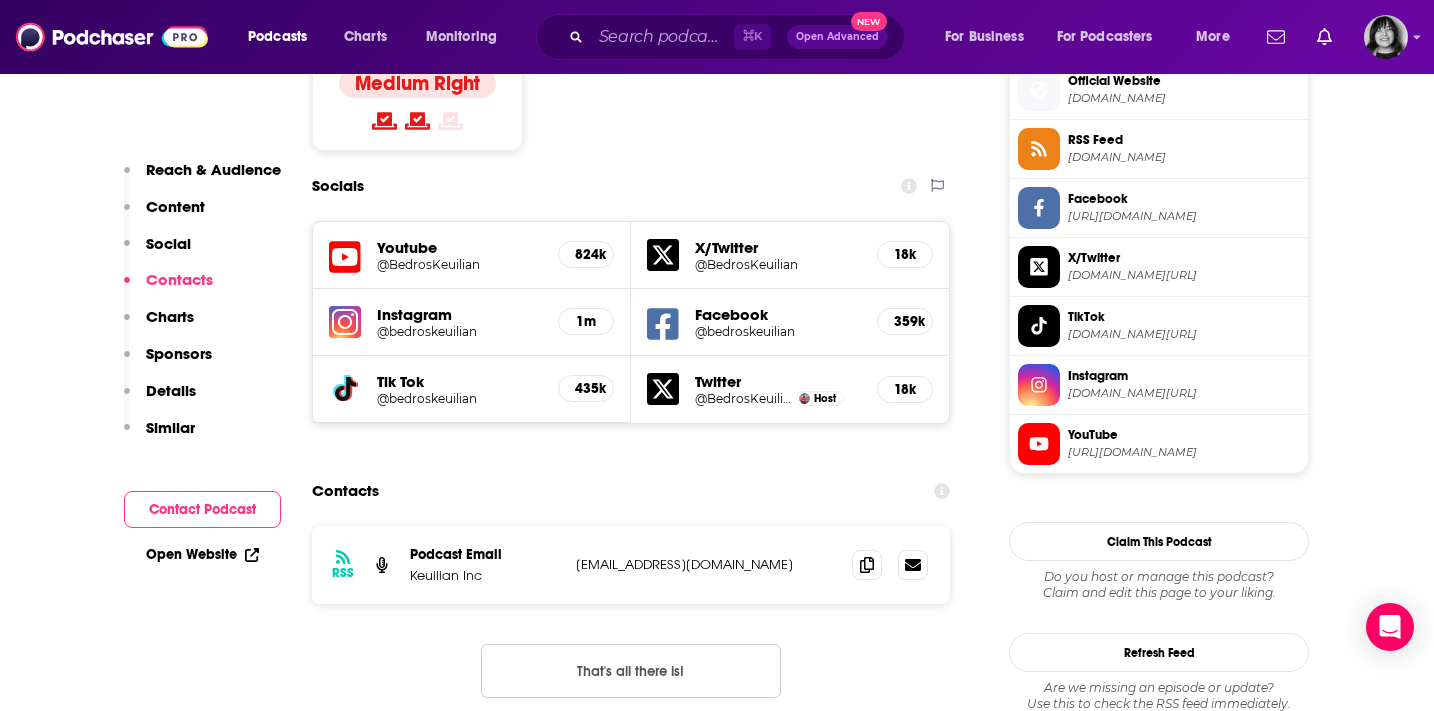 scroll, scrollTop: 1625, scrollLeft: 0, axis: vertical 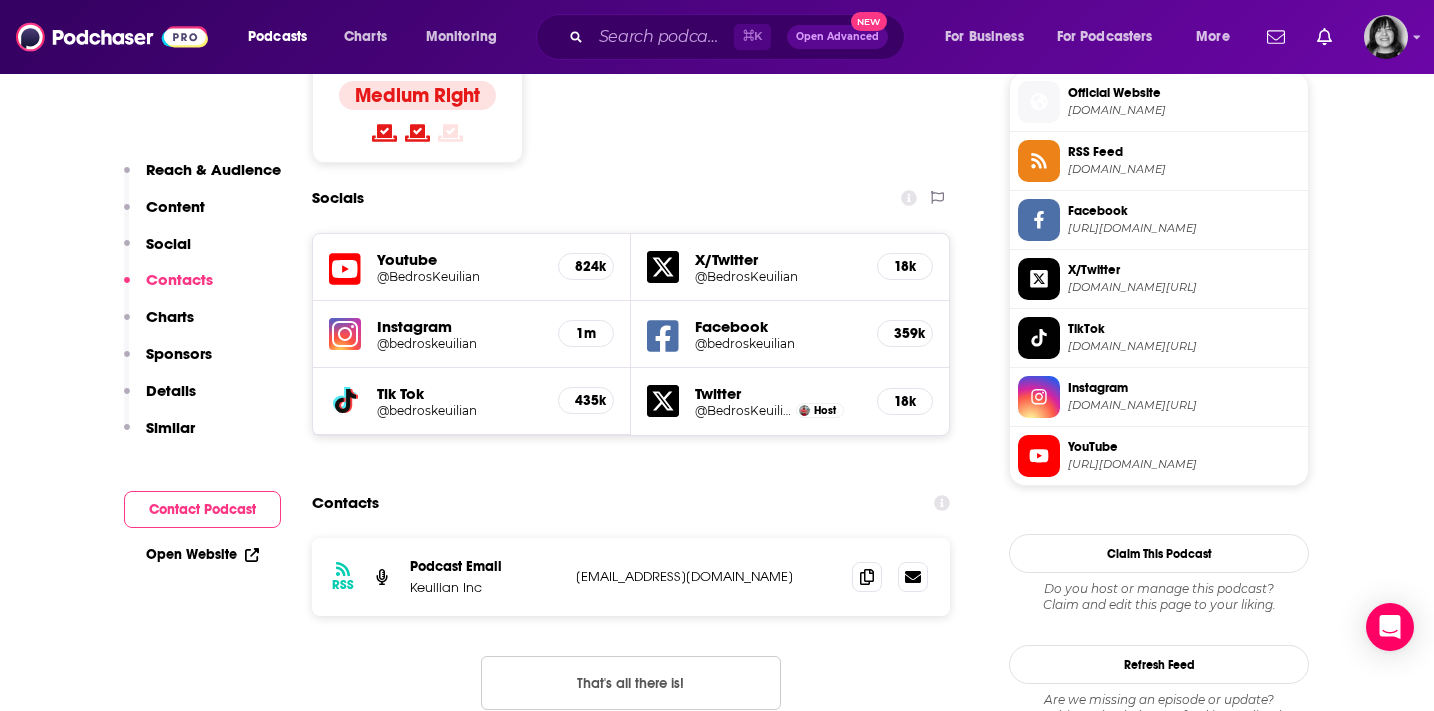 click 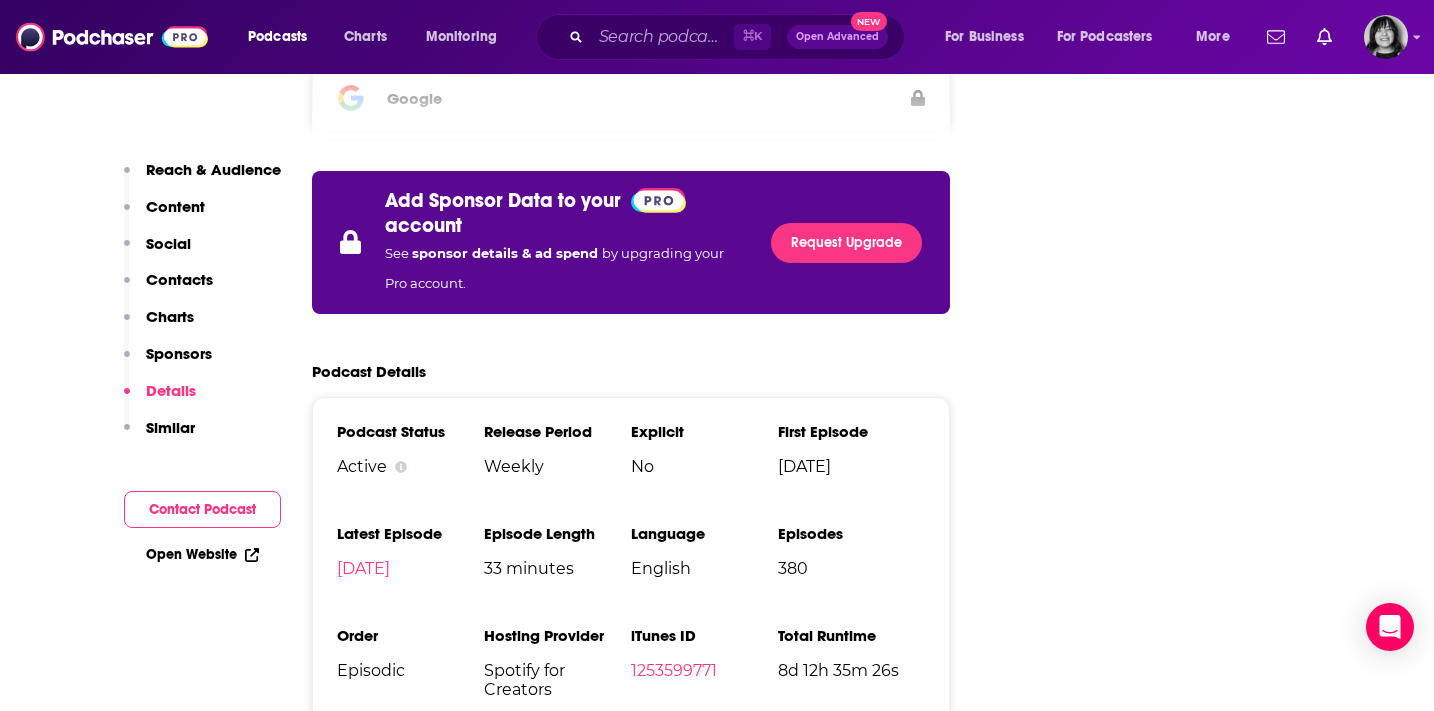 scroll, scrollTop: 3068, scrollLeft: 0, axis: vertical 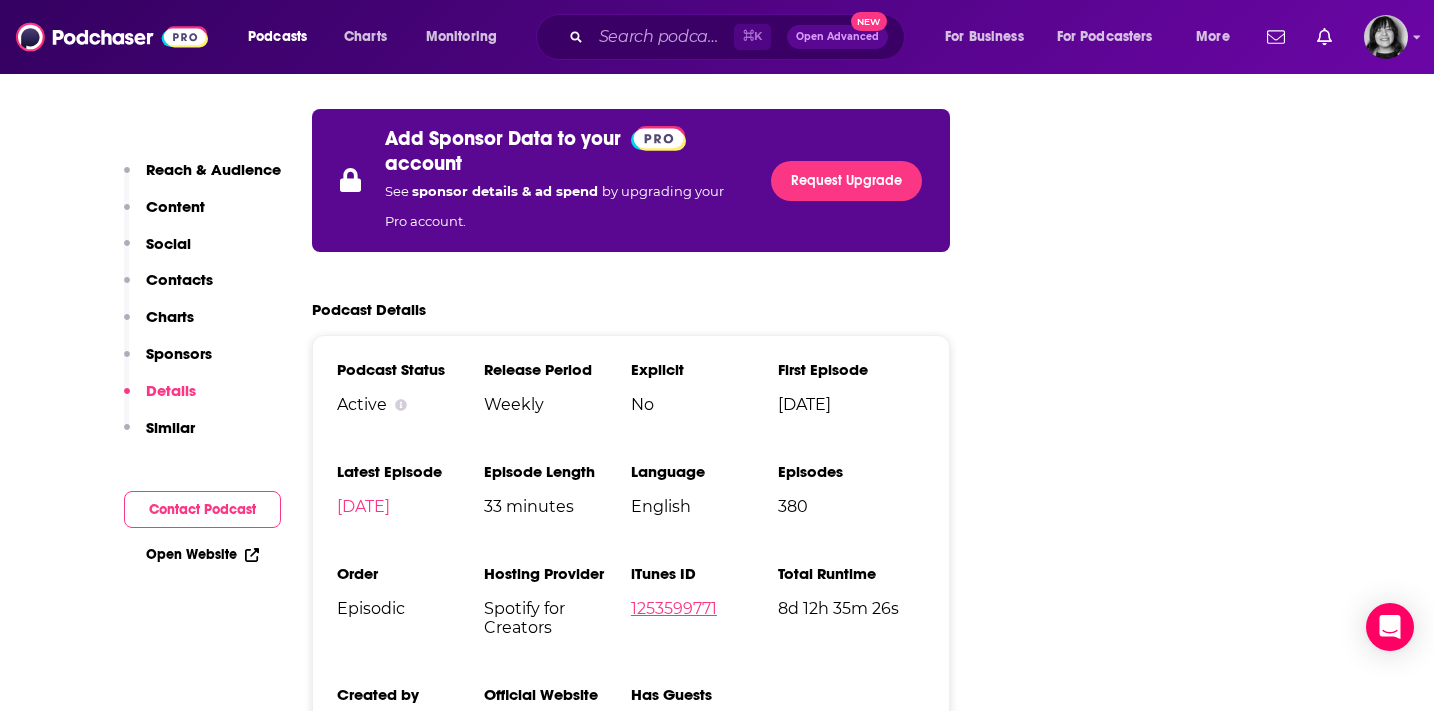 click on "1253599771" at bounding box center (674, 608) 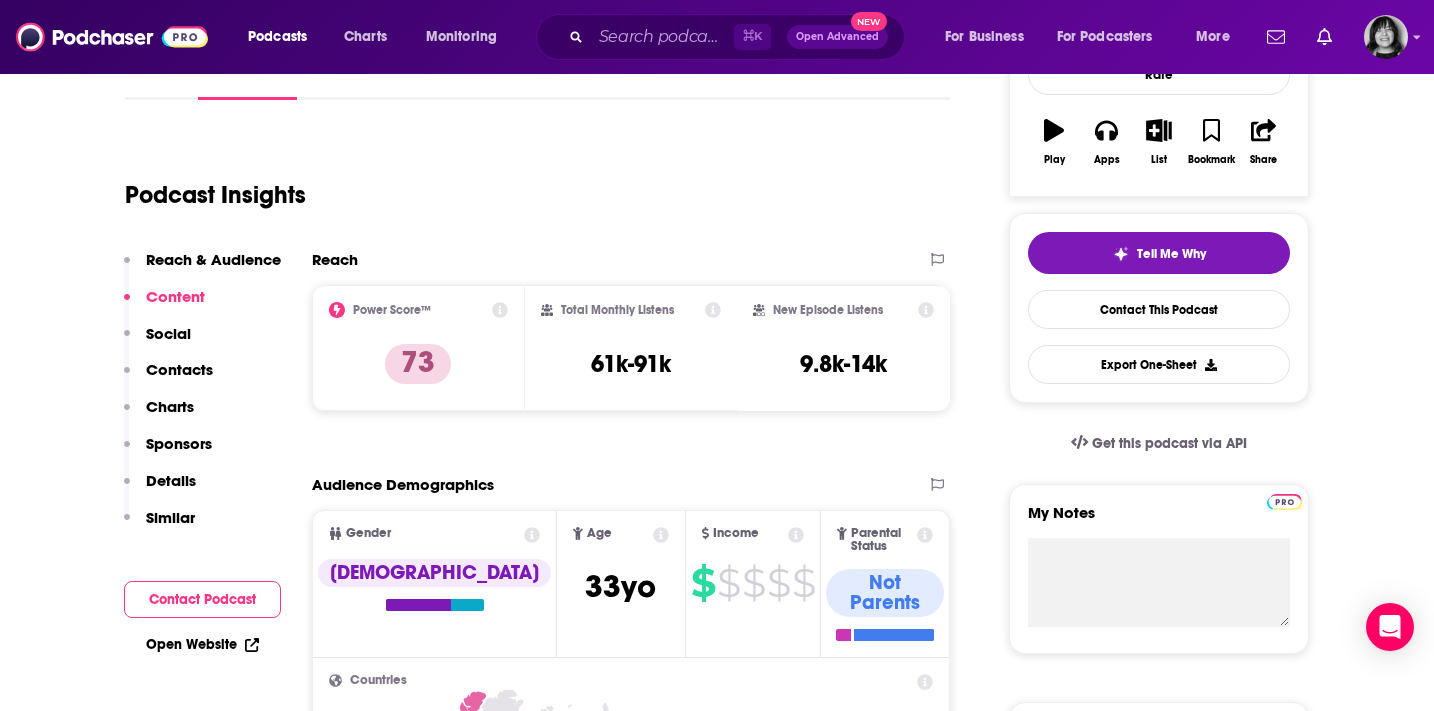 scroll, scrollTop: 0, scrollLeft: 0, axis: both 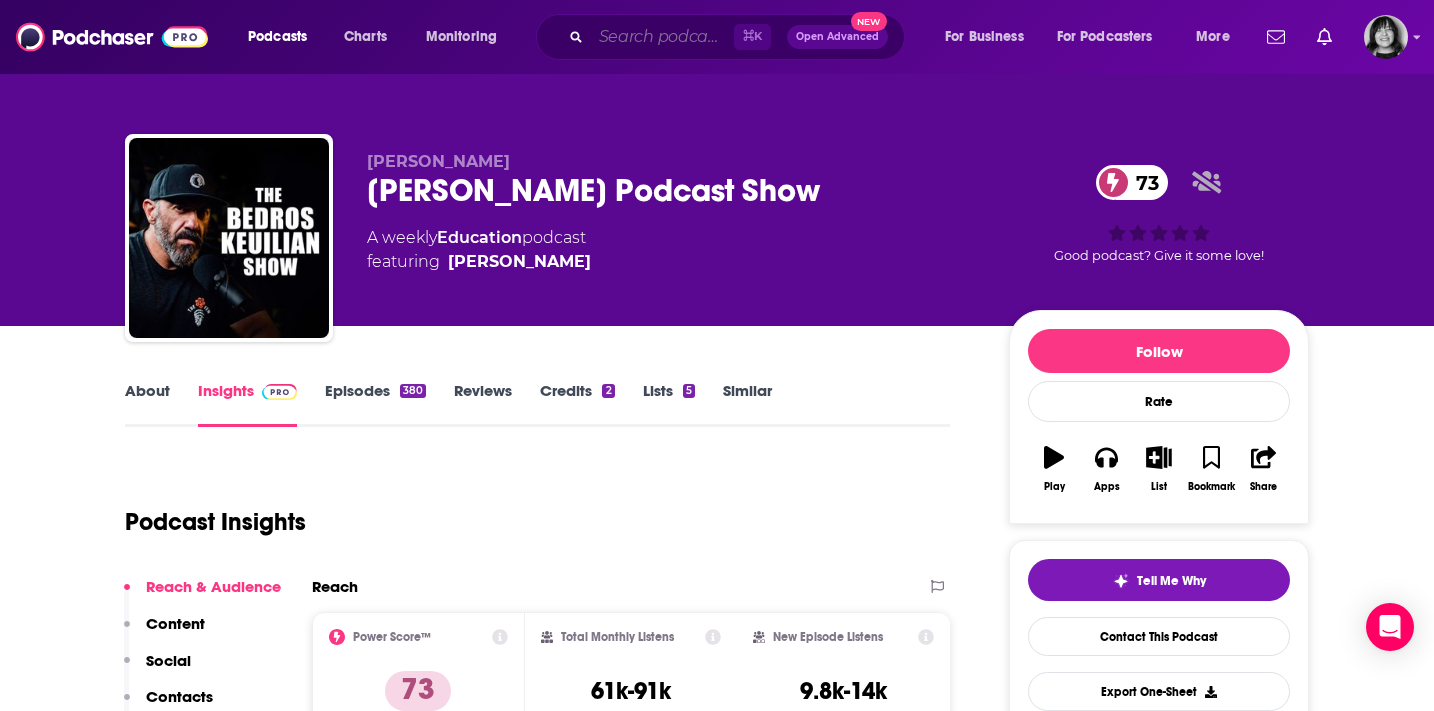 click at bounding box center (662, 37) 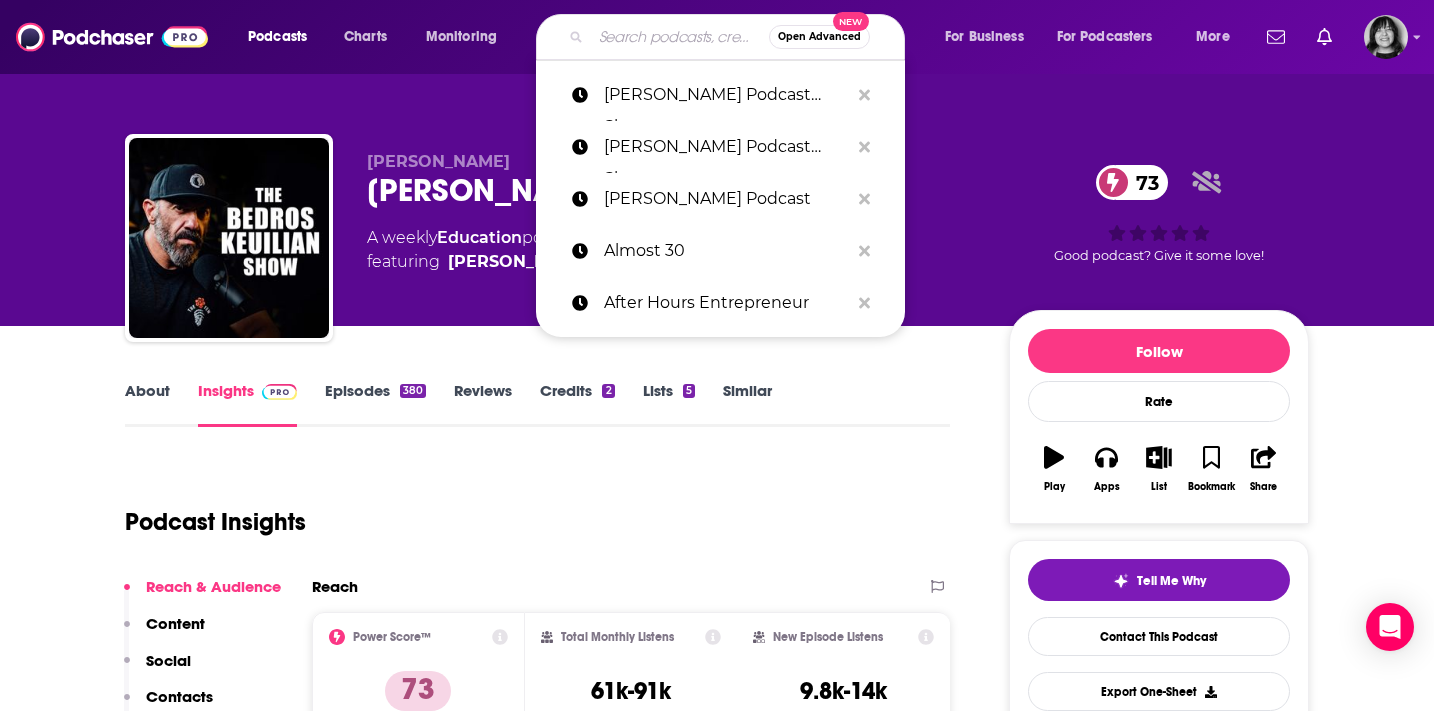 type on "v" 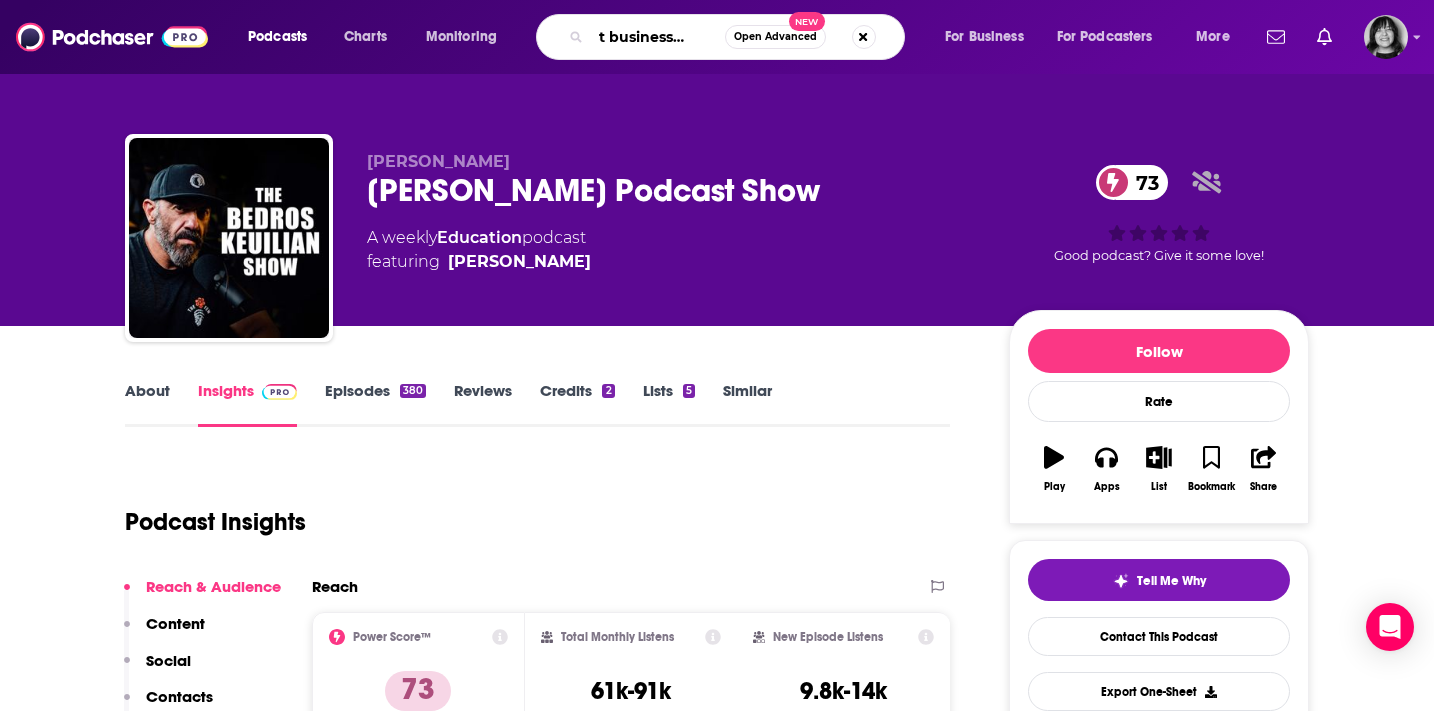 type on "best business minds" 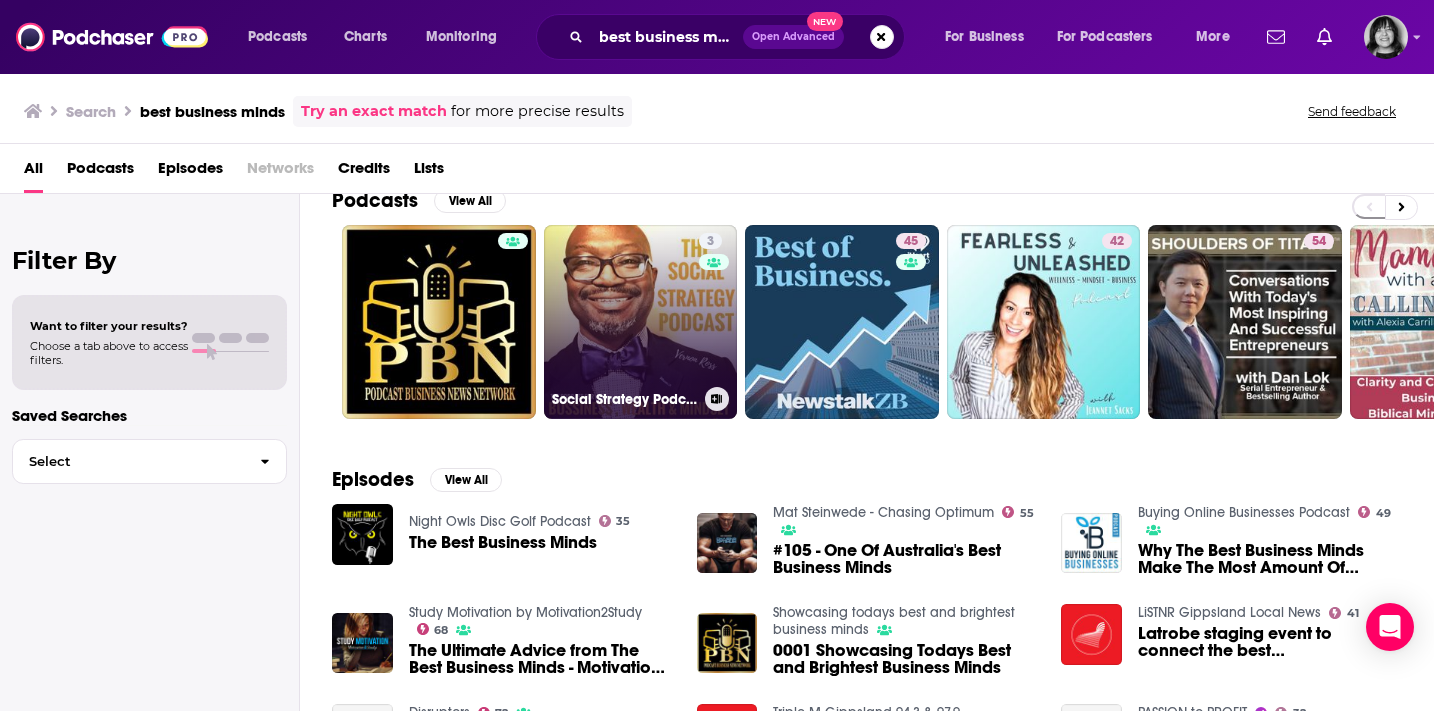 scroll, scrollTop: 34, scrollLeft: 0, axis: vertical 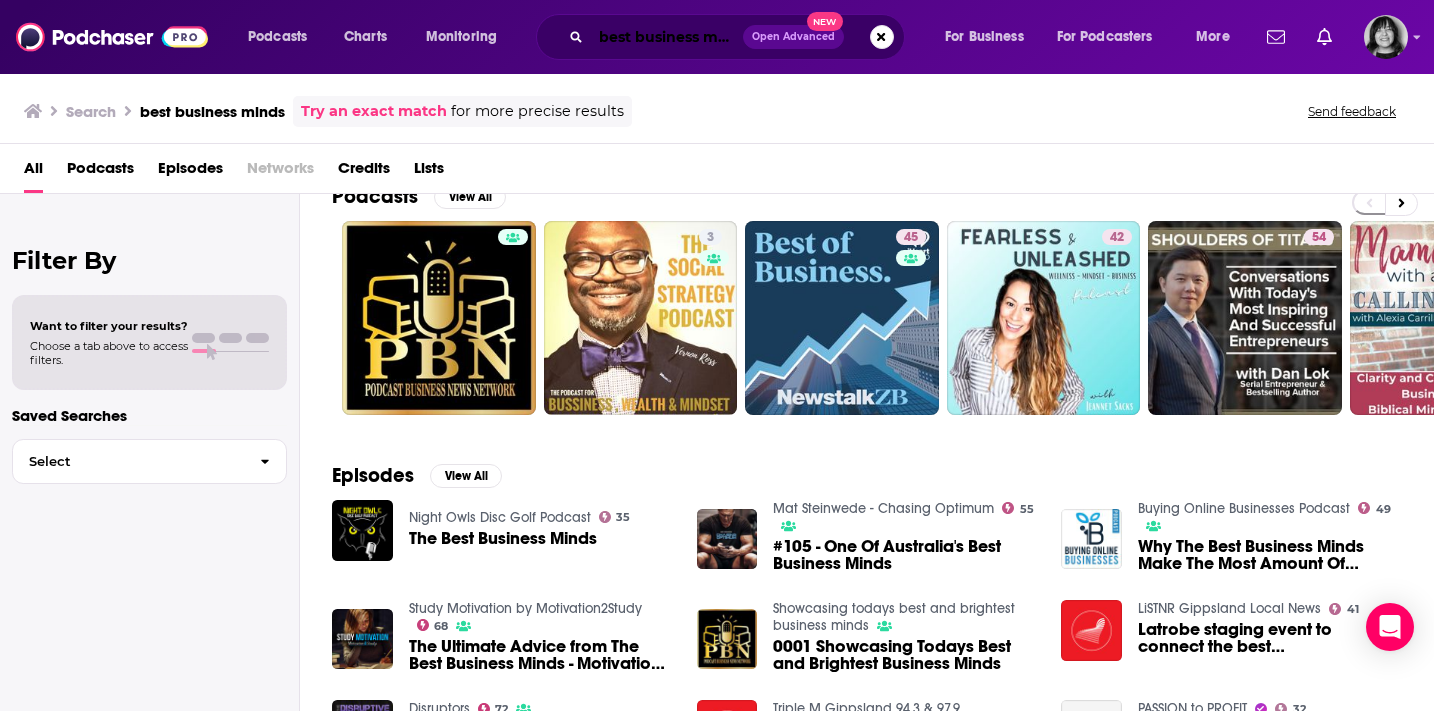 click on "best business minds" at bounding box center [667, 37] 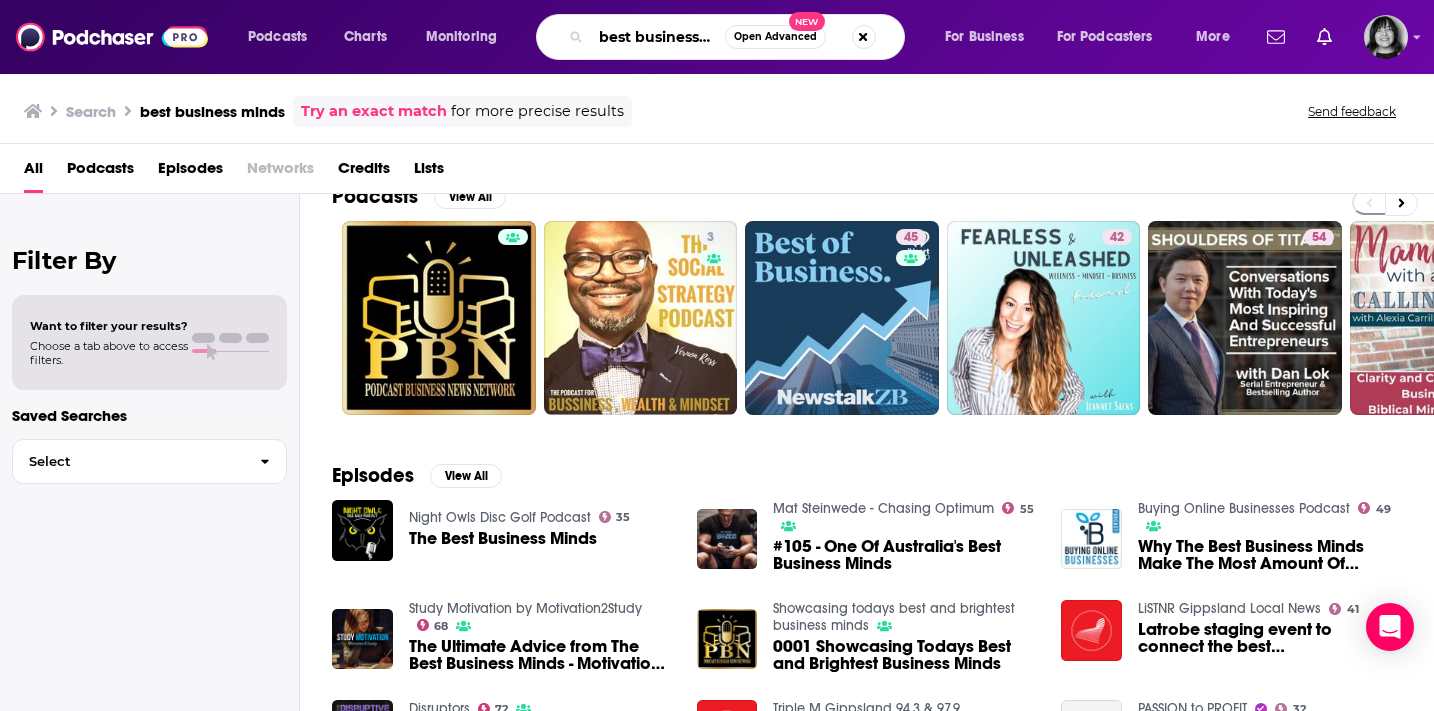 click on "best business minds" at bounding box center [658, 37] 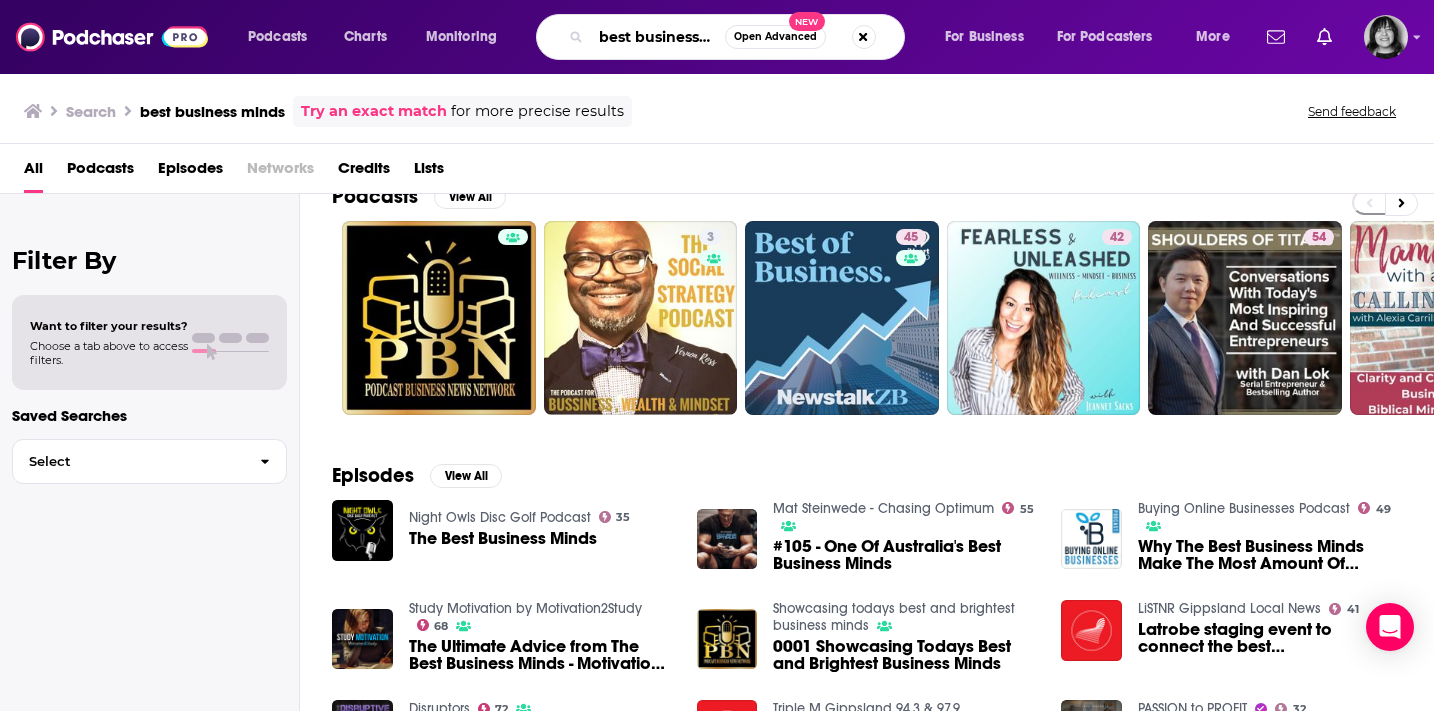 click on "best business minds" at bounding box center (658, 37) 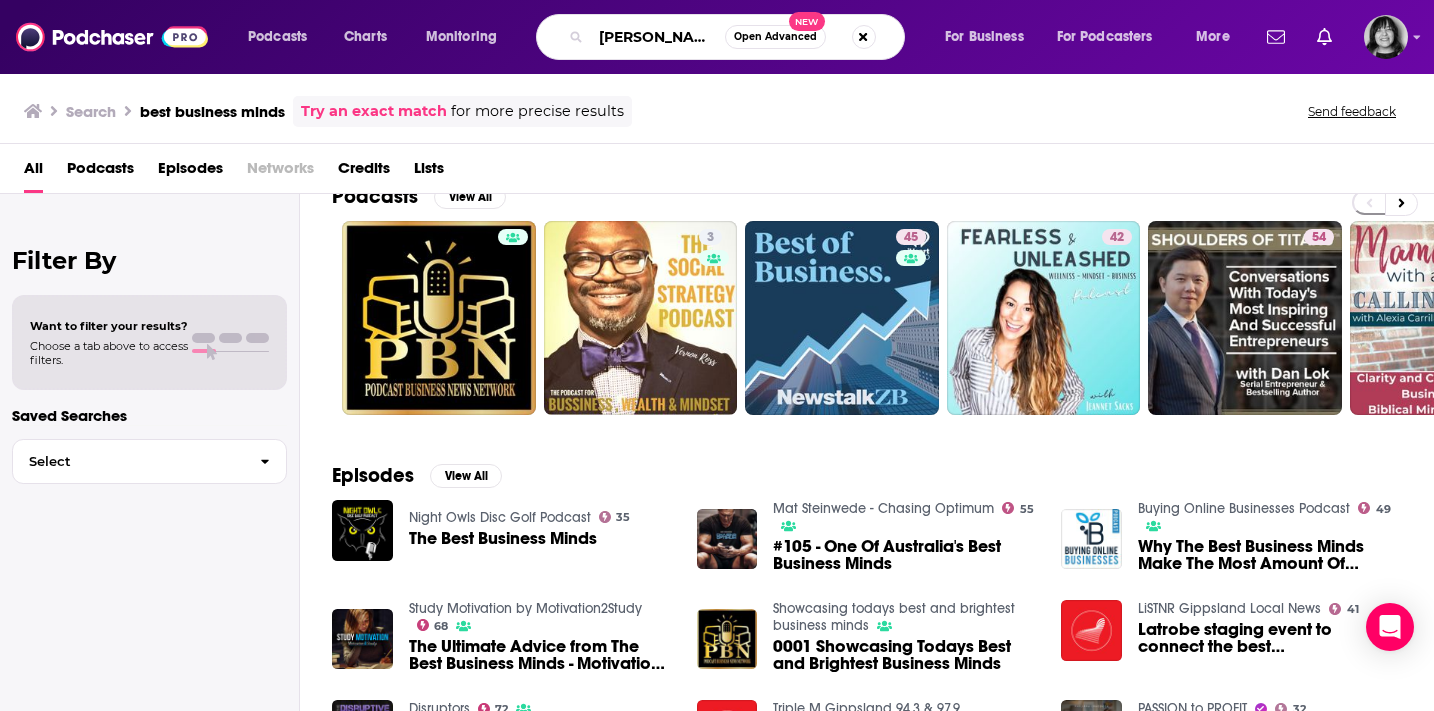type on "marc kramer" 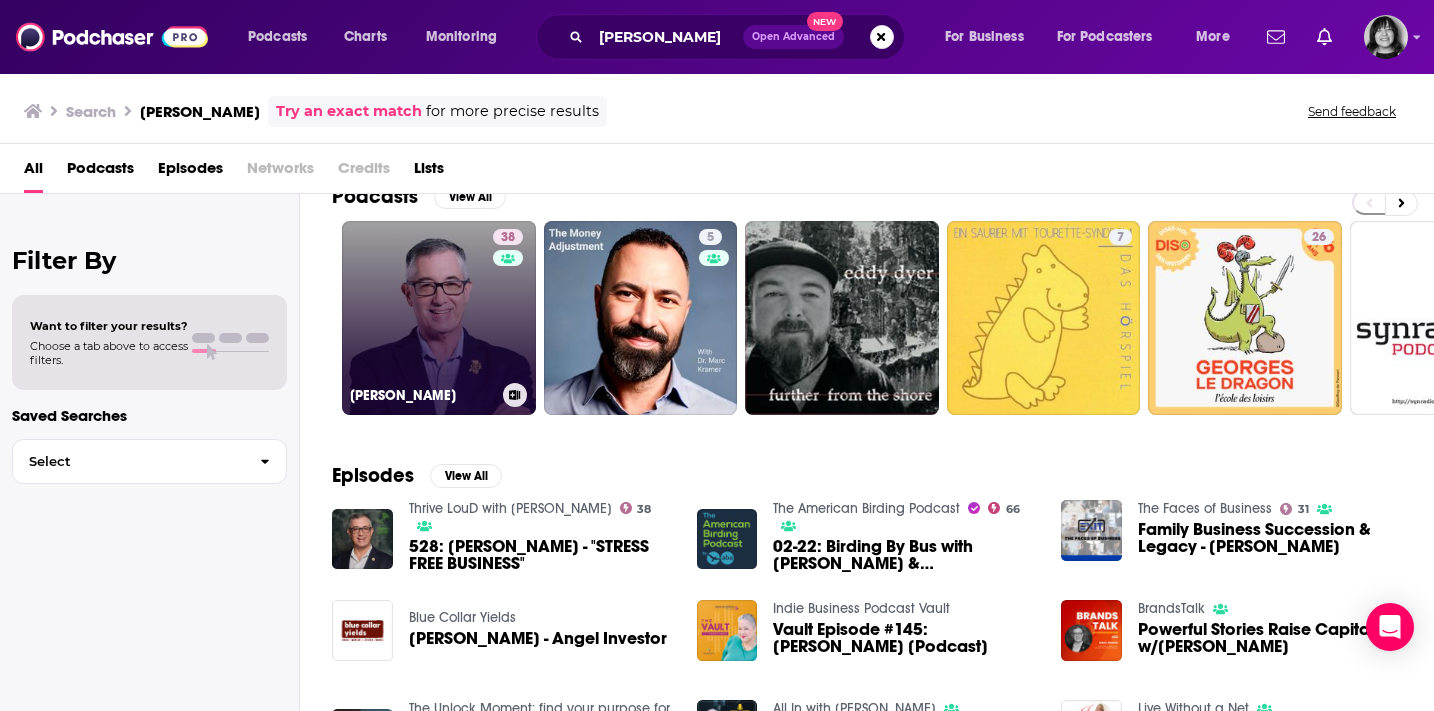 click on "38 Marc Kramer" at bounding box center [439, 318] 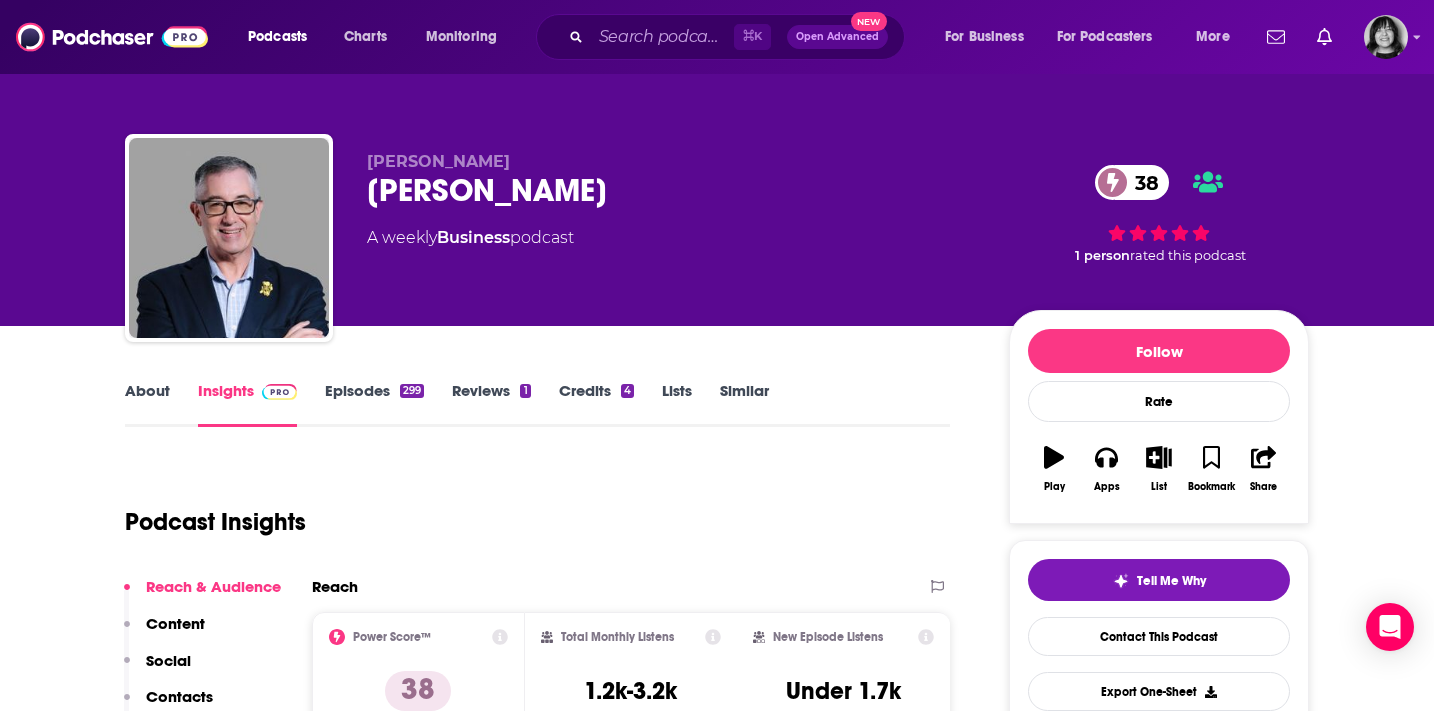 click on "About" at bounding box center [147, 404] 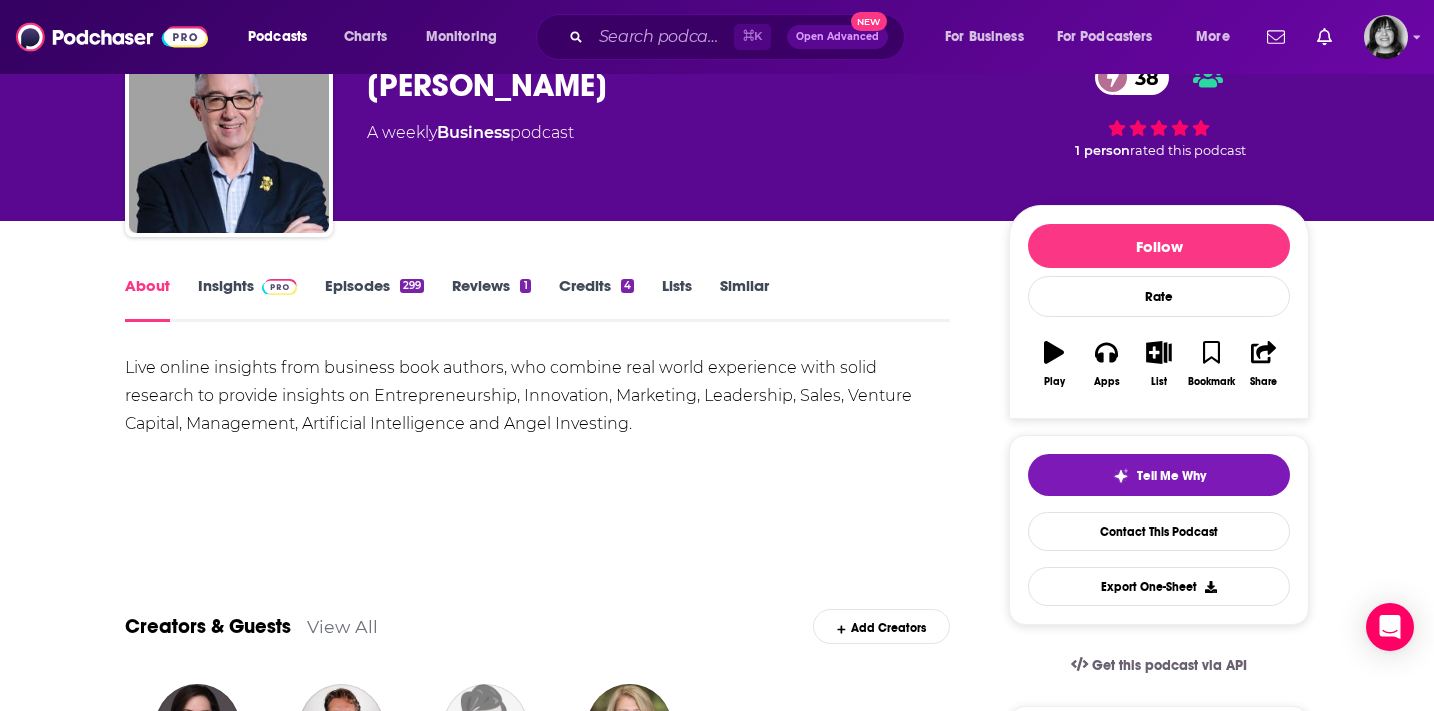 scroll, scrollTop: 112, scrollLeft: 0, axis: vertical 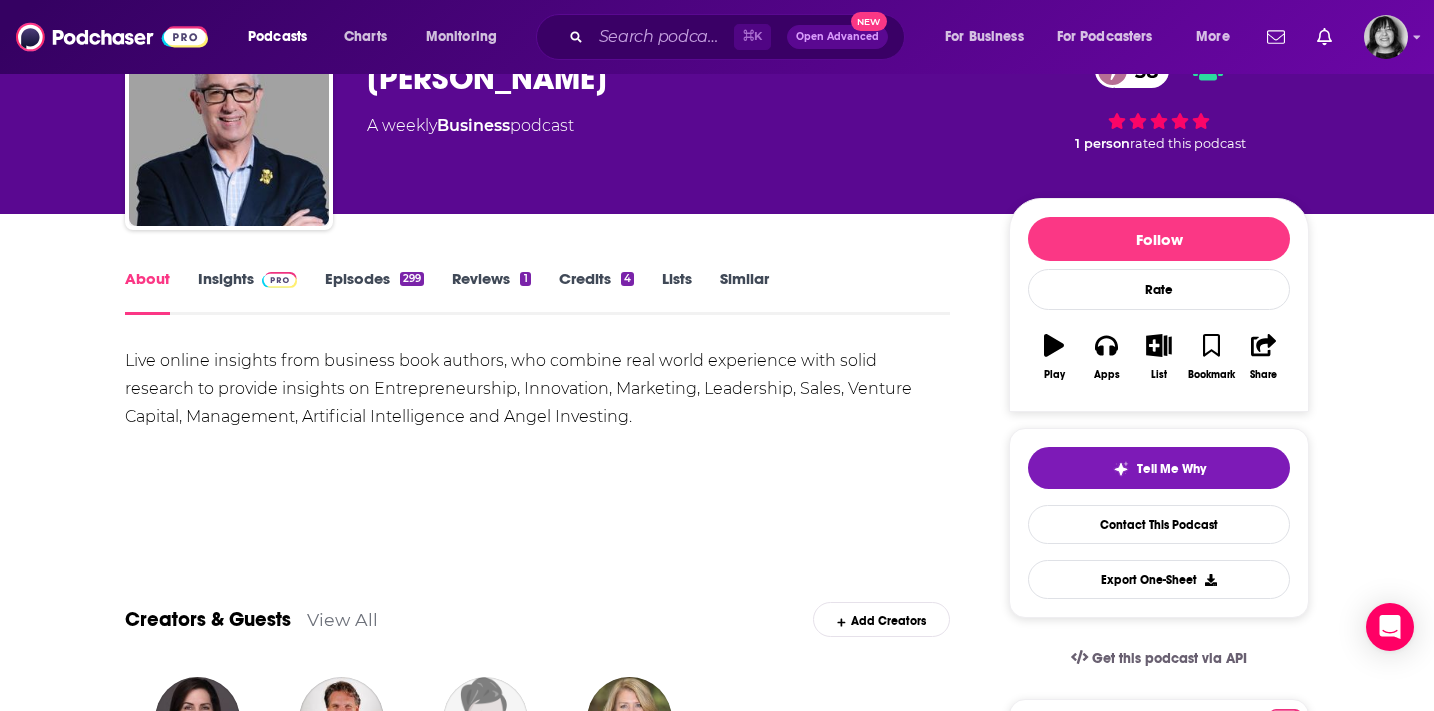 click on "Insights" at bounding box center [247, 292] 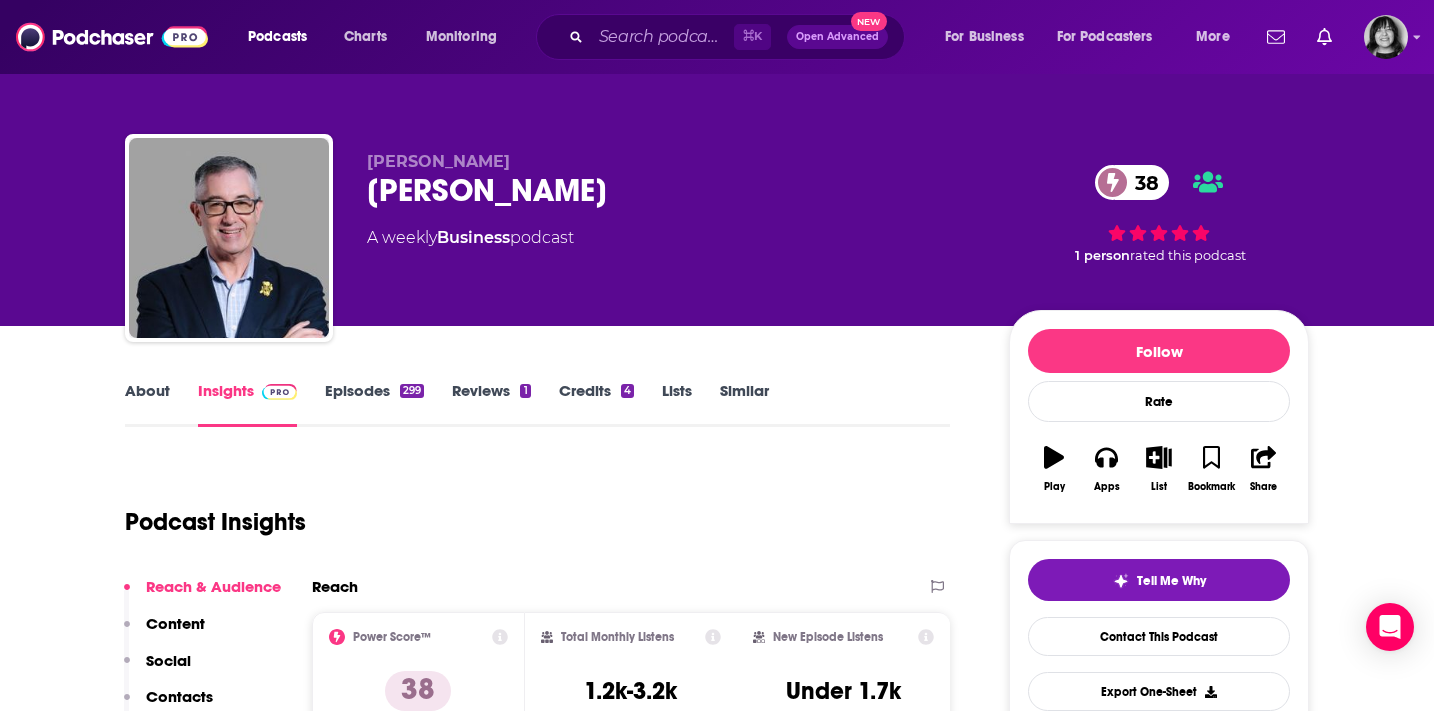scroll, scrollTop: 115, scrollLeft: 0, axis: vertical 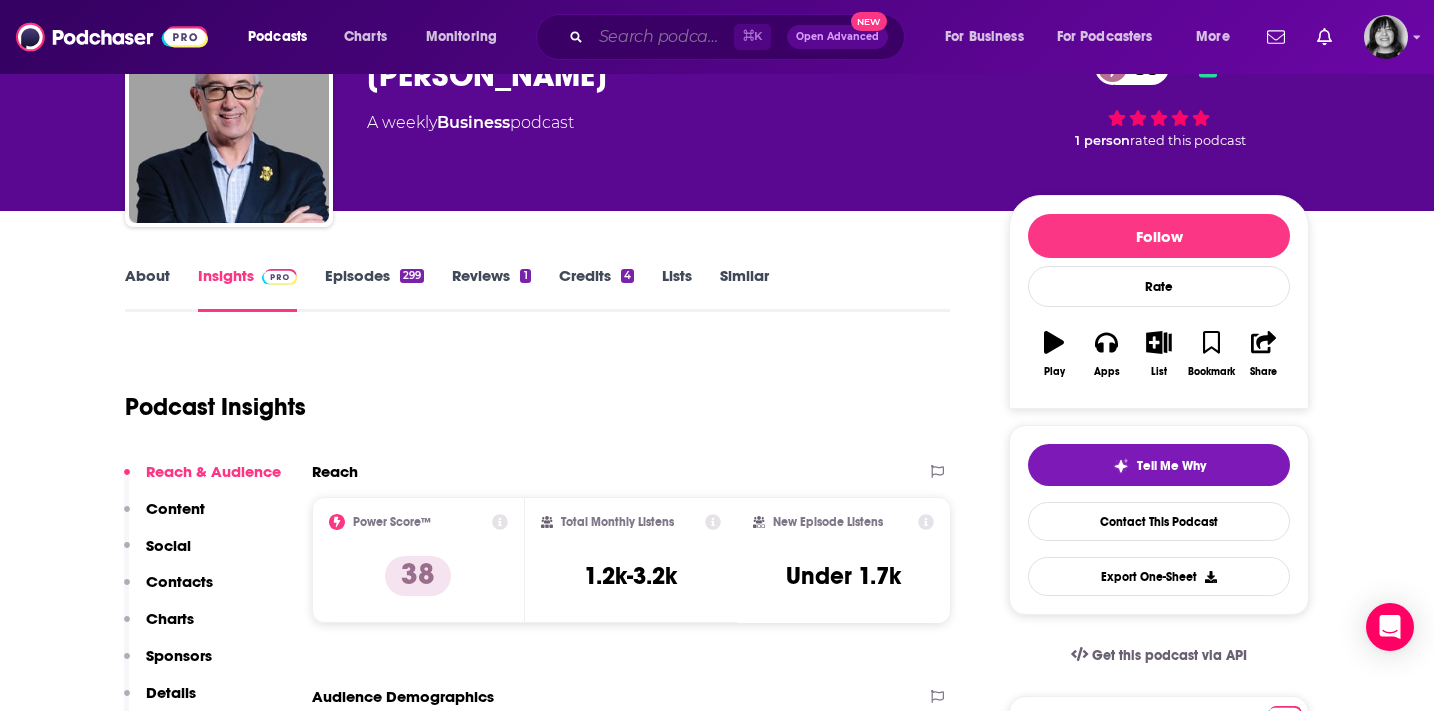 click at bounding box center (662, 37) 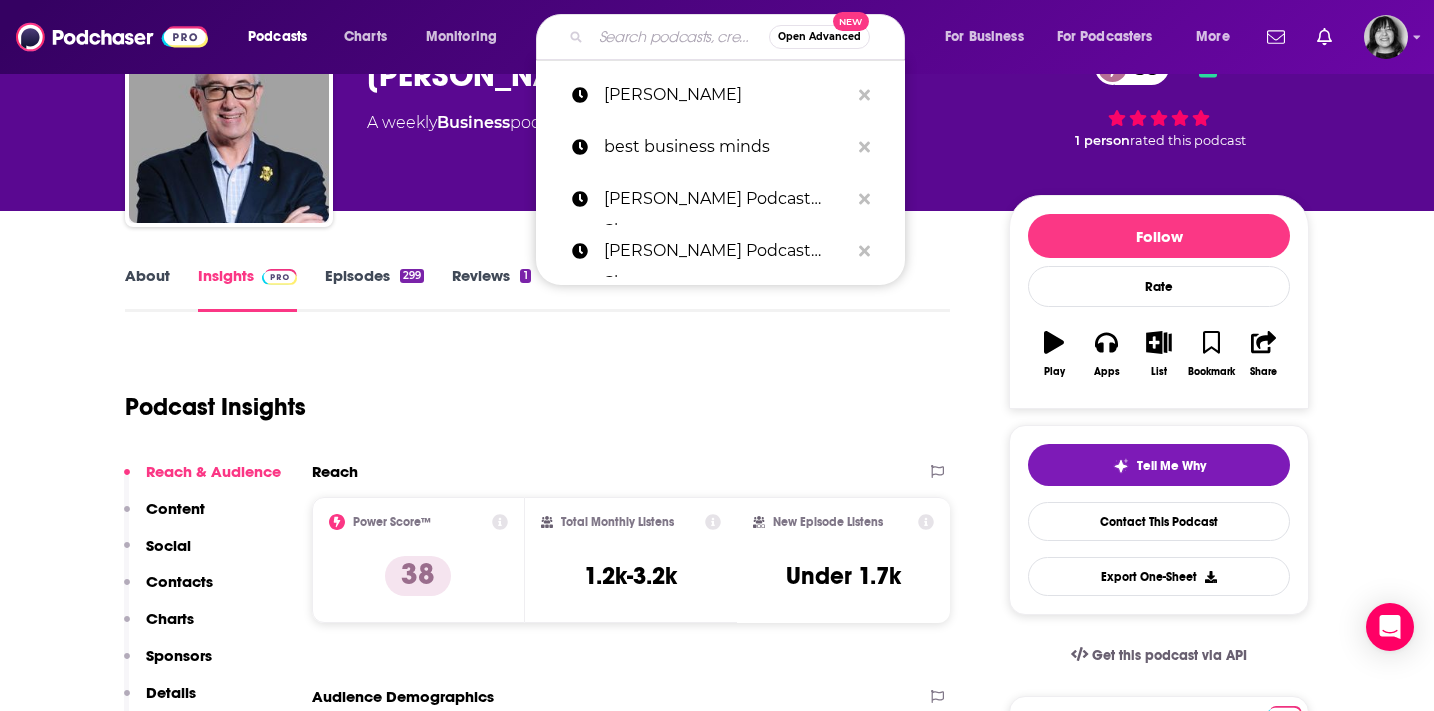 paste on "Beyond The Prompt" 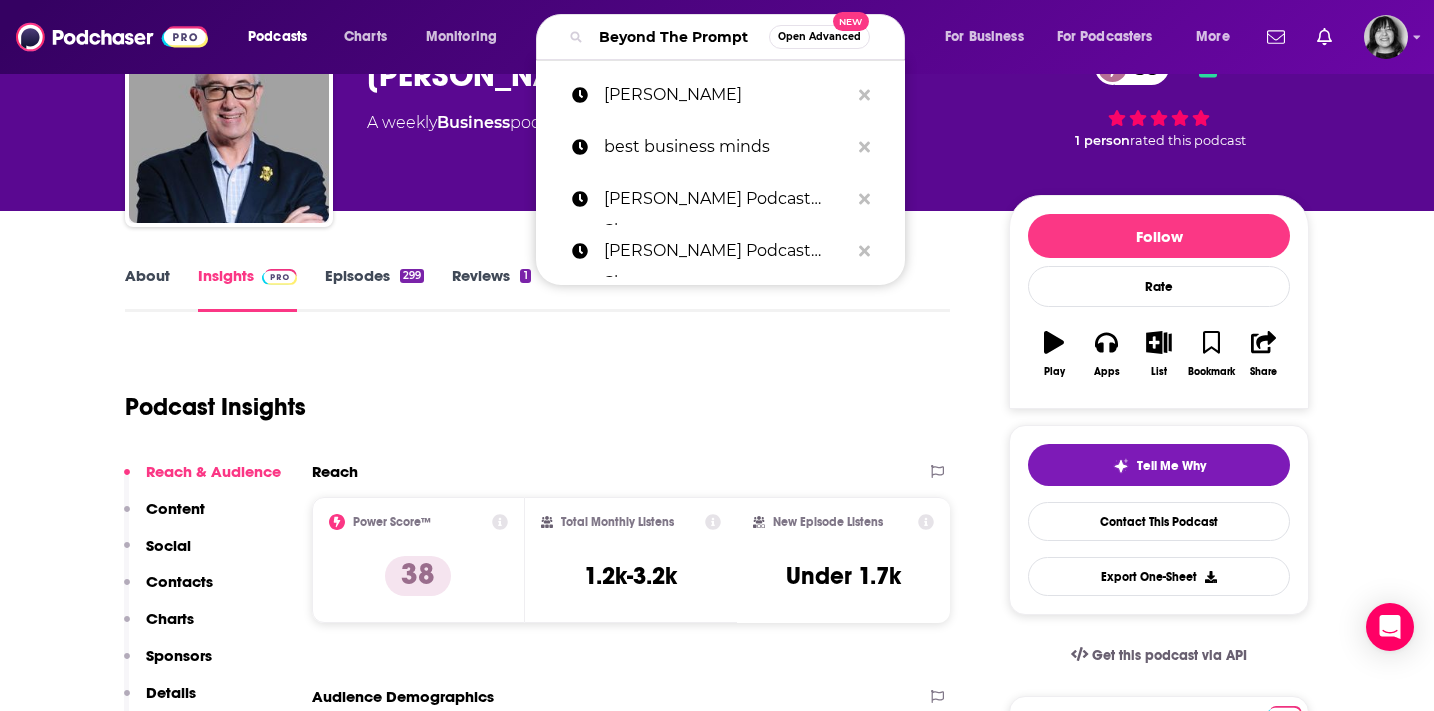 scroll, scrollTop: 0, scrollLeft: 31, axis: horizontal 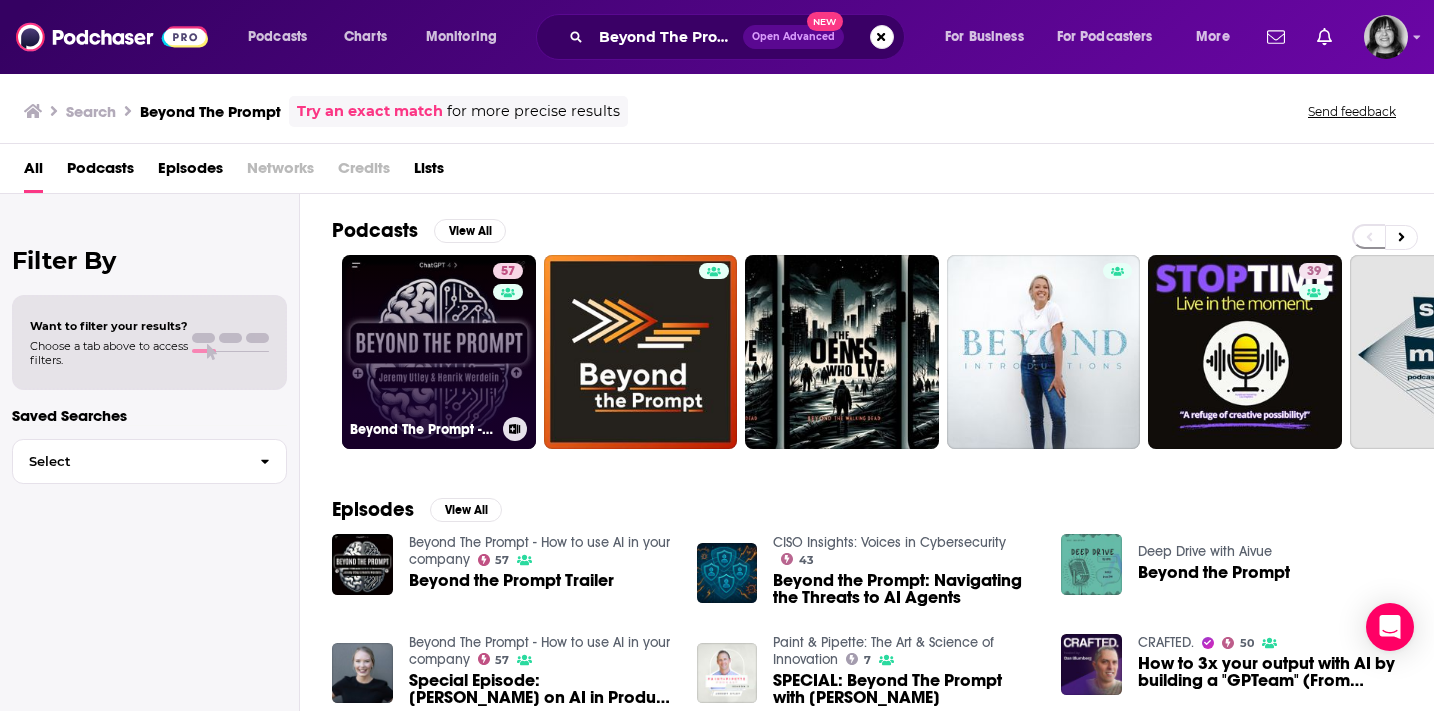 click on "57" at bounding box center (510, 340) 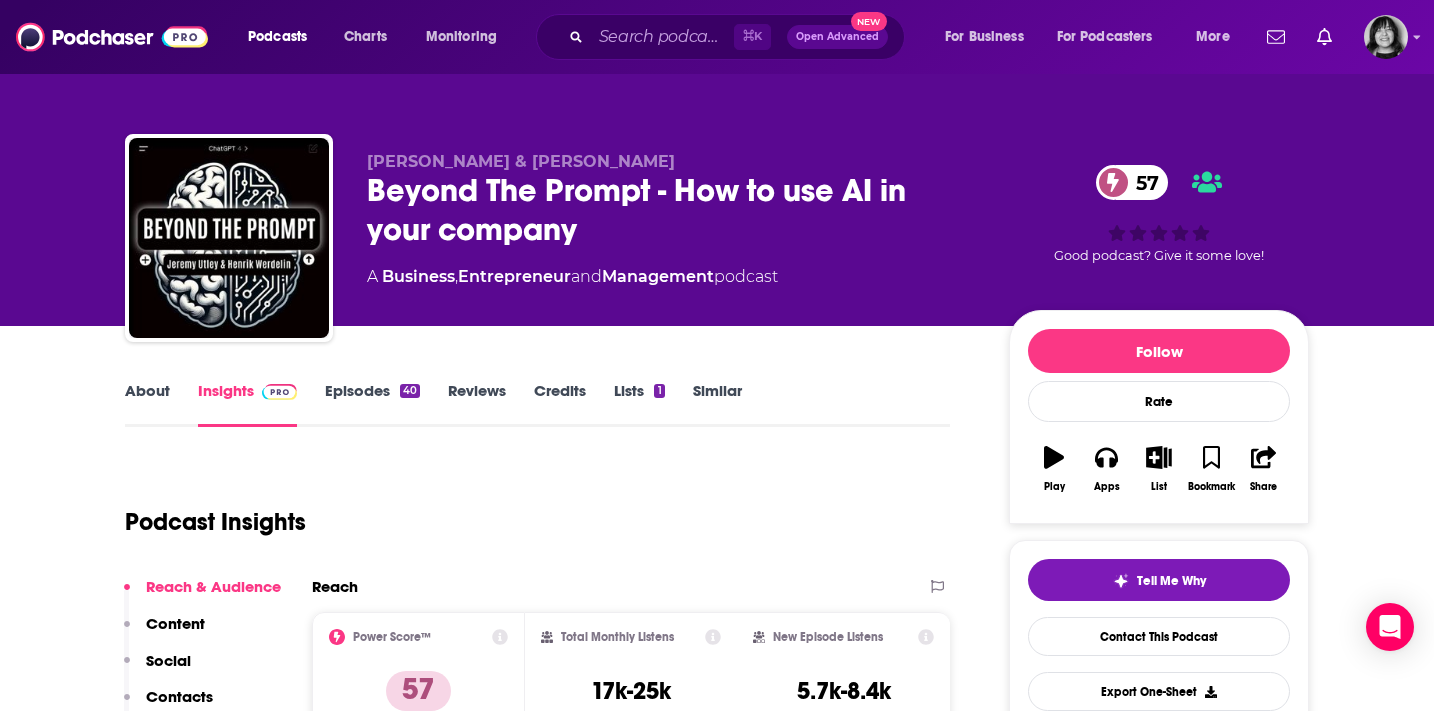 drag, startPoint x: 650, startPoint y: 160, endPoint x: 370, endPoint y: 167, distance: 280.0875 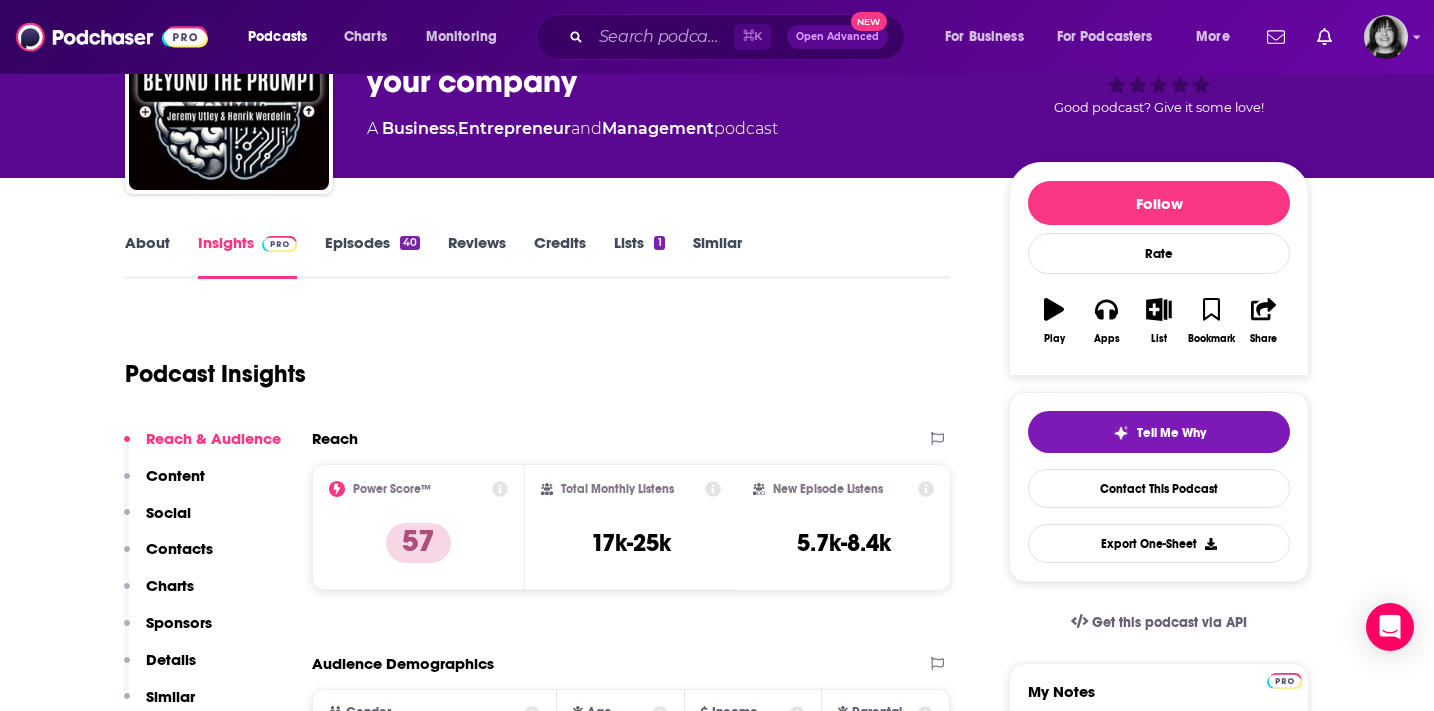 click on "About" at bounding box center (147, 256) 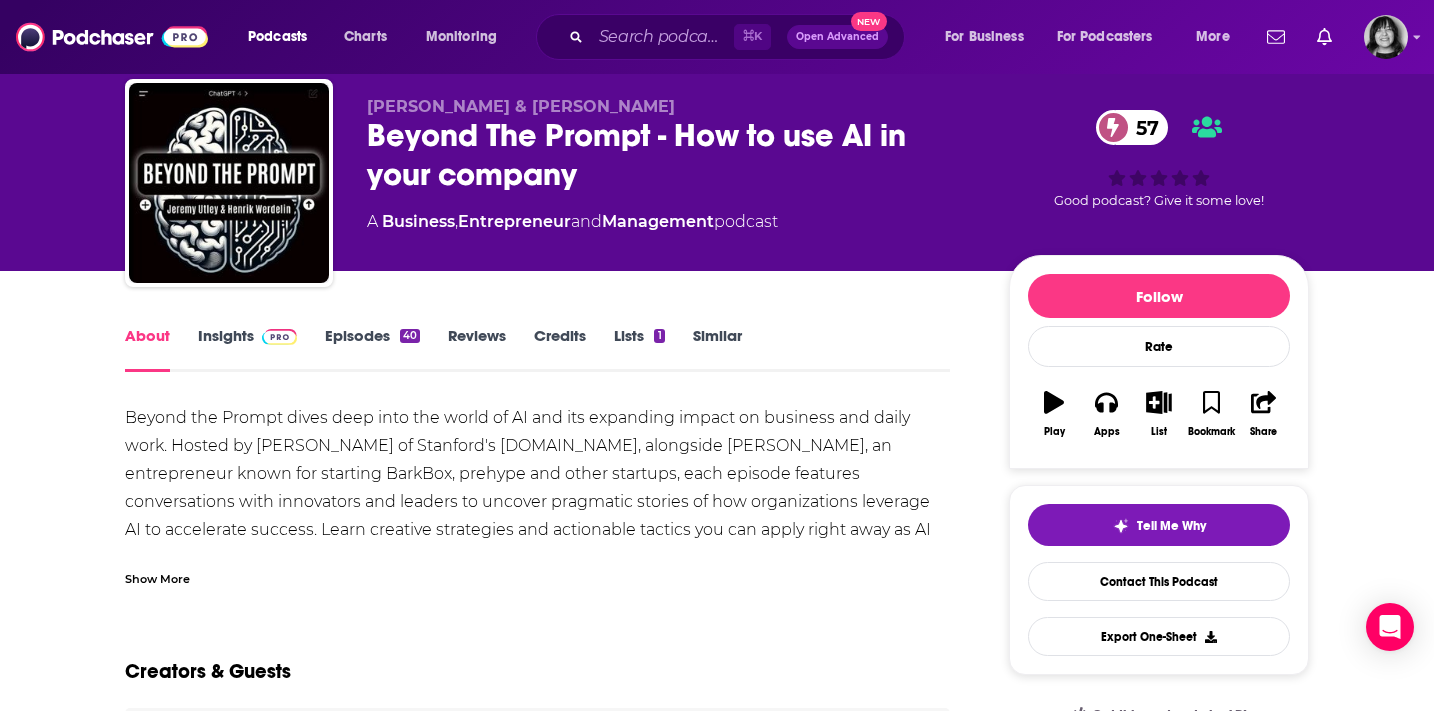 scroll, scrollTop: 61, scrollLeft: 0, axis: vertical 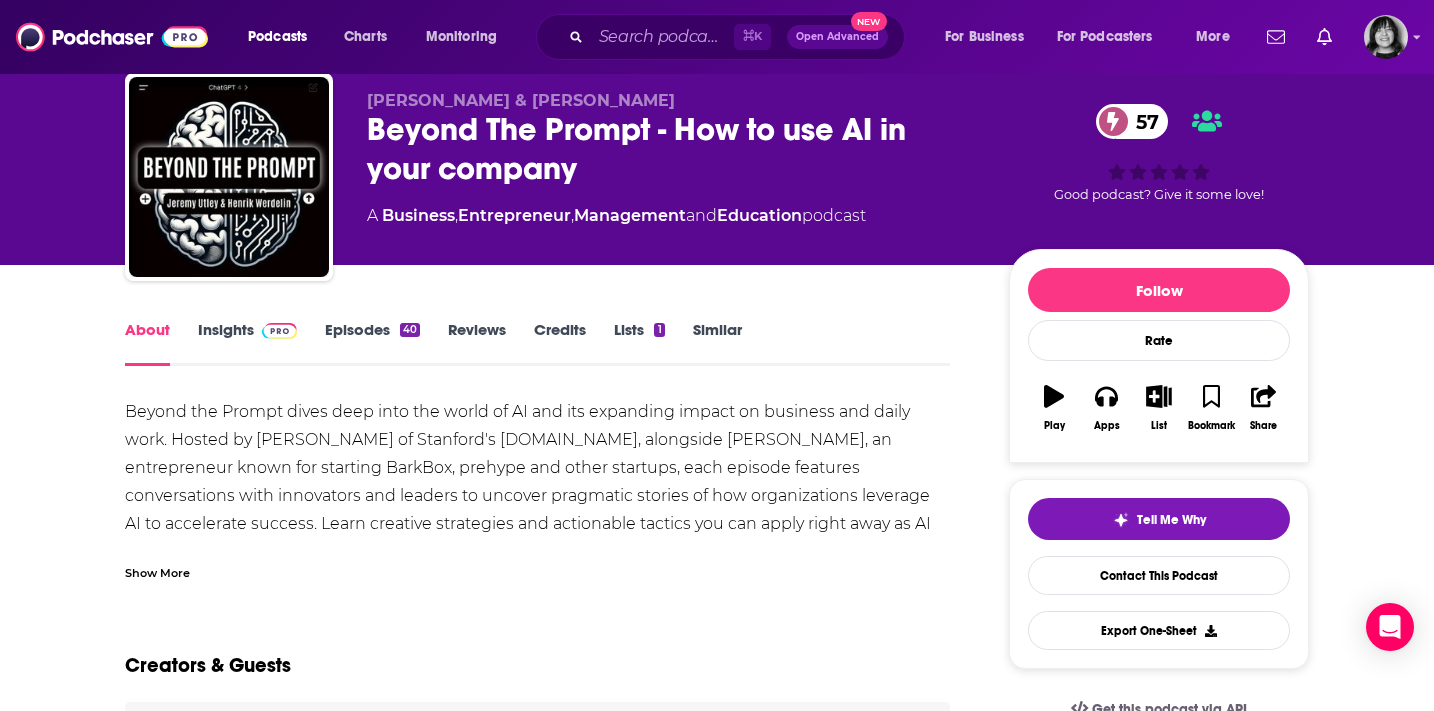 click on "Show More" at bounding box center (537, 565) 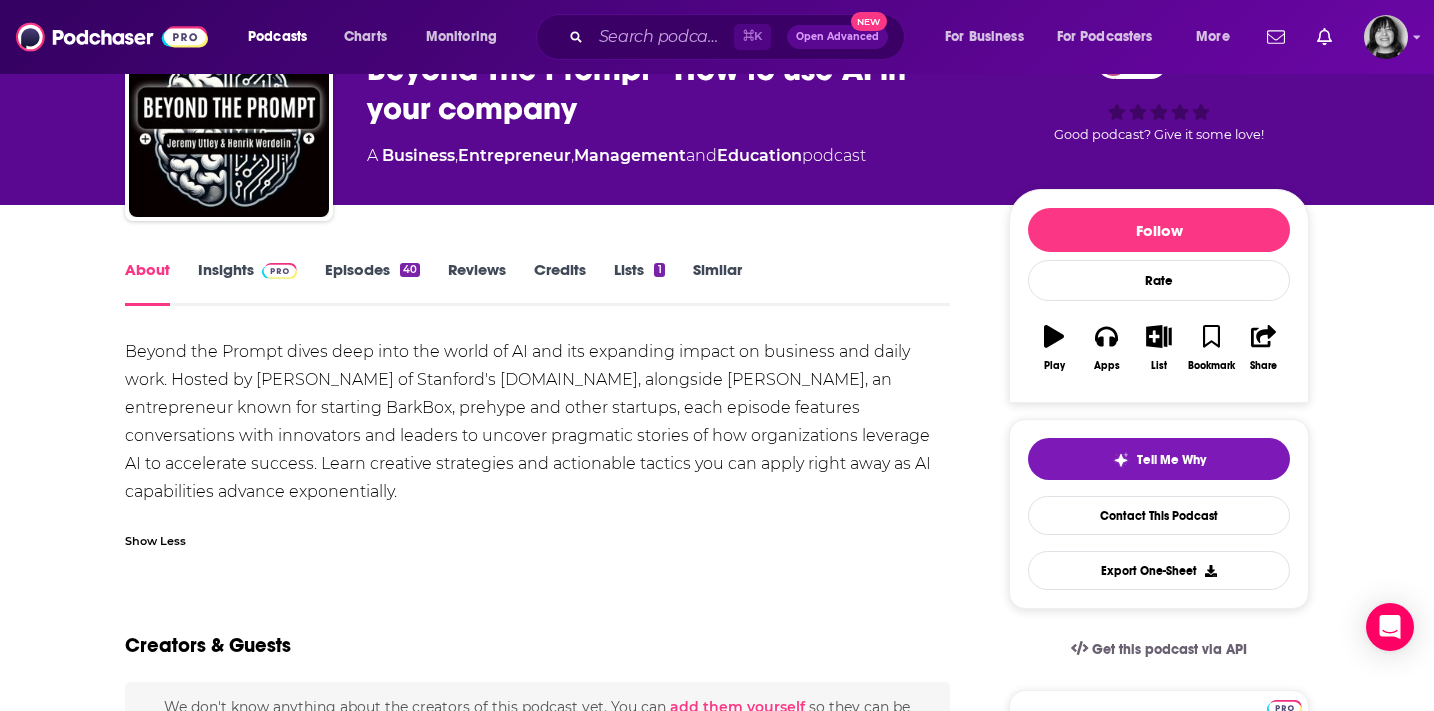 scroll, scrollTop: 131, scrollLeft: 0, axis: vertical 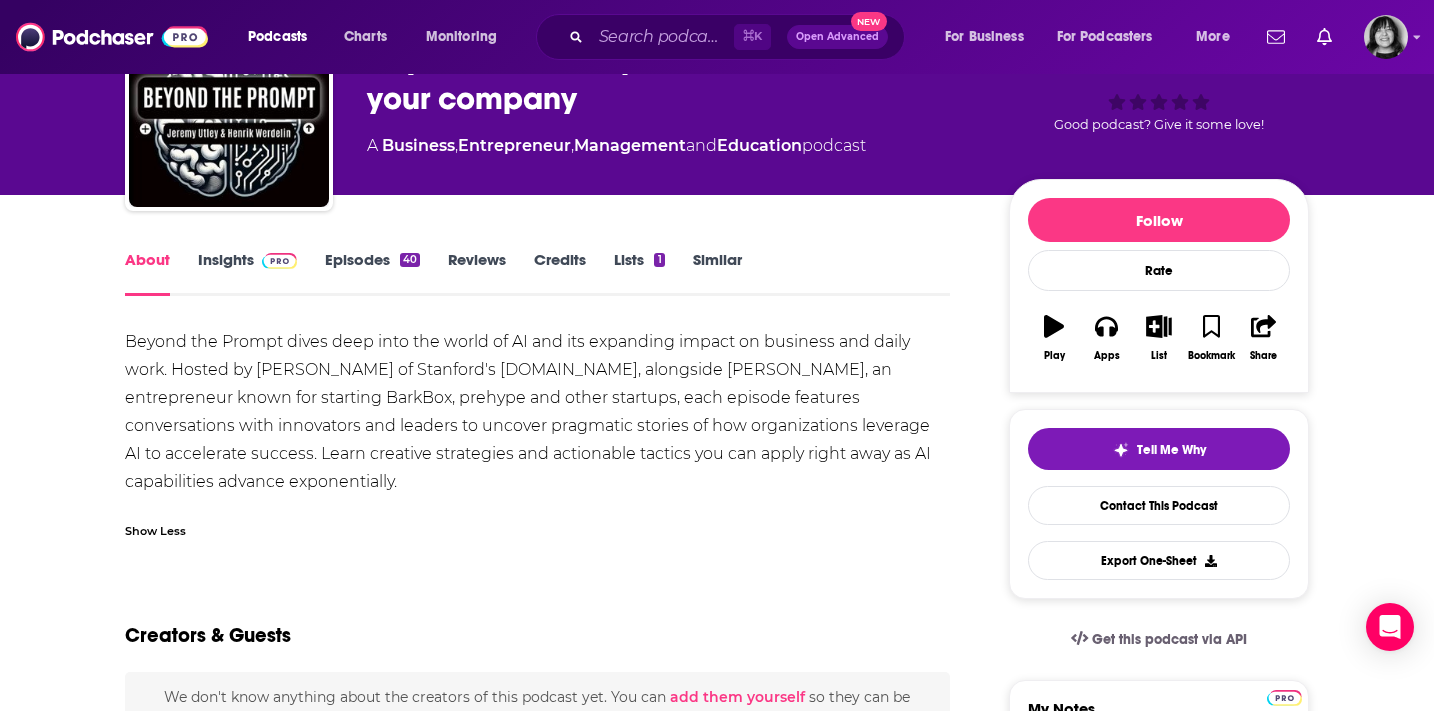 click on "Insights" at bounding box center (247, 273) 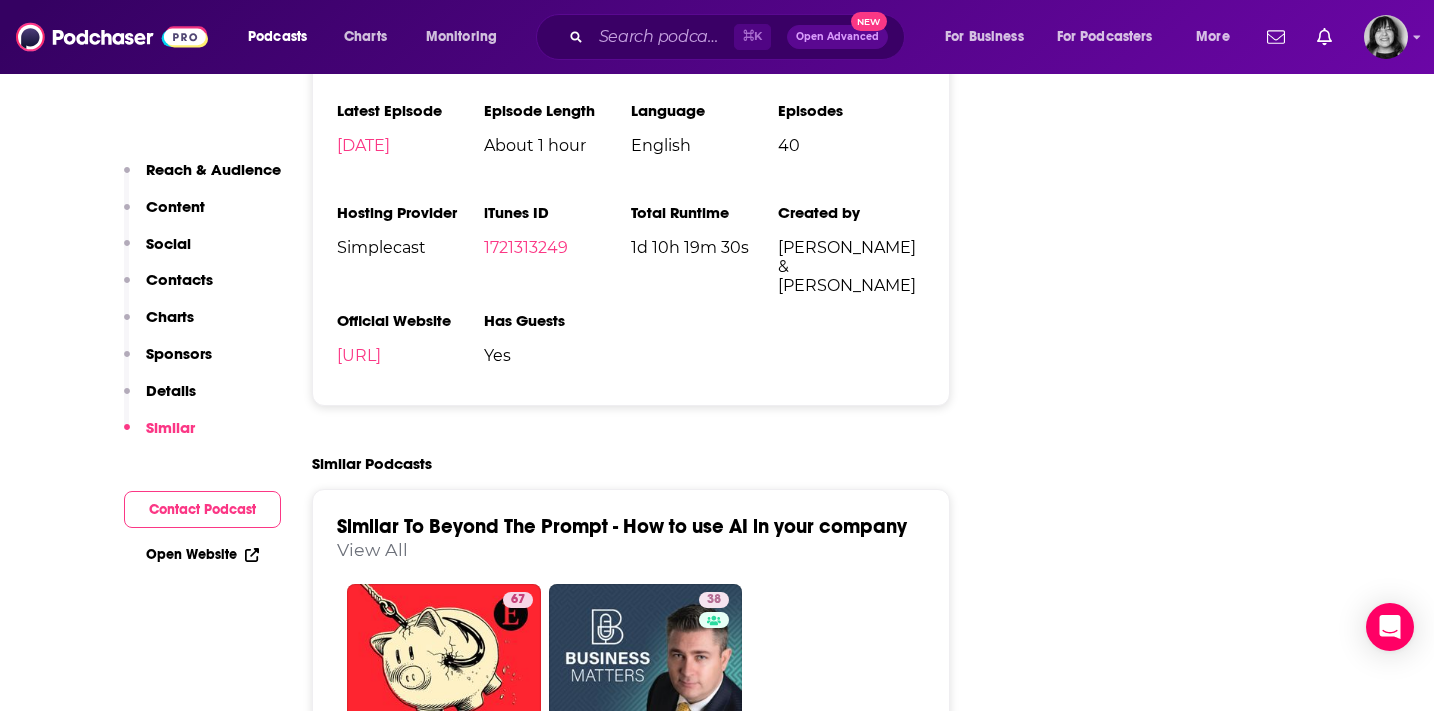 scroll, scrollTop: 2670, scrollLeft: 0, axis: vertical 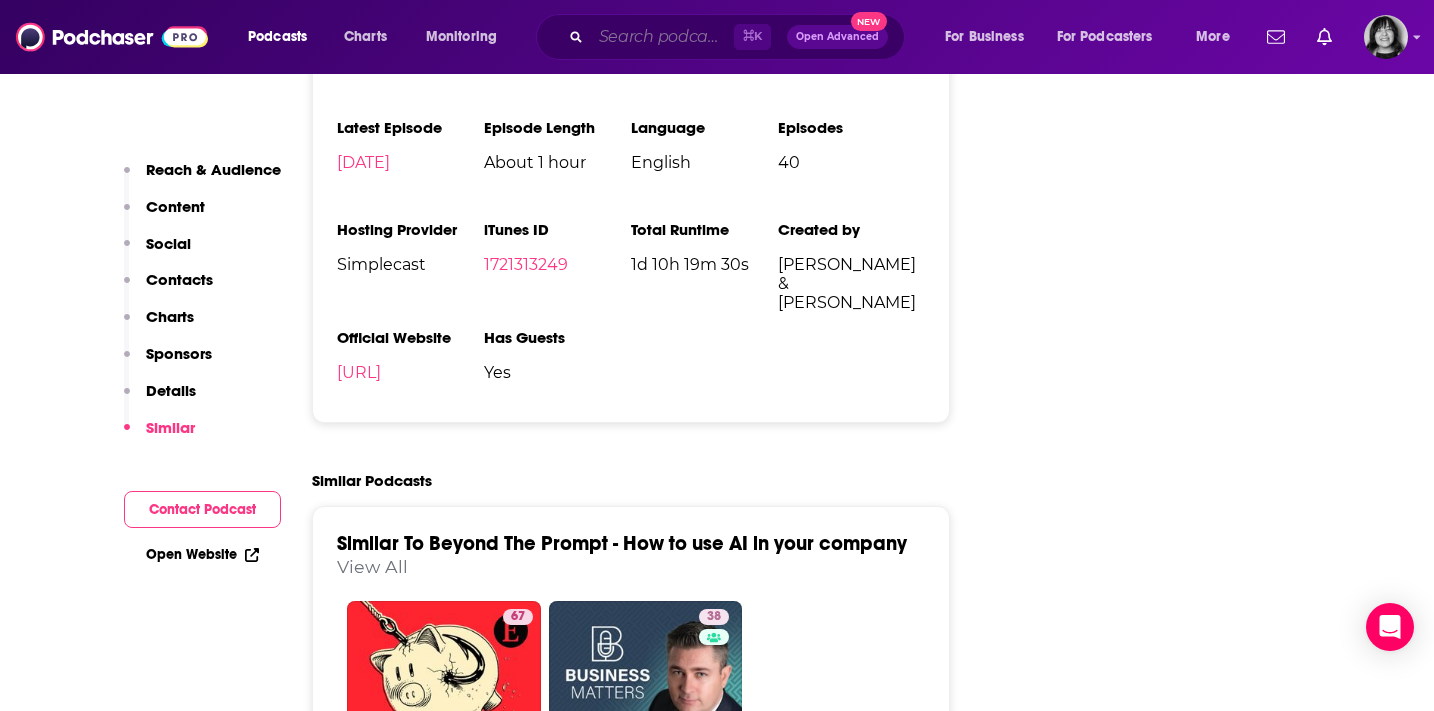 click at bounding box center (662, 37) 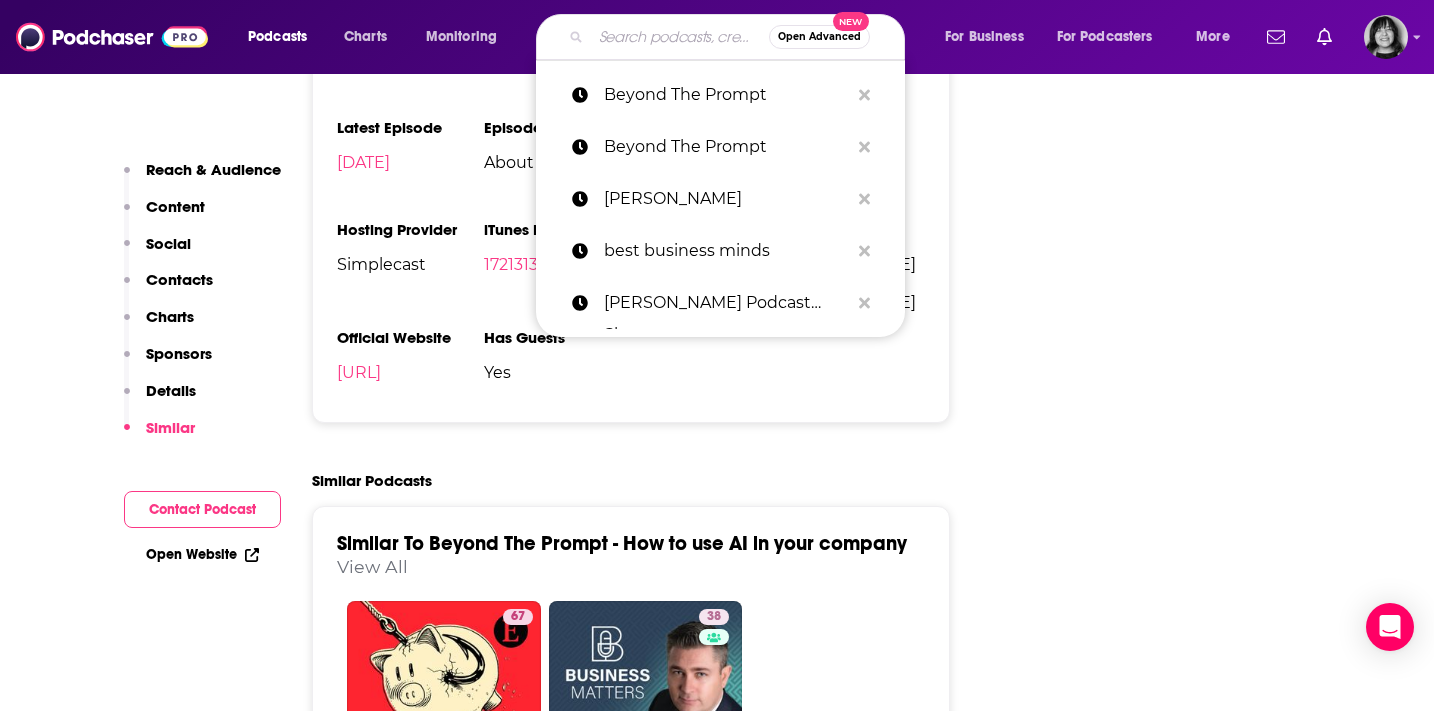 paste on "Built to Sell Radio" 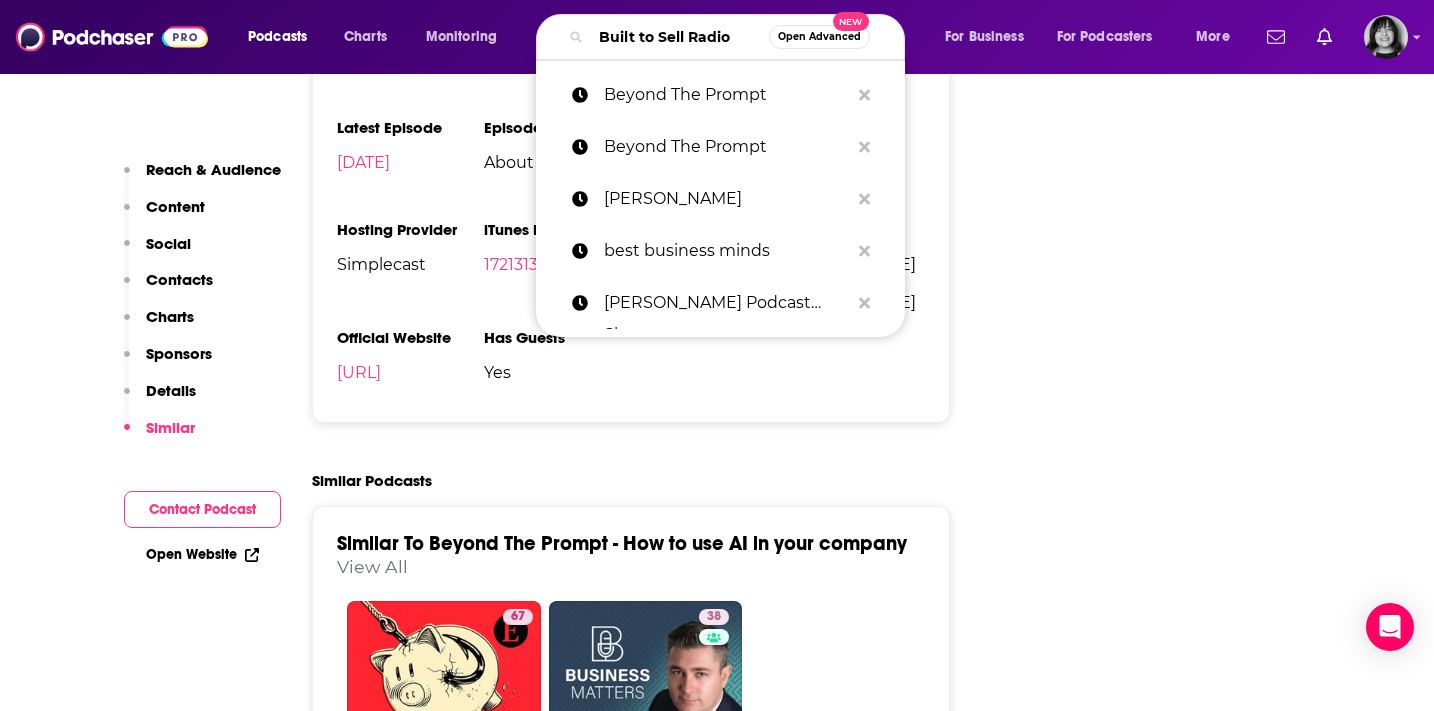 scroll, scrollTop: 0, scrollLeft: 14, axis: horizontal 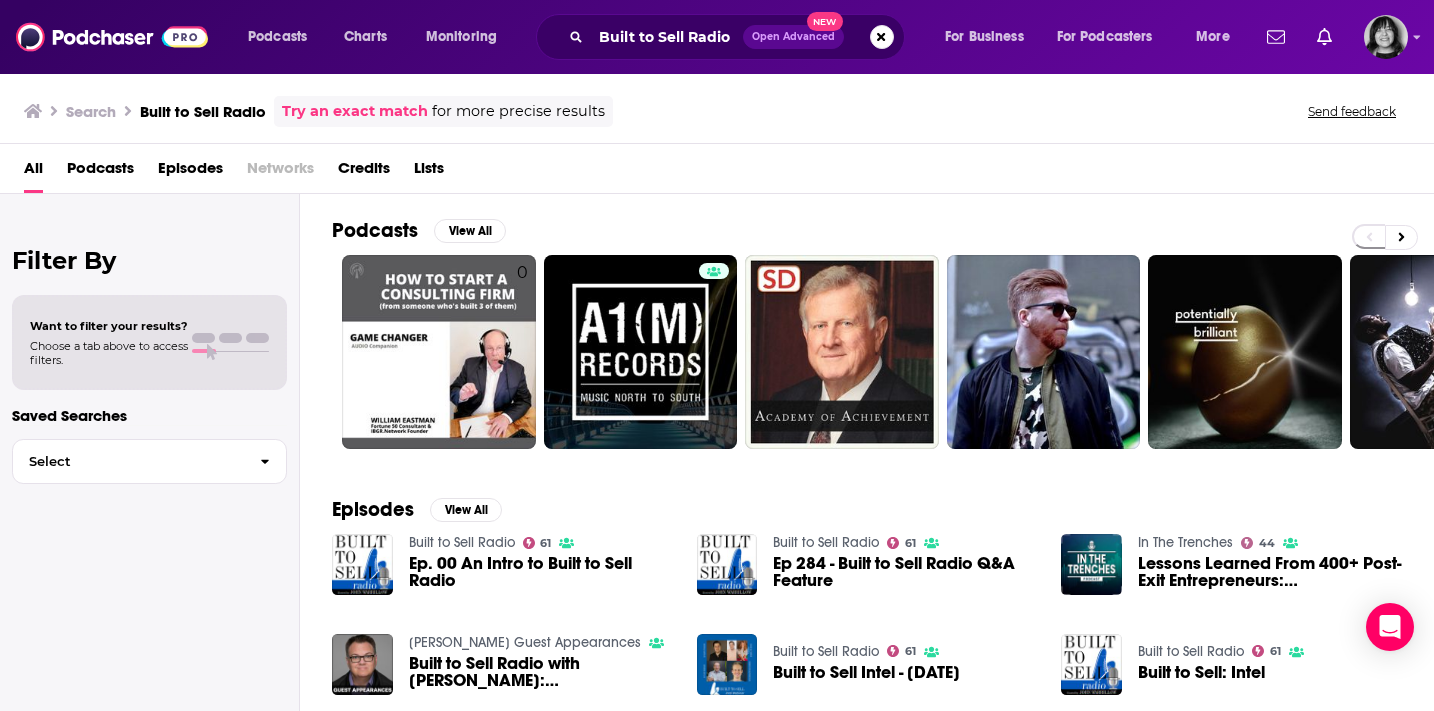 click on "Built to Sell Radio 61 Ep. 00 An Intro to Built to Sell Radio" at bounding box center (541, 565) 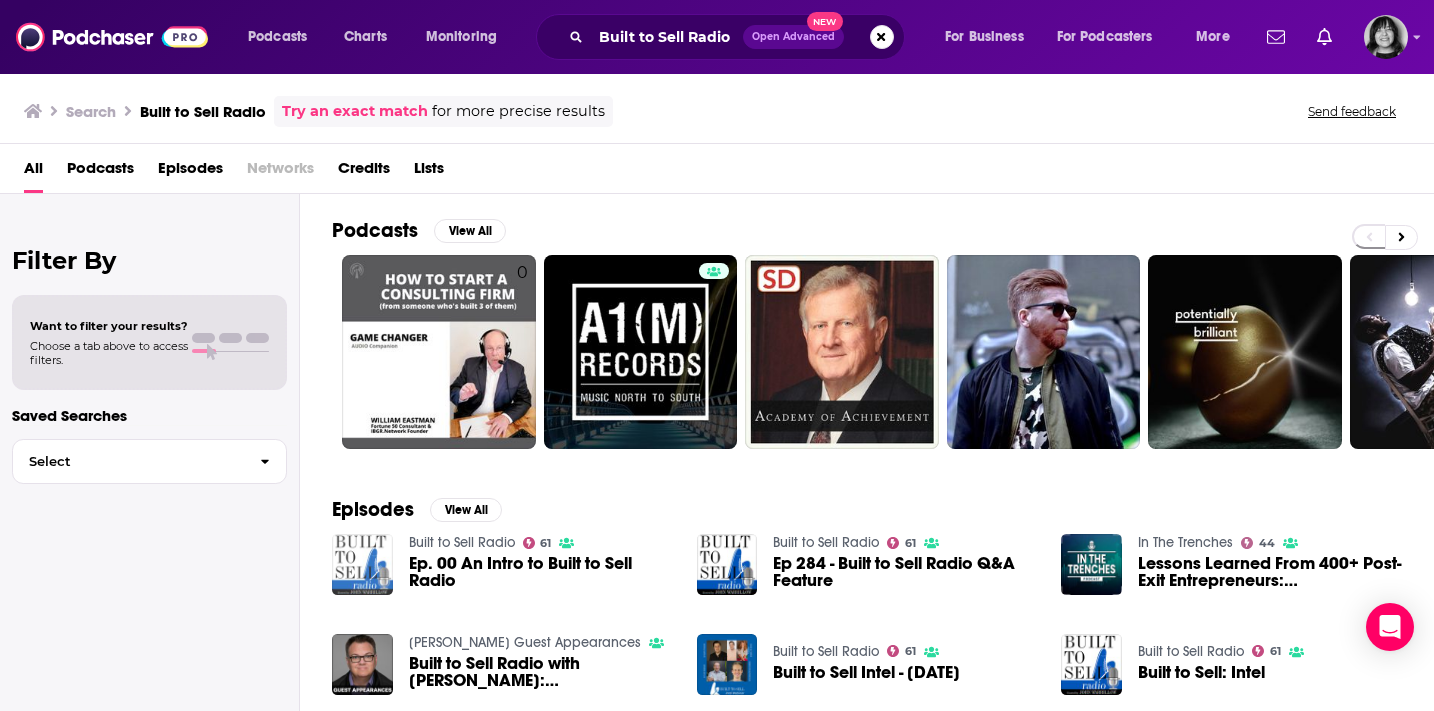 click at bounding box center [362, 564] 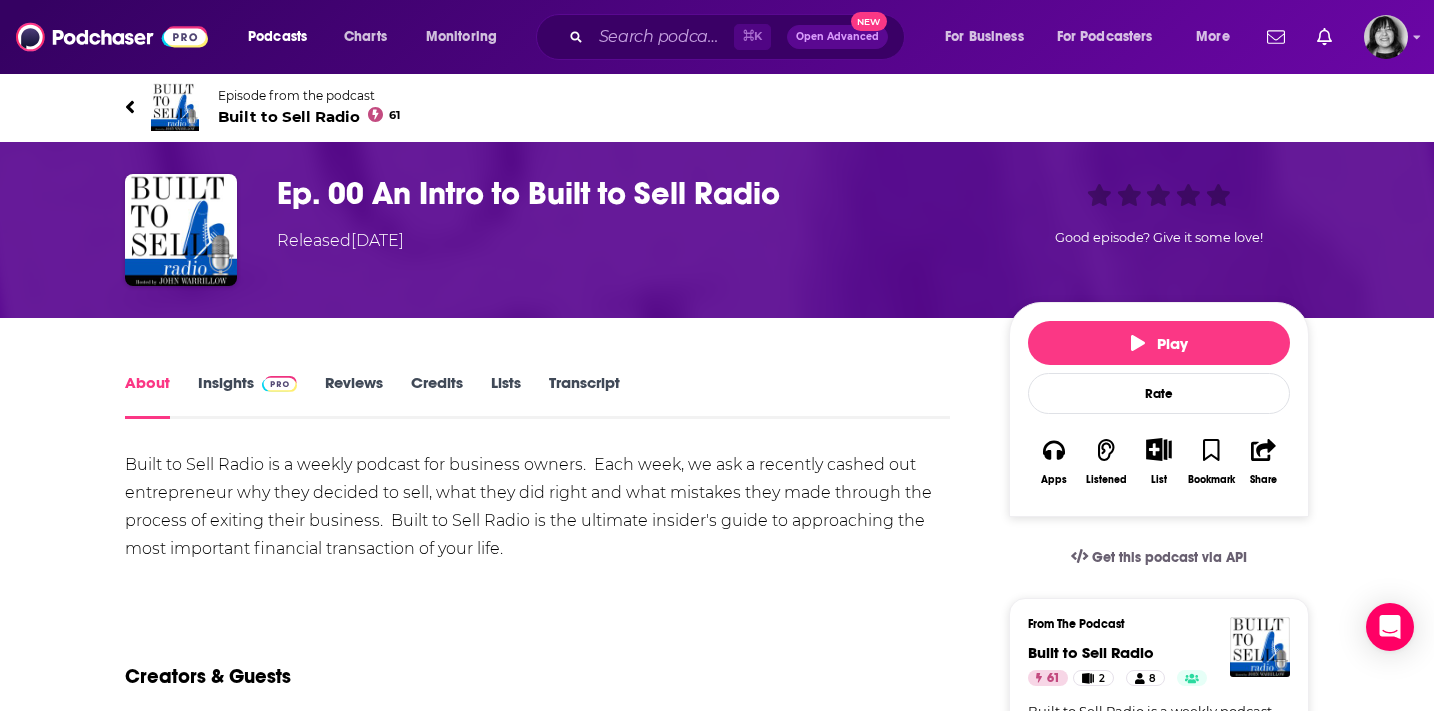 click on "Built to Sell Radio 61" at bounding box center [309, 116] 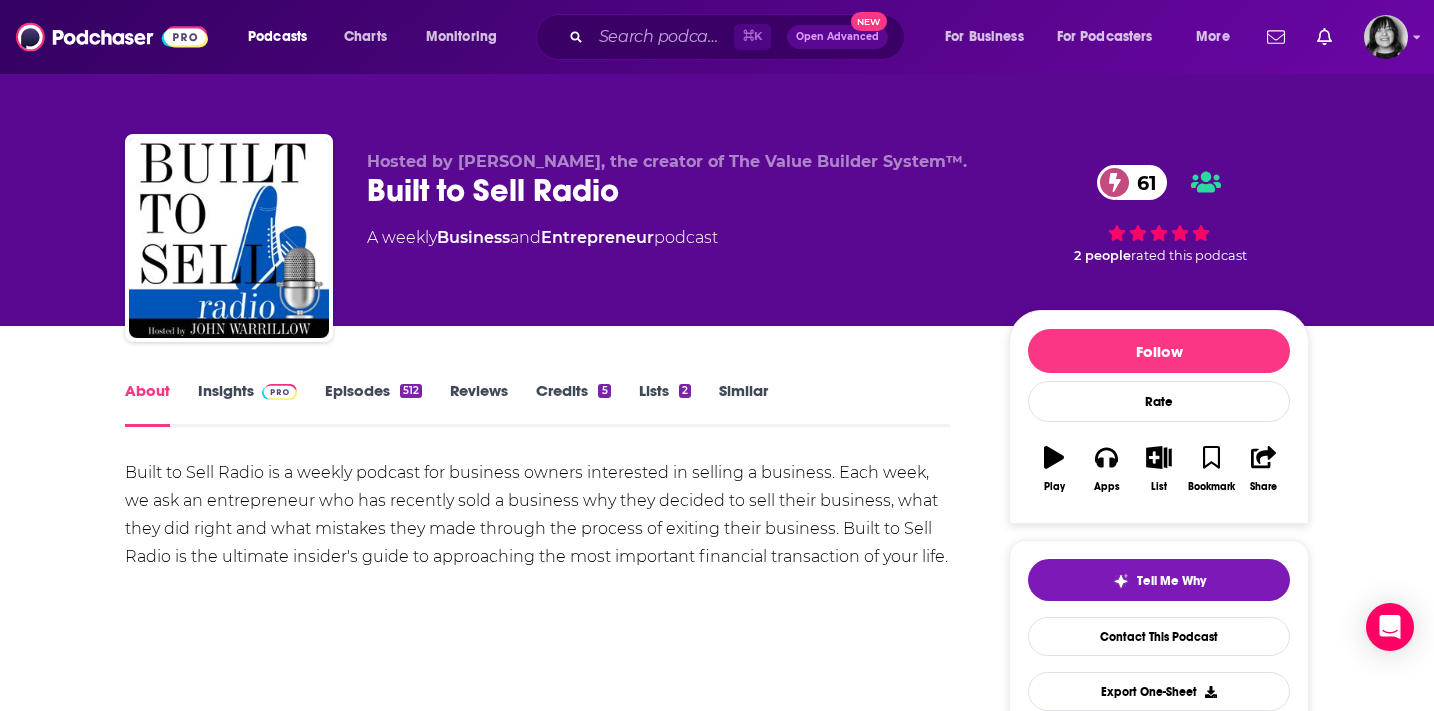 click on "Insights" at bounding box center [247, 404] 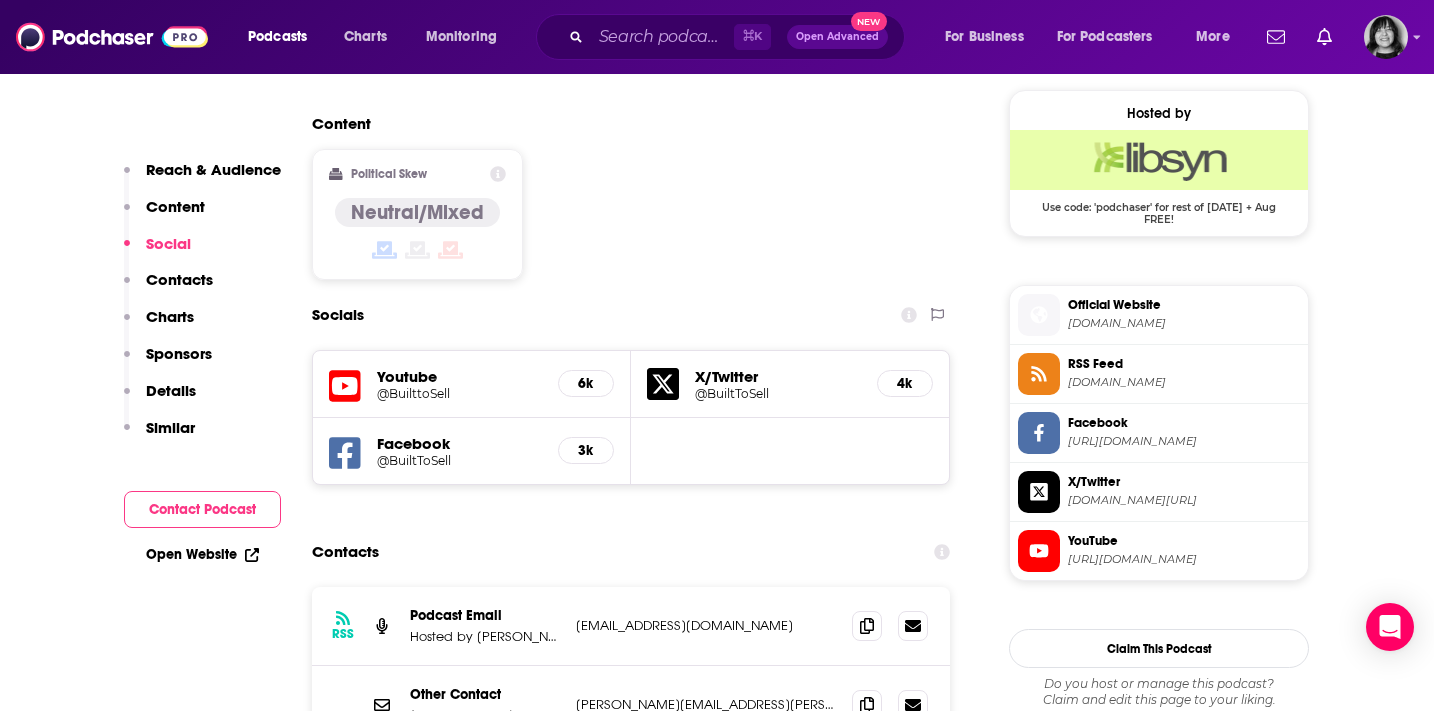 scroll, scrollTop: 1616, scrollLeft: 0, axis: vertical 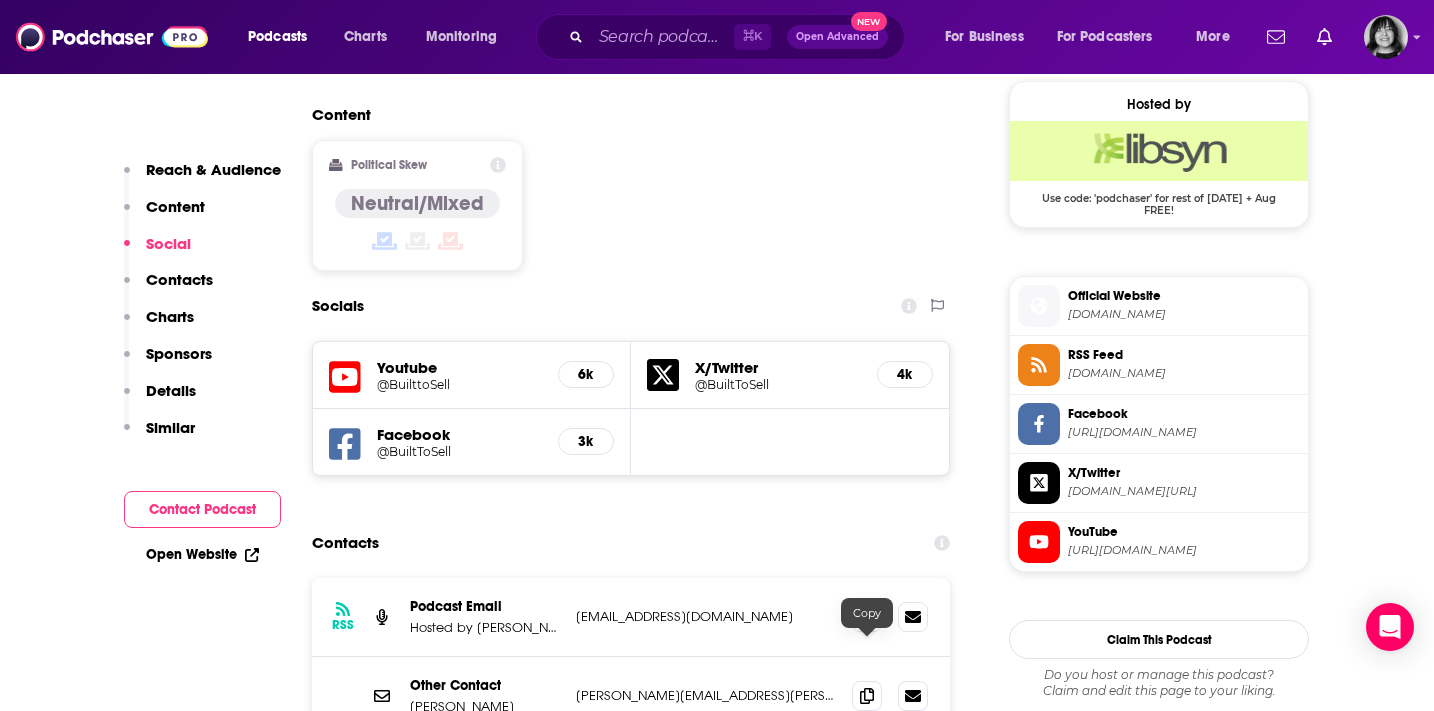 click 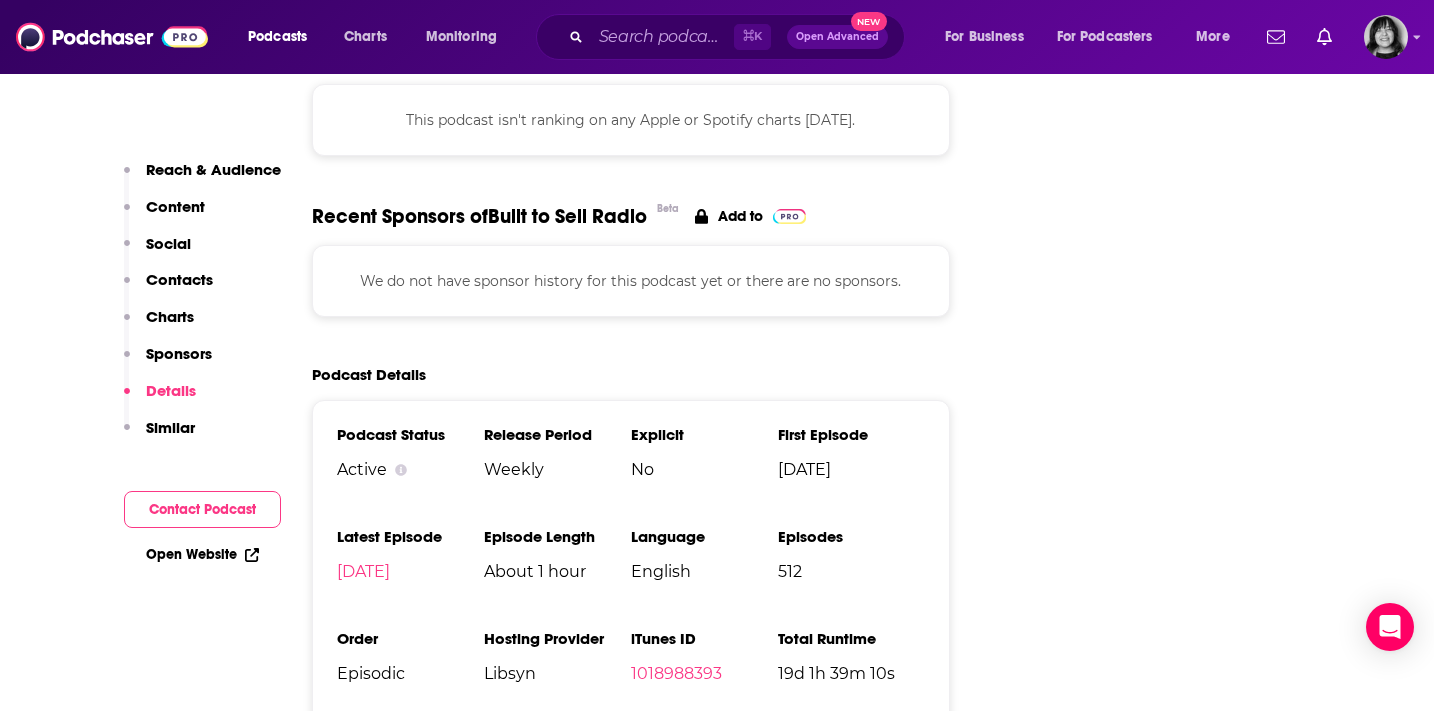 scroll, scrollTop: 2565, scrollLeft: 0, axis: vertical 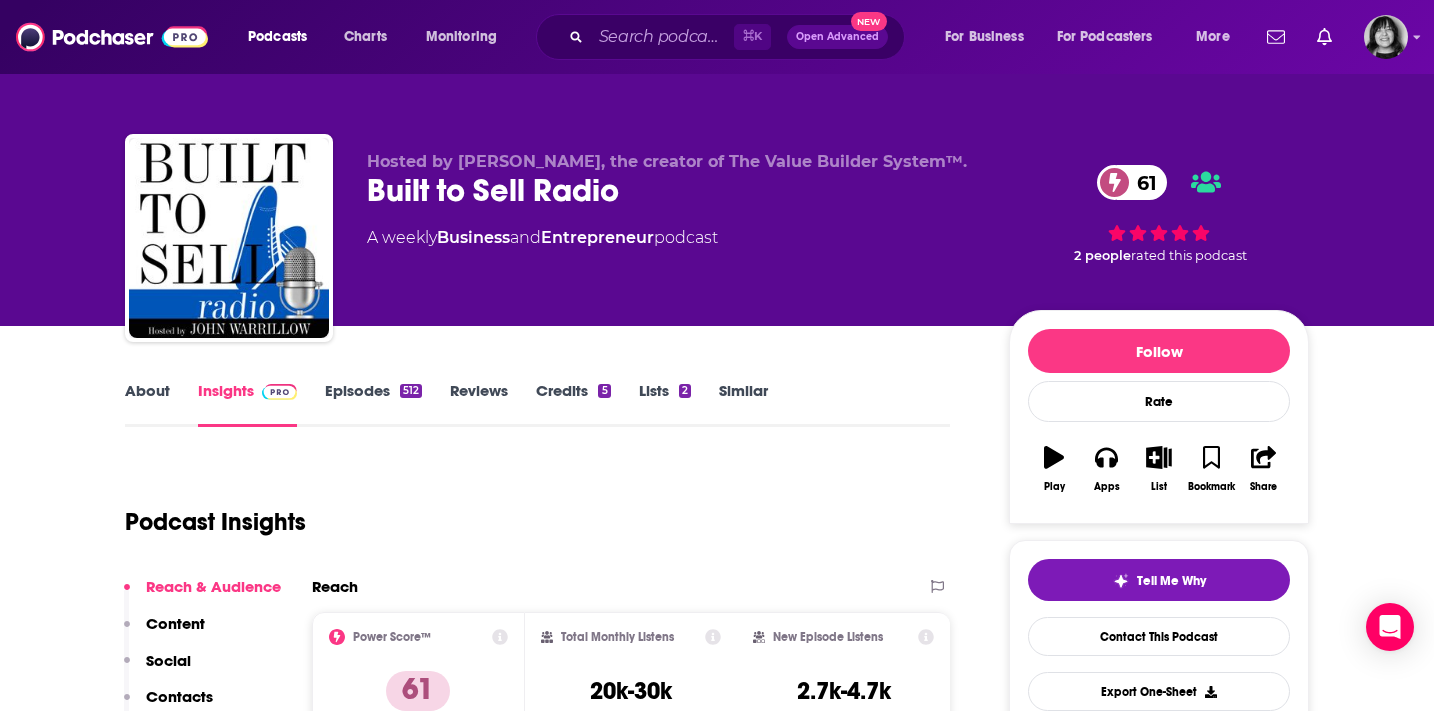 click on "About" at bounding box center (147, 404) 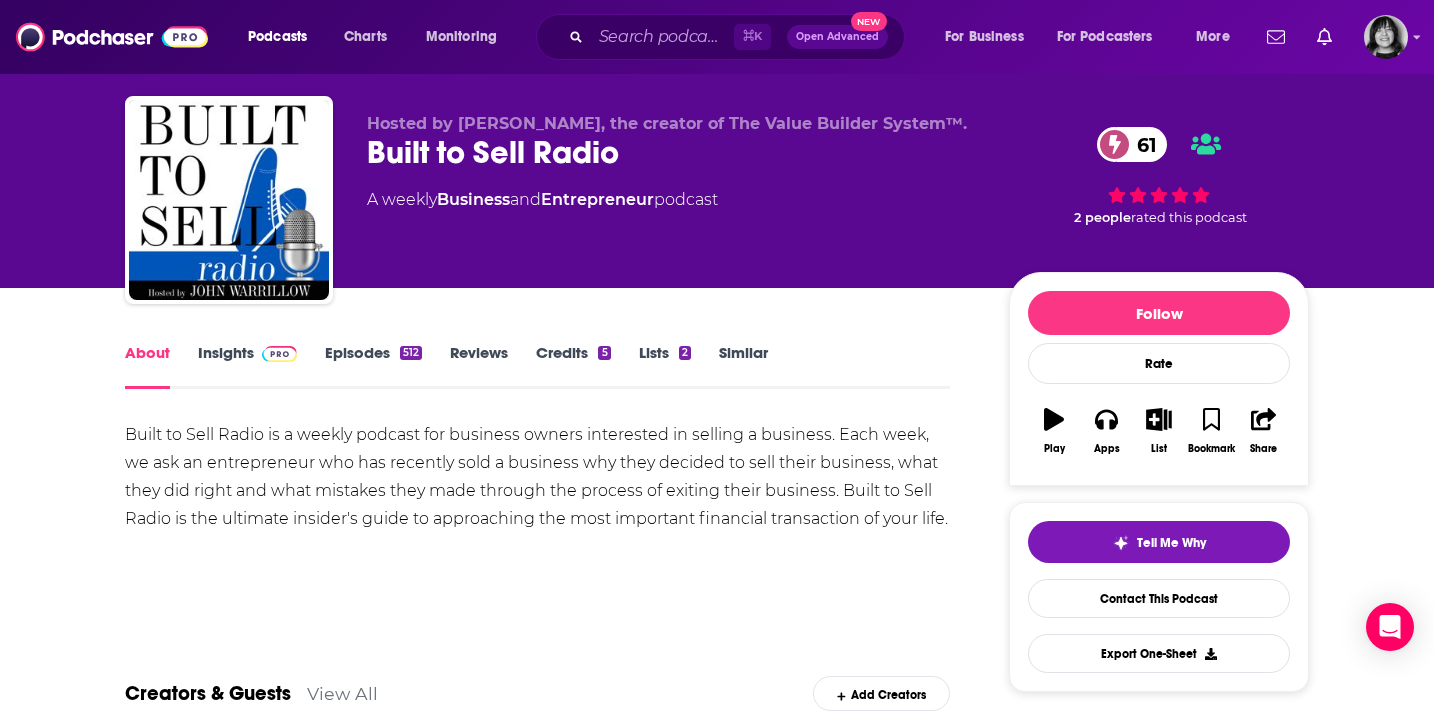 scroll, scrollTop: 42, scrollLeft: 0, axis: vertical 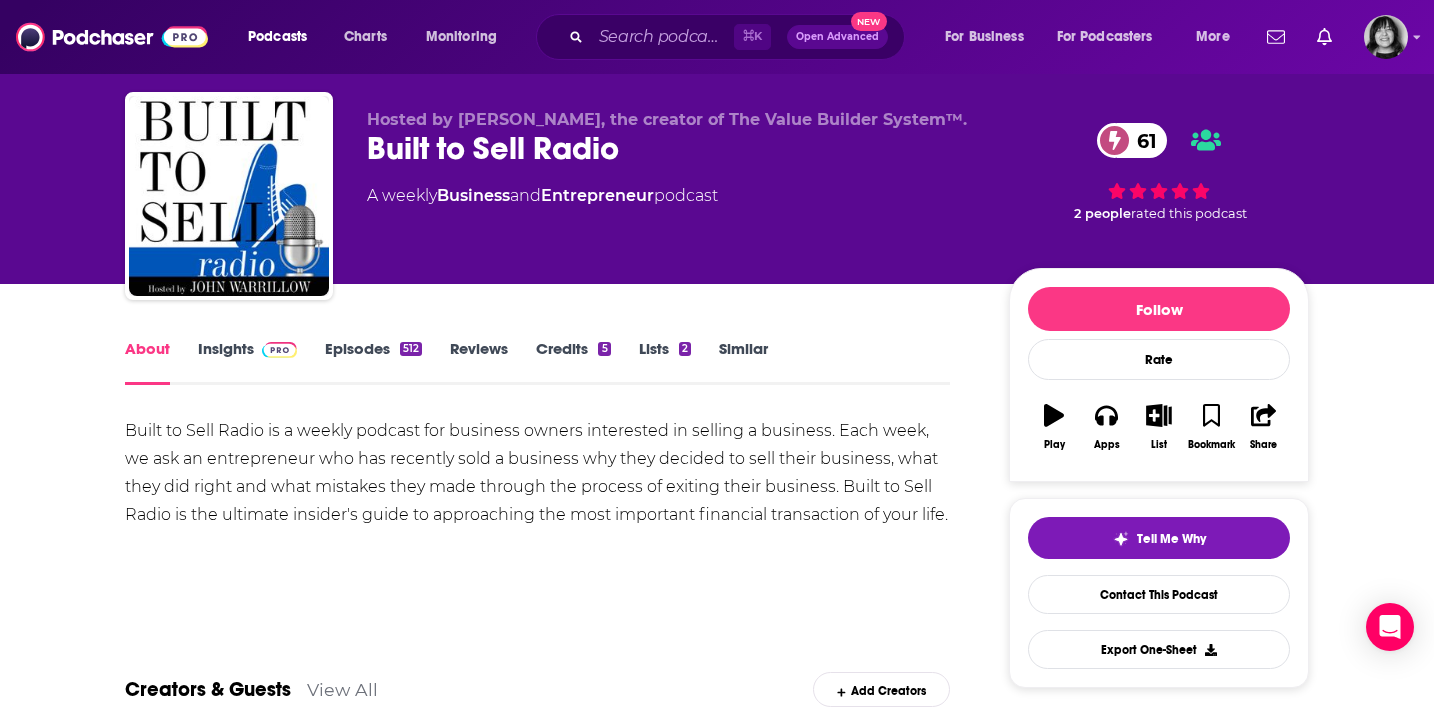 click on "Insights" at bounding box center [247, 362] 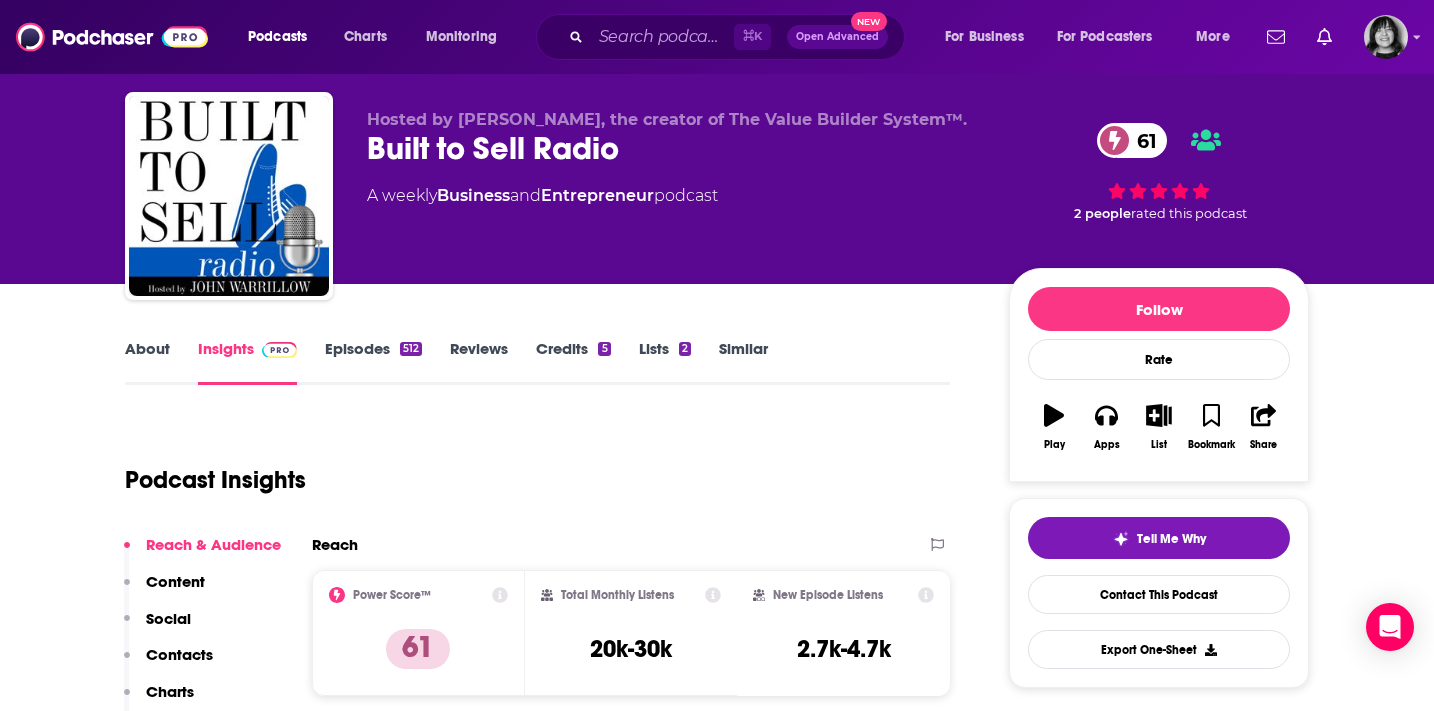 scroll, scrollTop: 0, scrollLeft: 0, axis: both 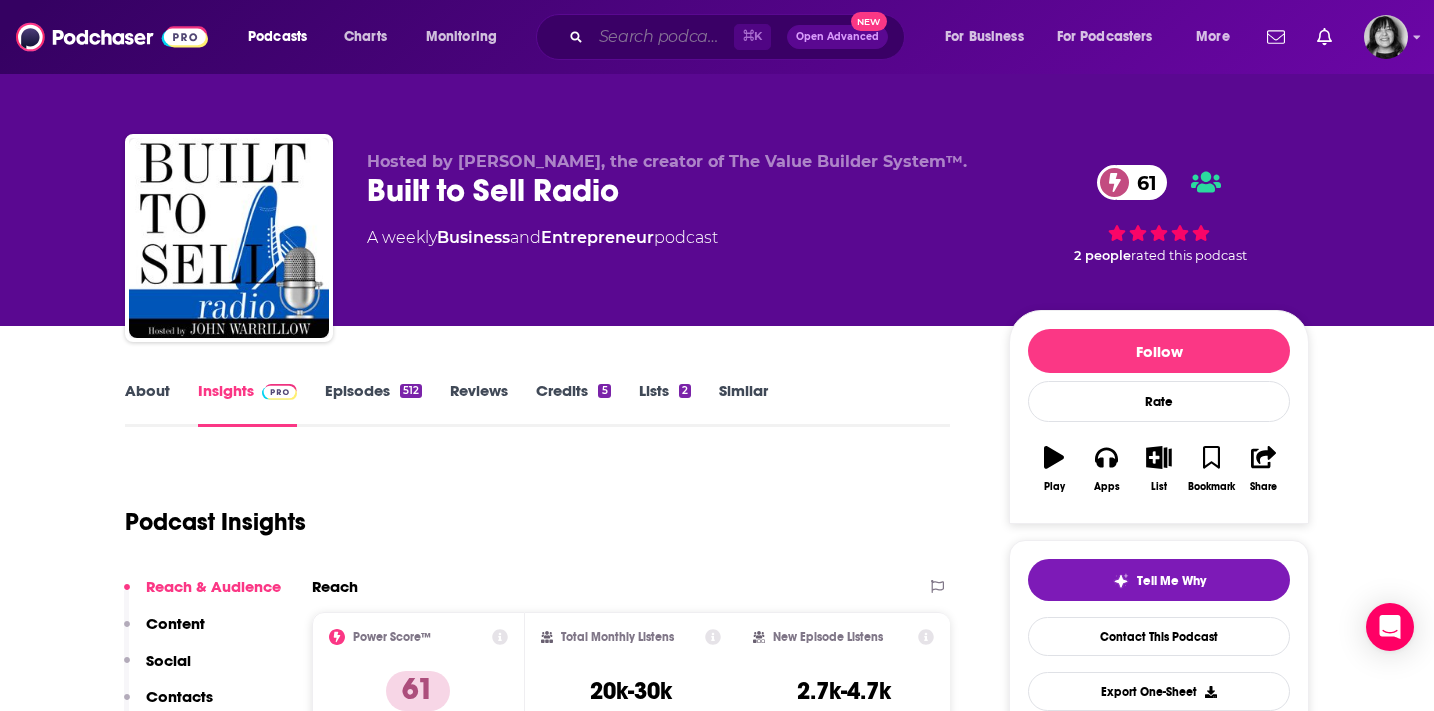 click at bounding box center (662, 37) 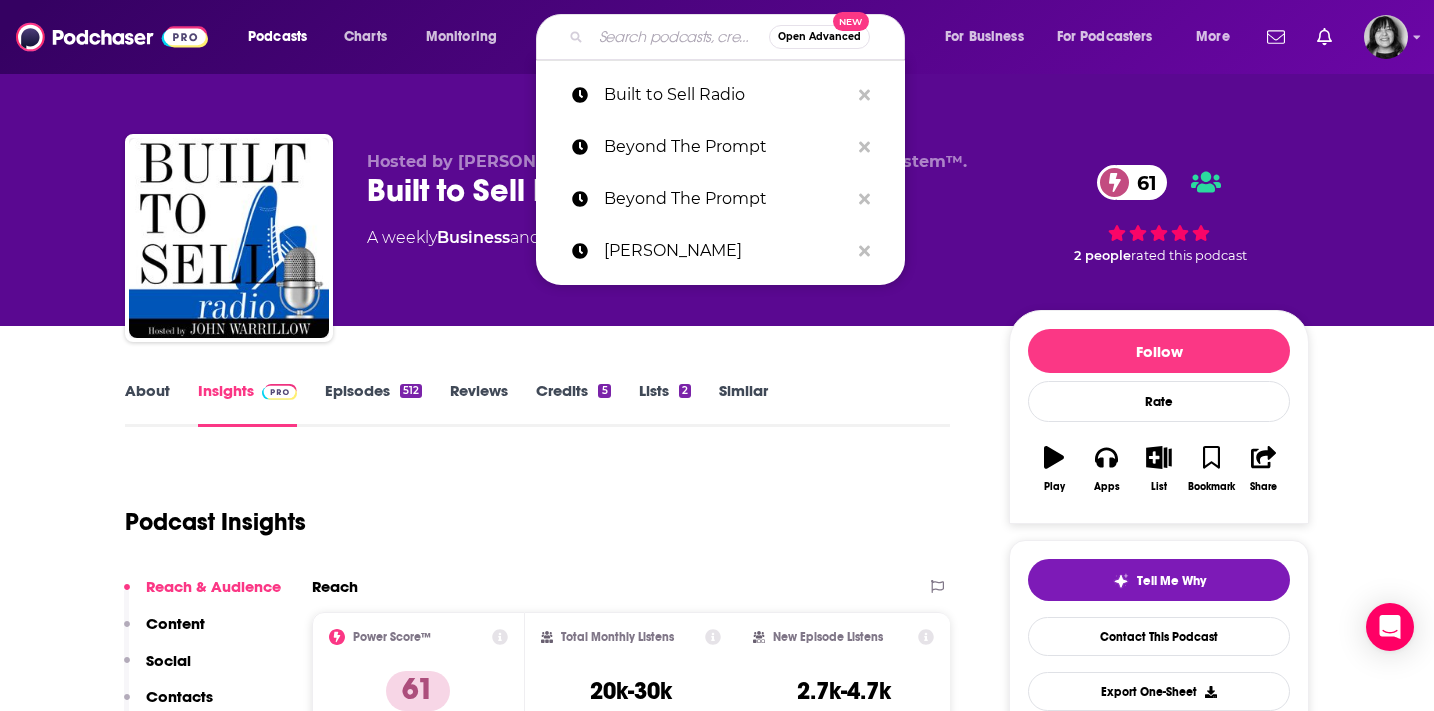 paste on "Business Lunch" 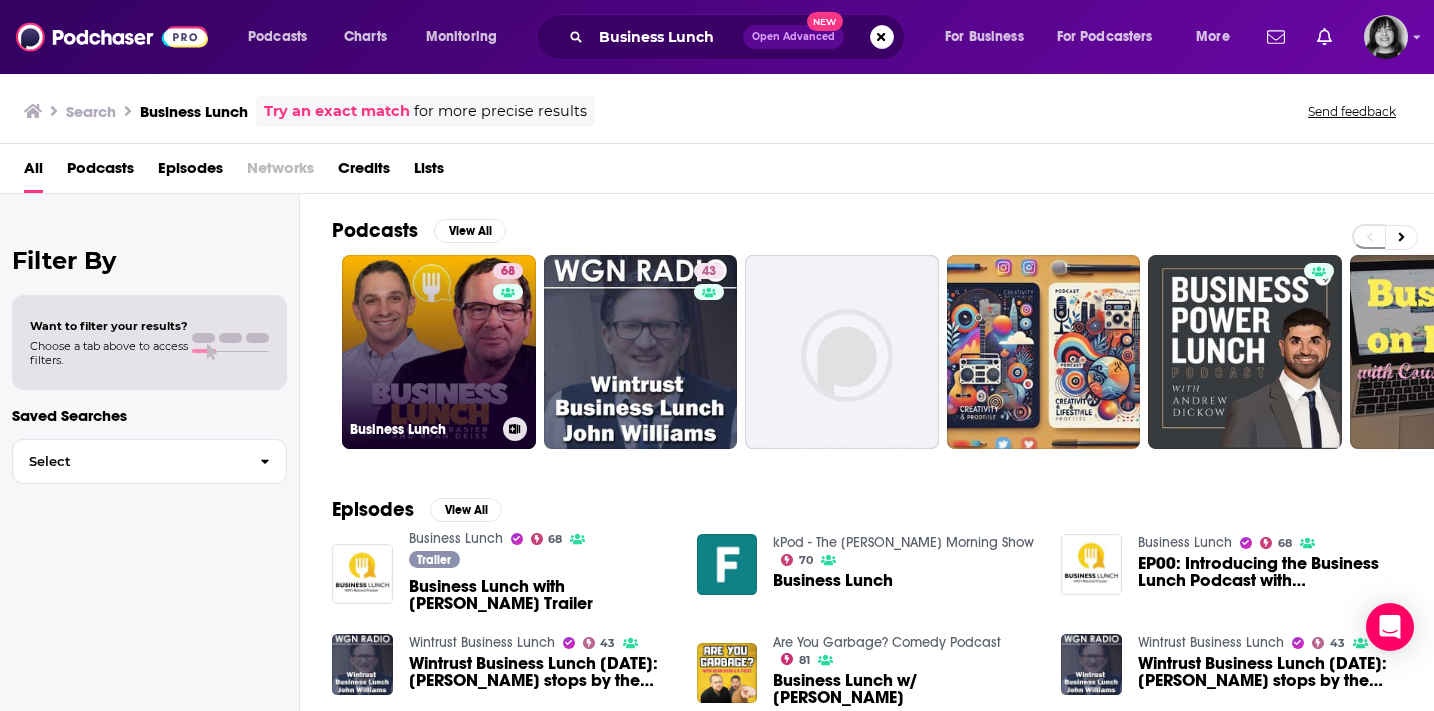 click on "68 Business Lunch" at bounding box center (439, 352) 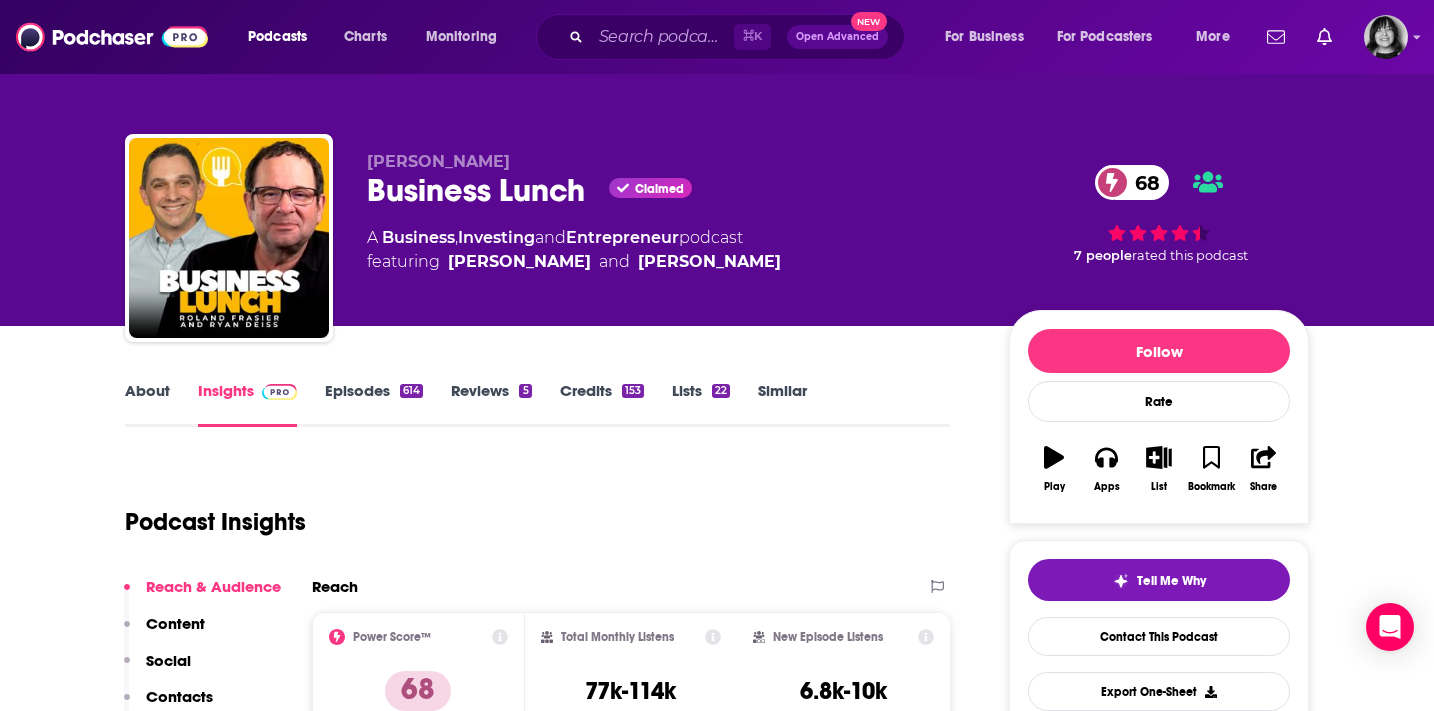 scroll, scrollTop: 6, scrollLeft: 0, axis: vertical 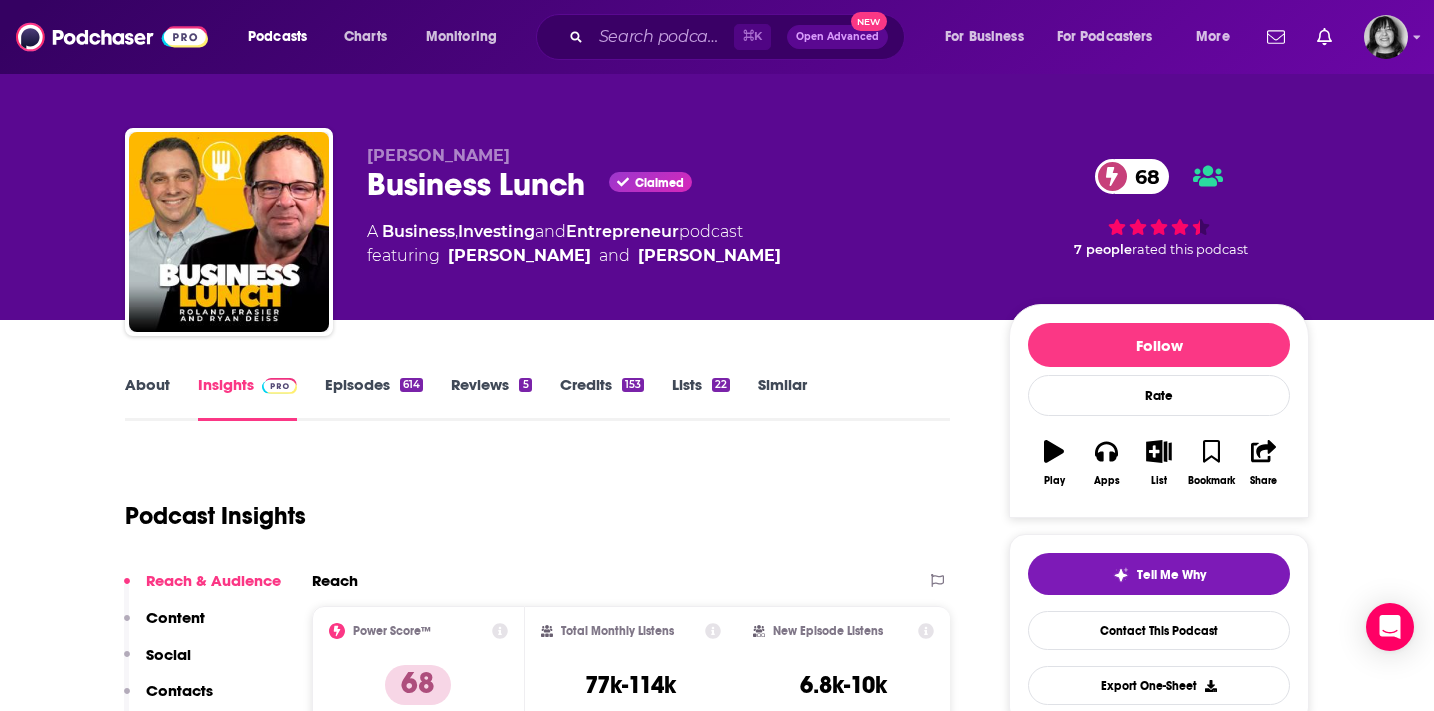 click on "About" at bounding box center [147, 398] 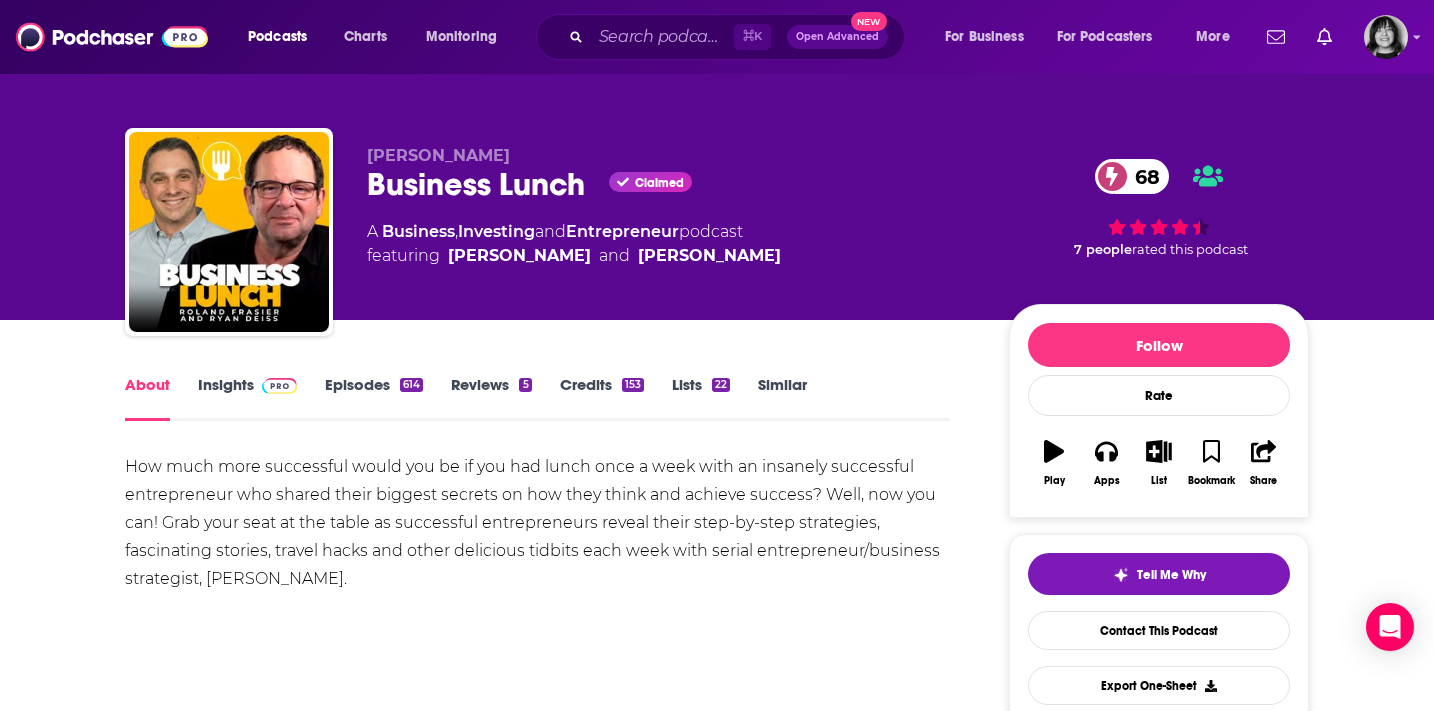 scroll, scrollTop: 0, scrollLeft: 0, axis: both 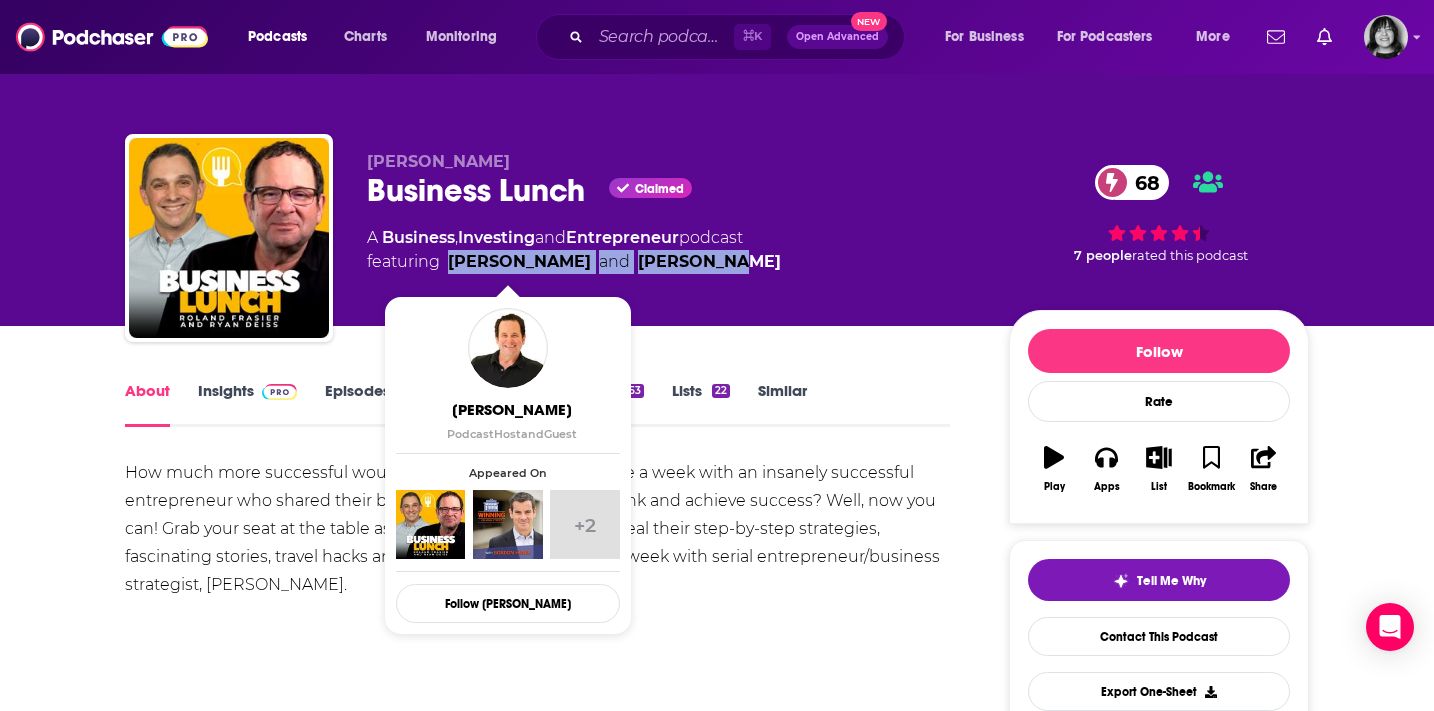 drag, startPoint x: 715, startPoint y: 268, endPoint x: 451, endPoint y: 270, distance: 264.00757 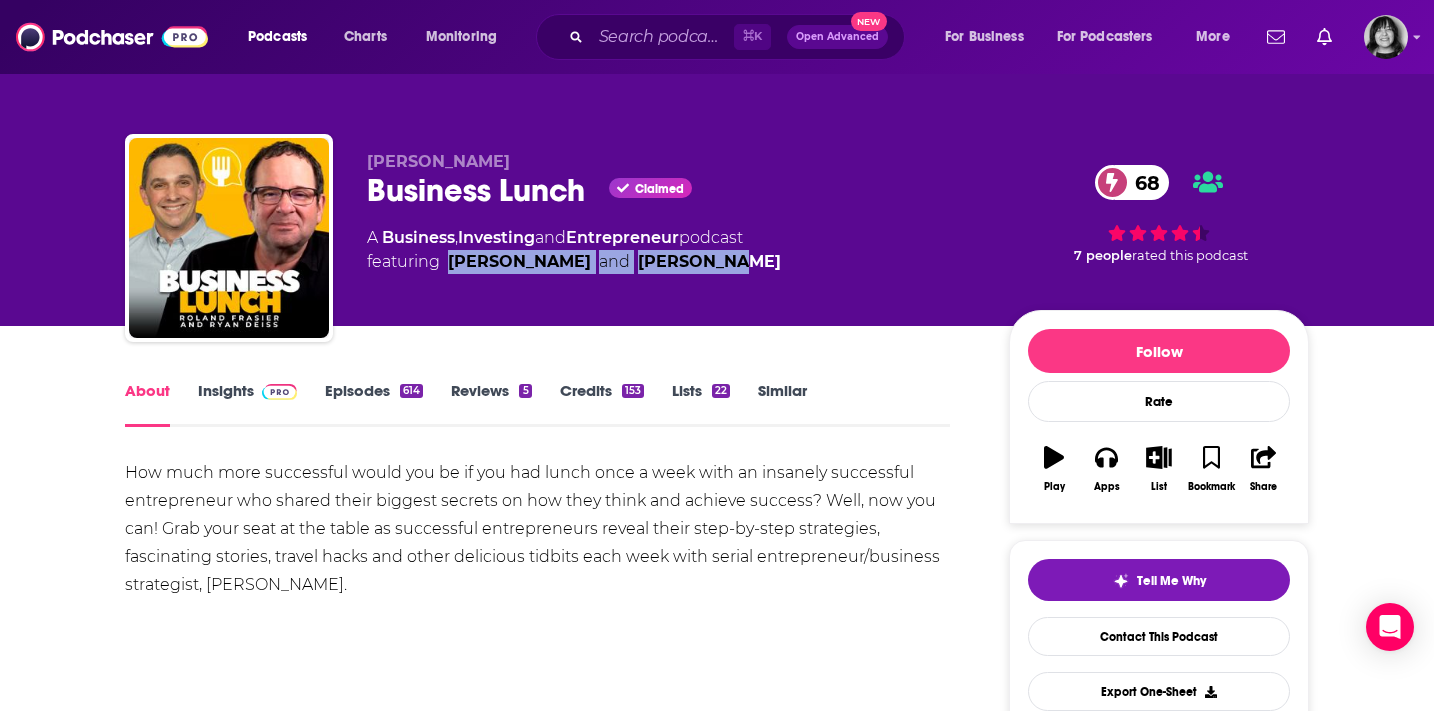 copy on "Roland Frasier  and  Ryan Deiss" 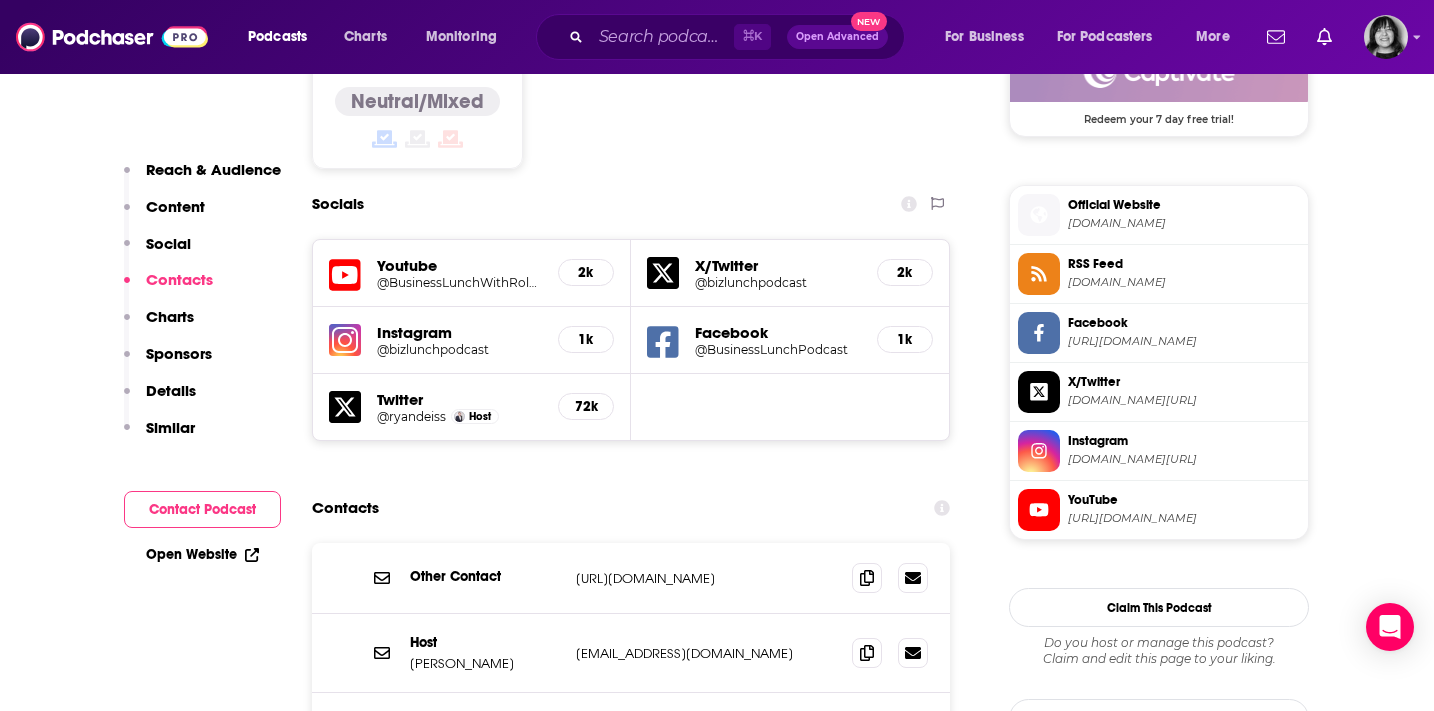 scroll, scrollTop: 1698, scrollLeft: 0, axis: vertical 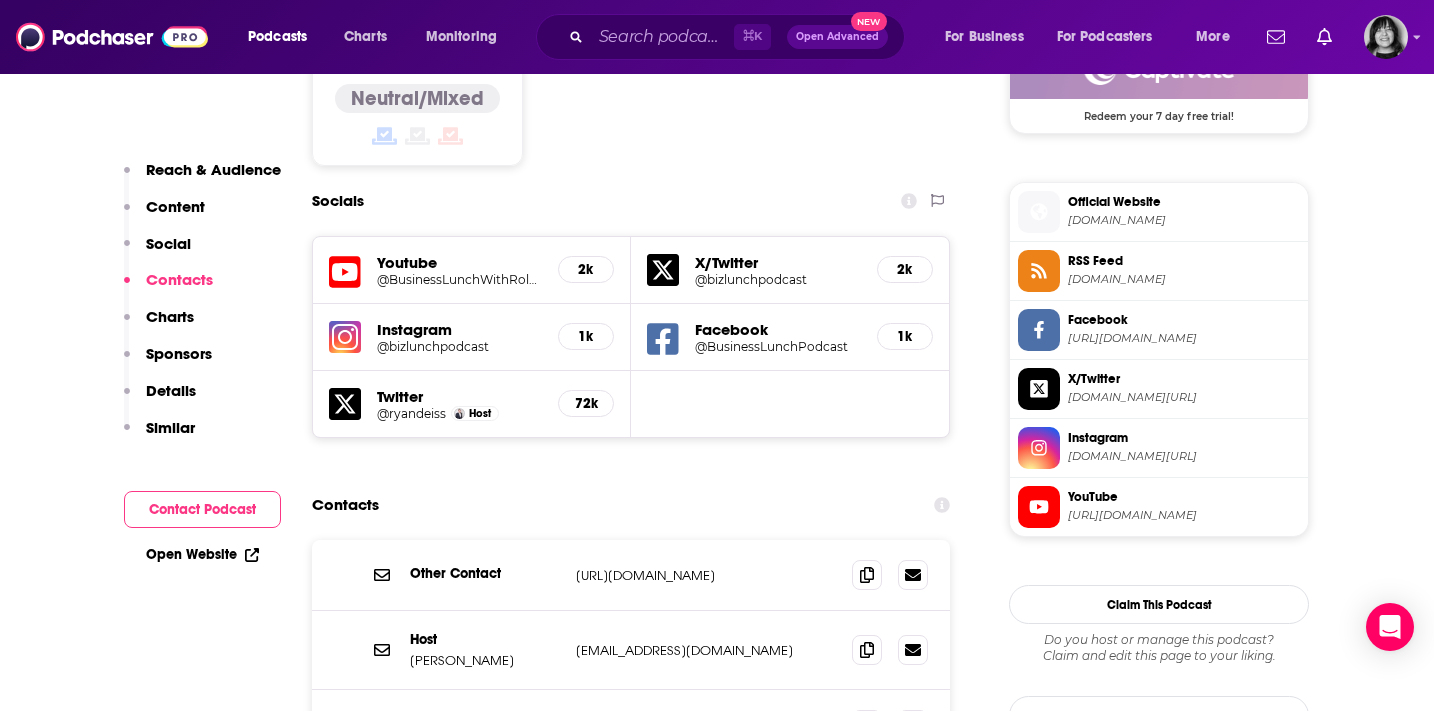 click on "https://businesslunchpodcast.com/contact/" at bounding box center [706, 575] 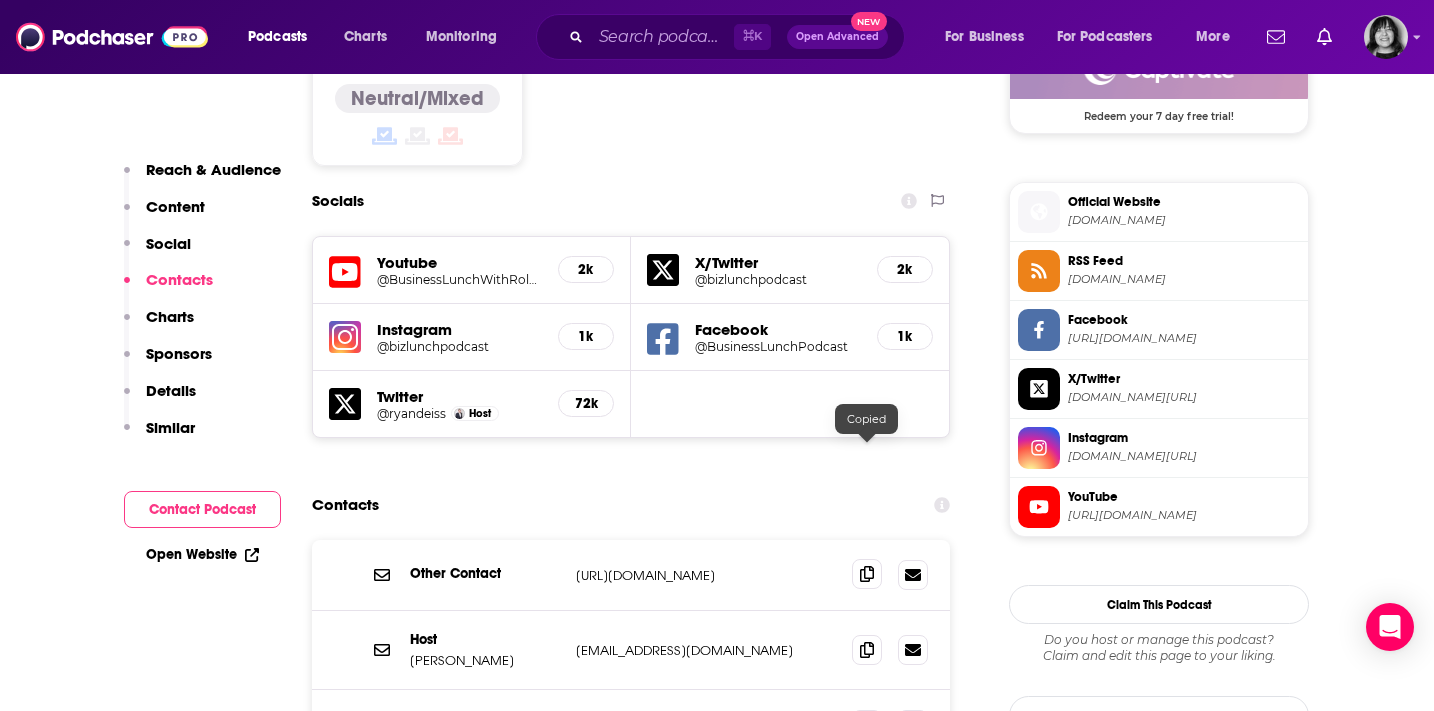 click at bounding box center [867, 574] 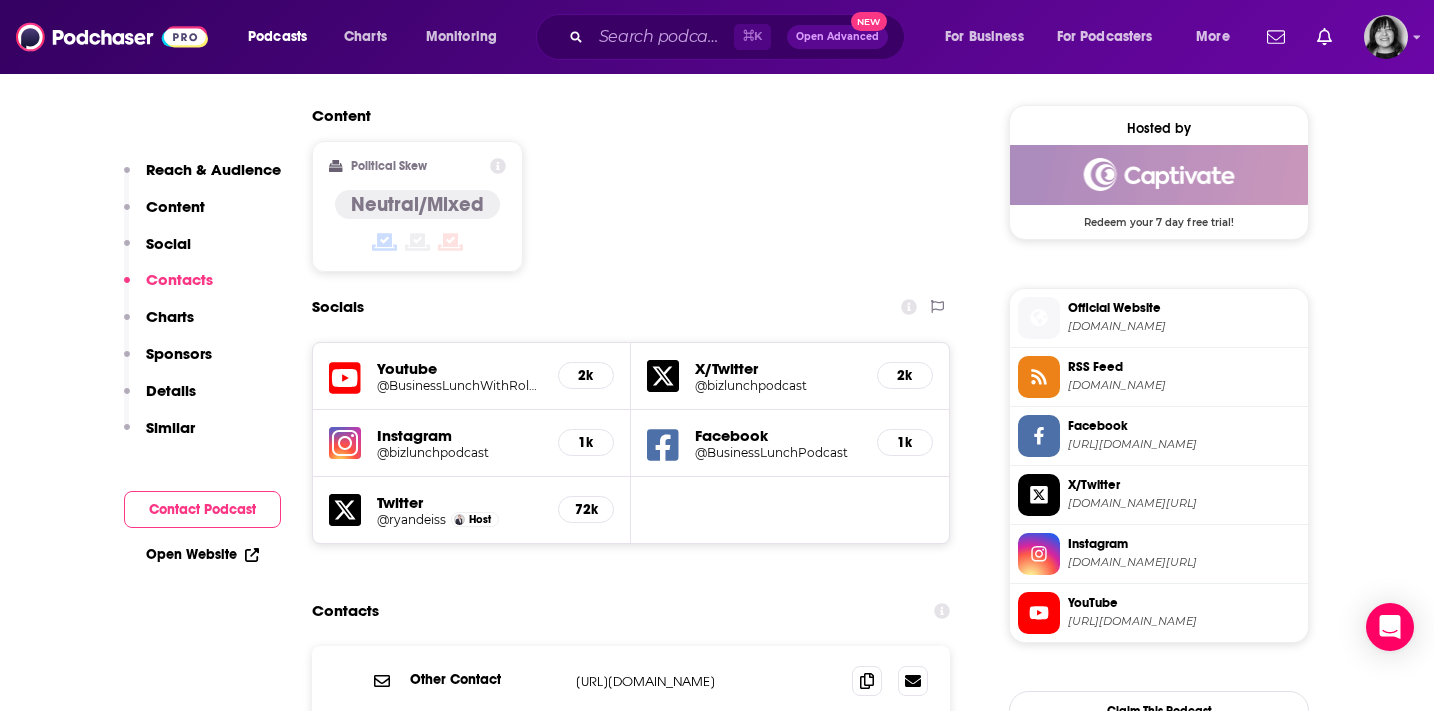 scroll, scrollTop: 1589, scrollLeft: 0, axis: vertical 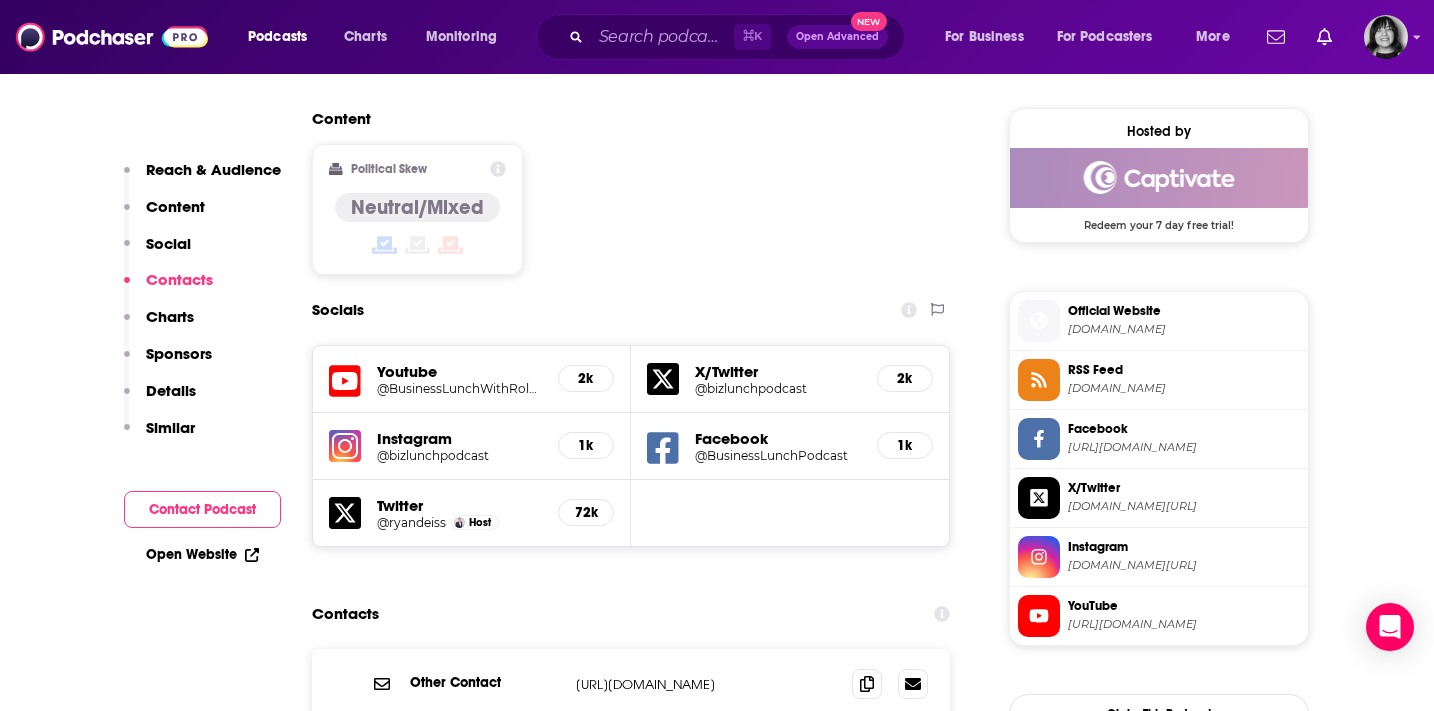 click 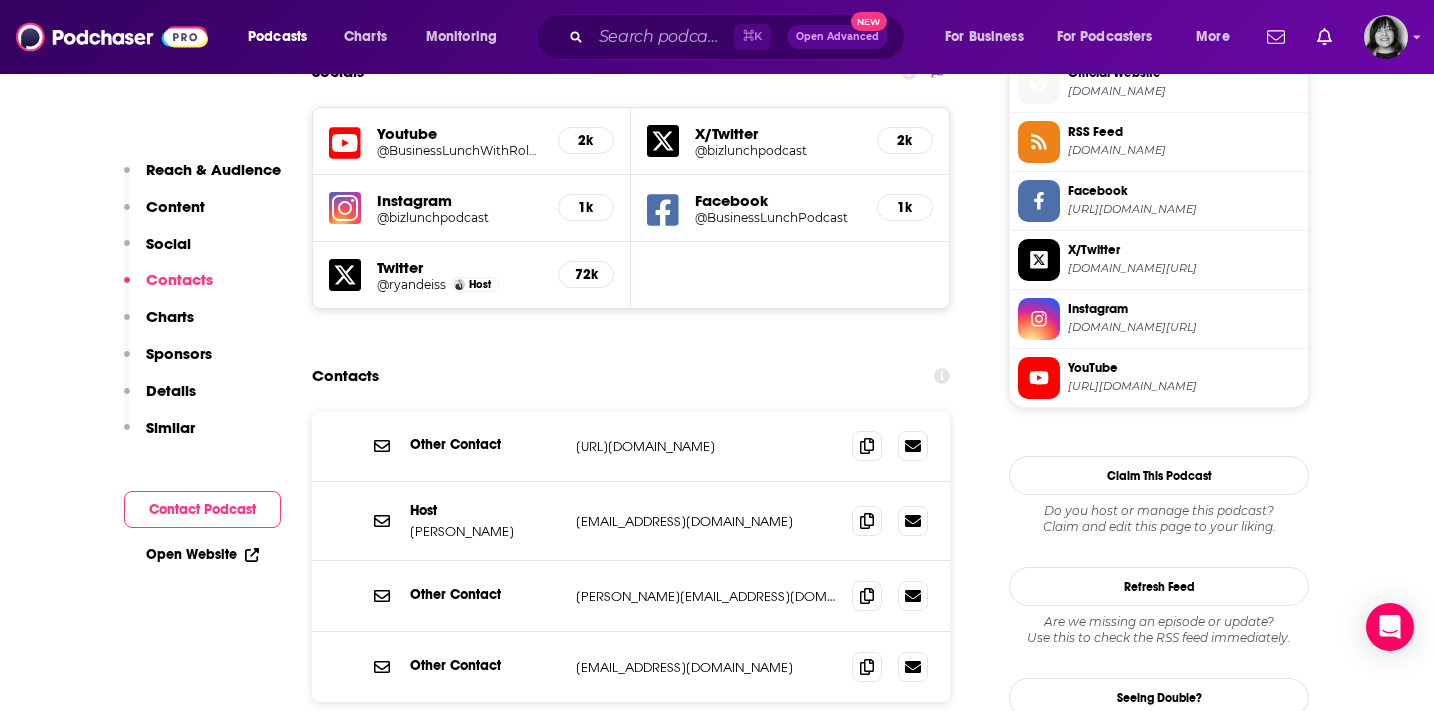 scroll, scrollTop: 1880, scrollLeft: 0, axis: vertical 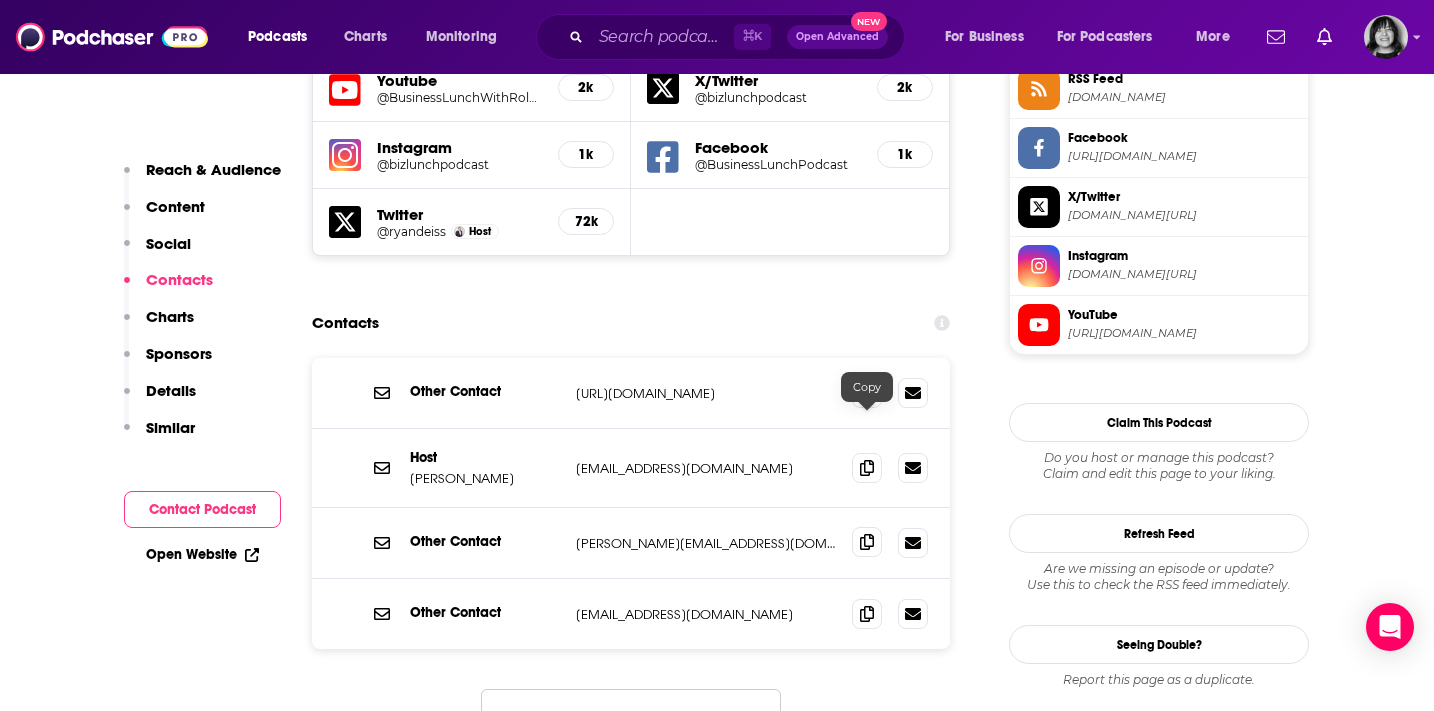 click 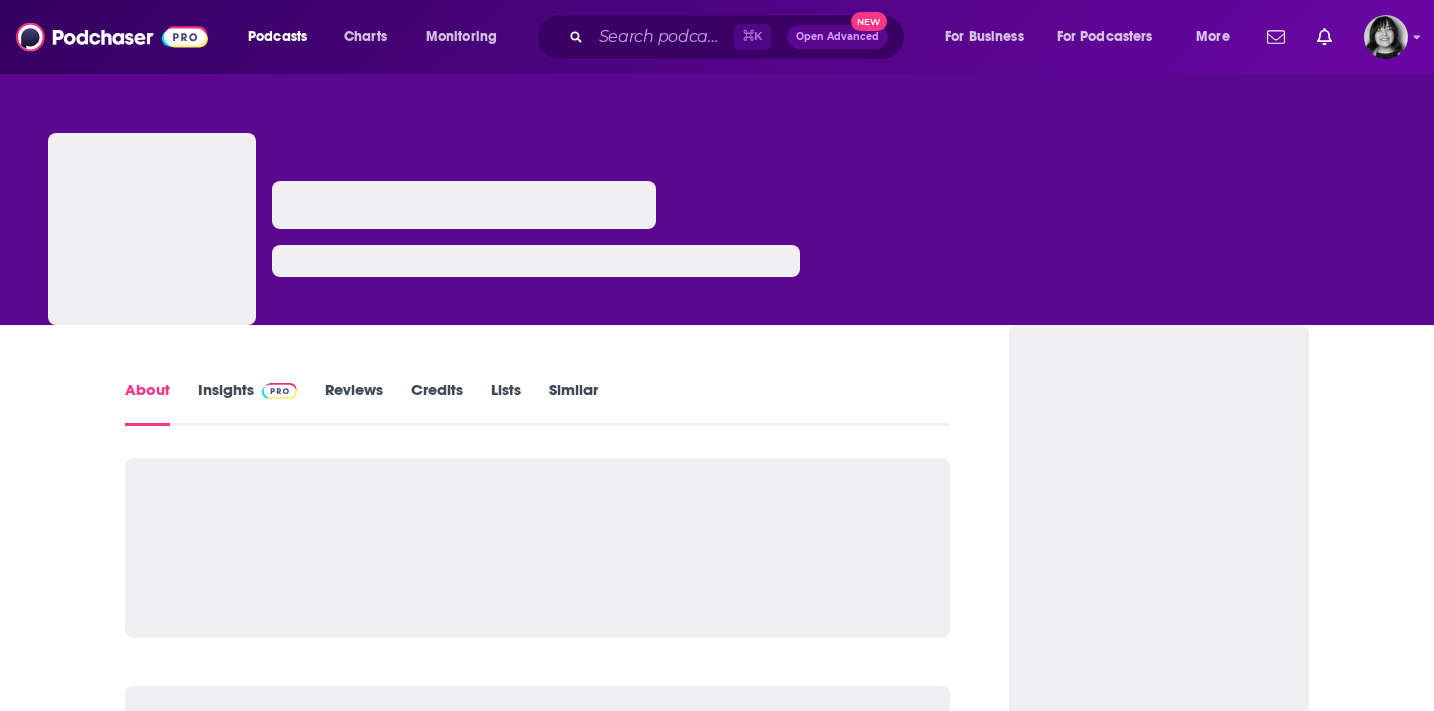 scroll, scrollTop: 0, scrollLeft: 0, axis: both 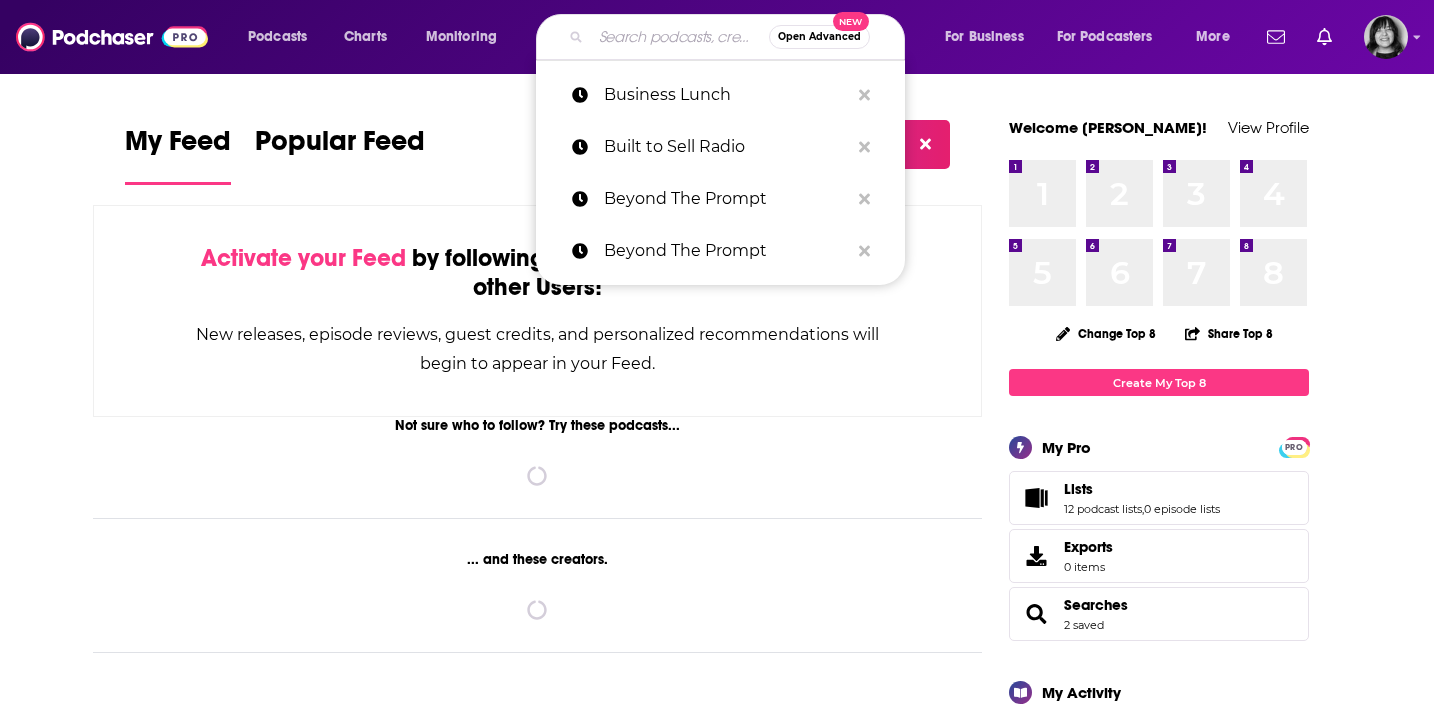 click at bounding box center (680, 37) 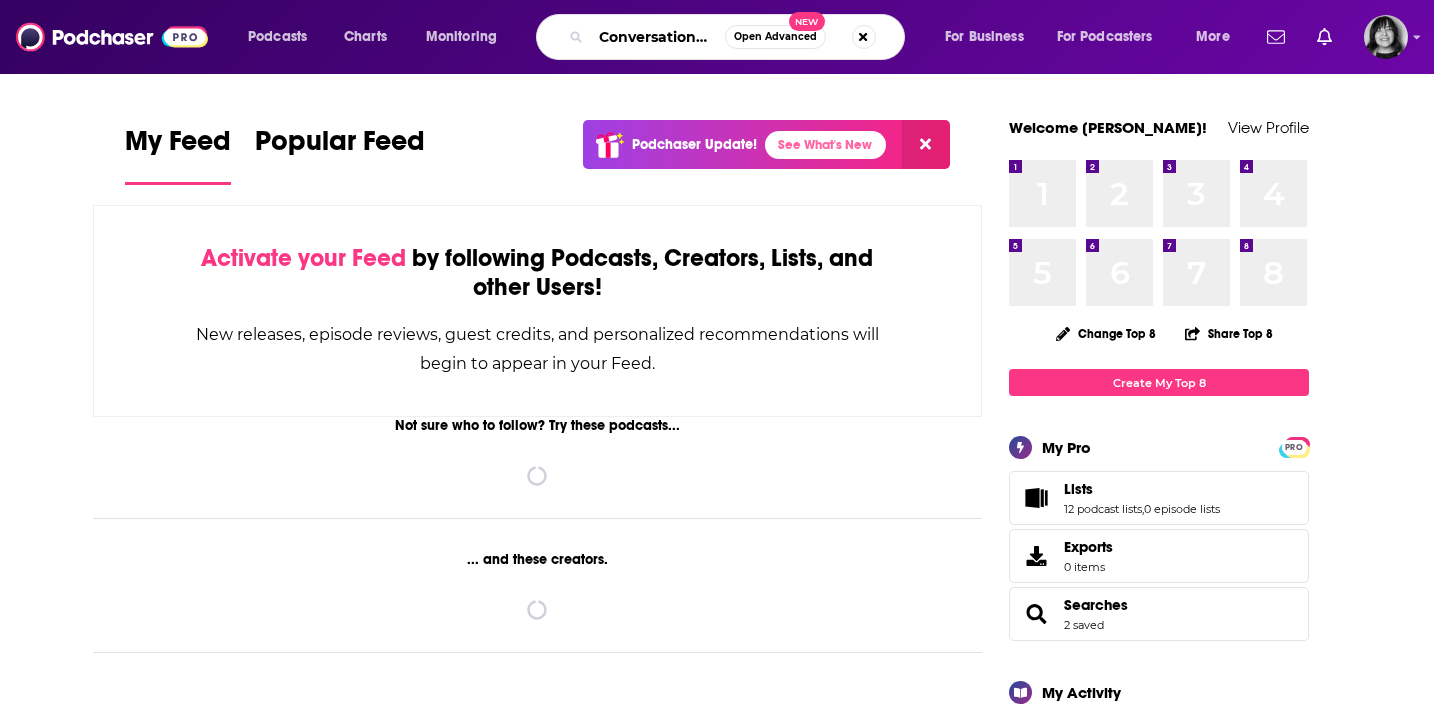 scroll, scrollTop: 0, scrollLeft: 90, axis: horizontal 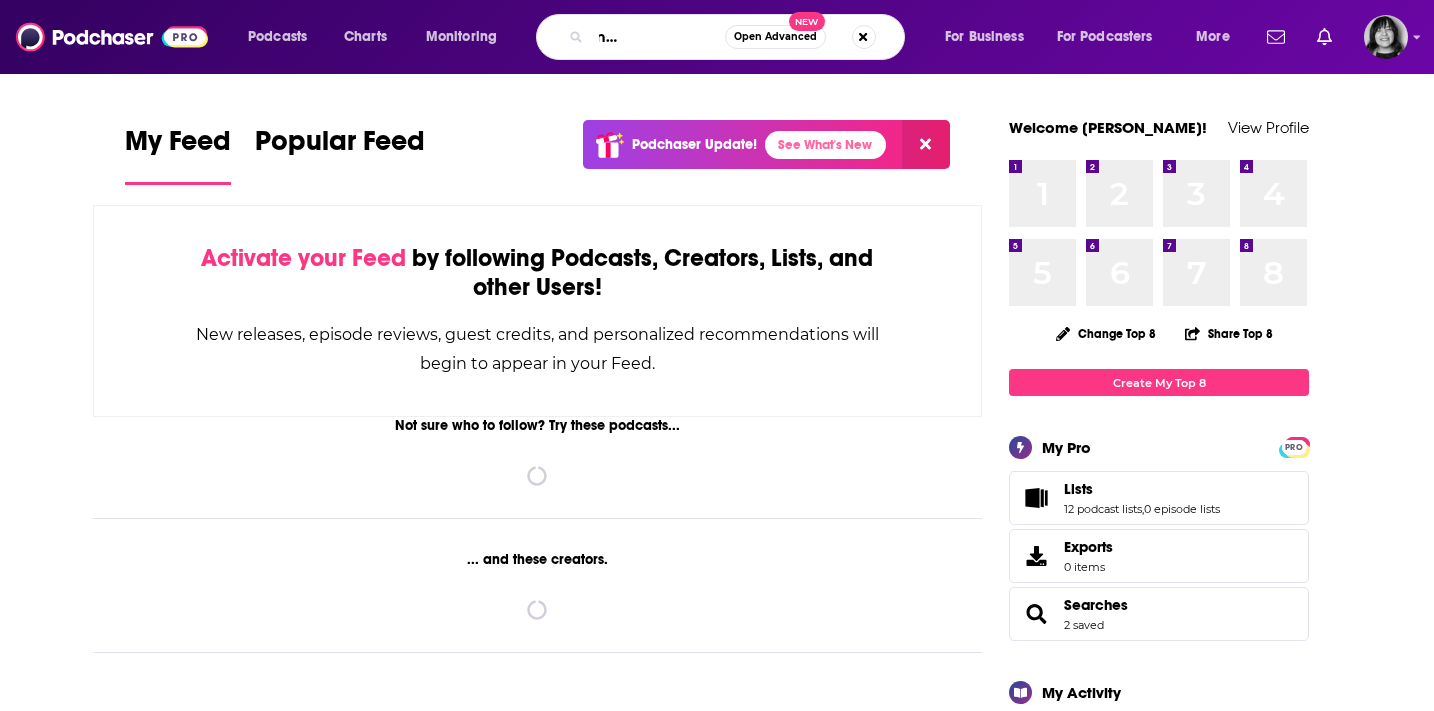 type on "Conversations of Inspiration" 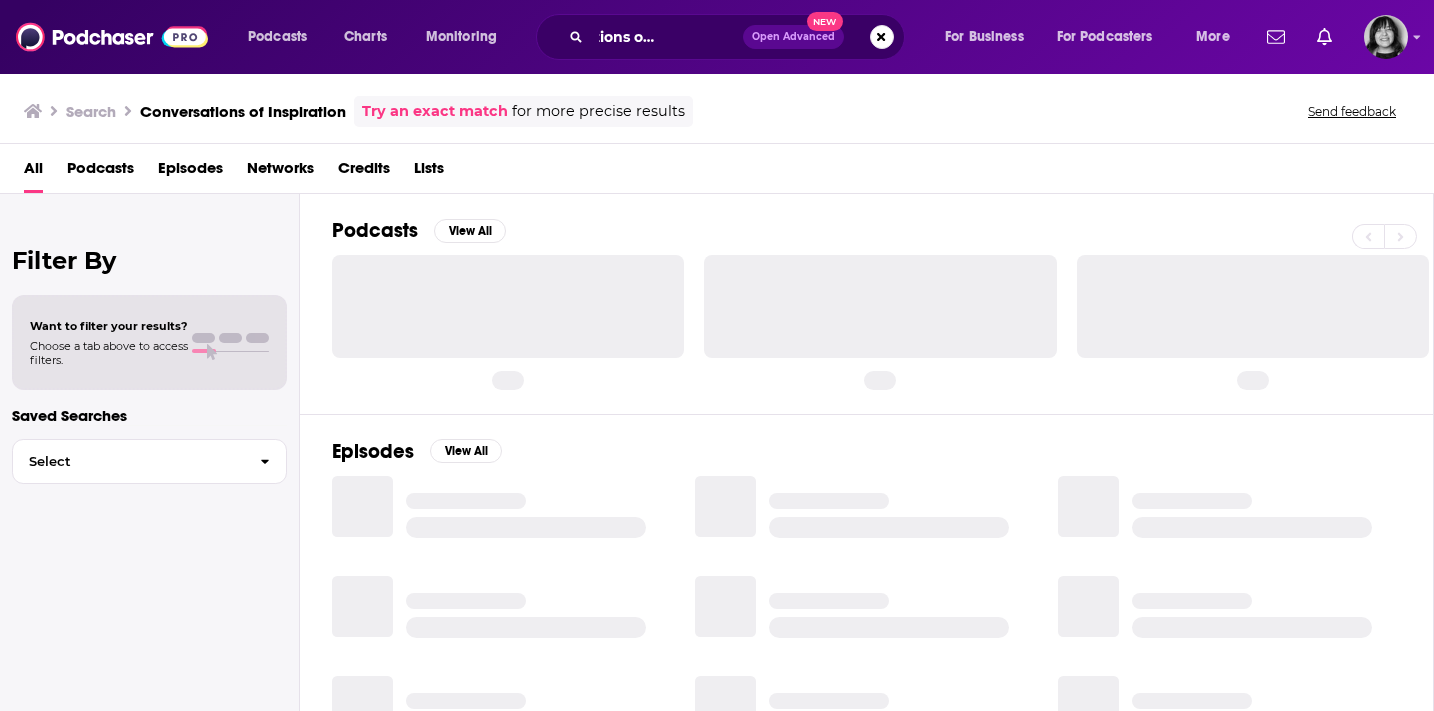 scroll, scrollTop: 0, scrollLeft: 0, axis: both 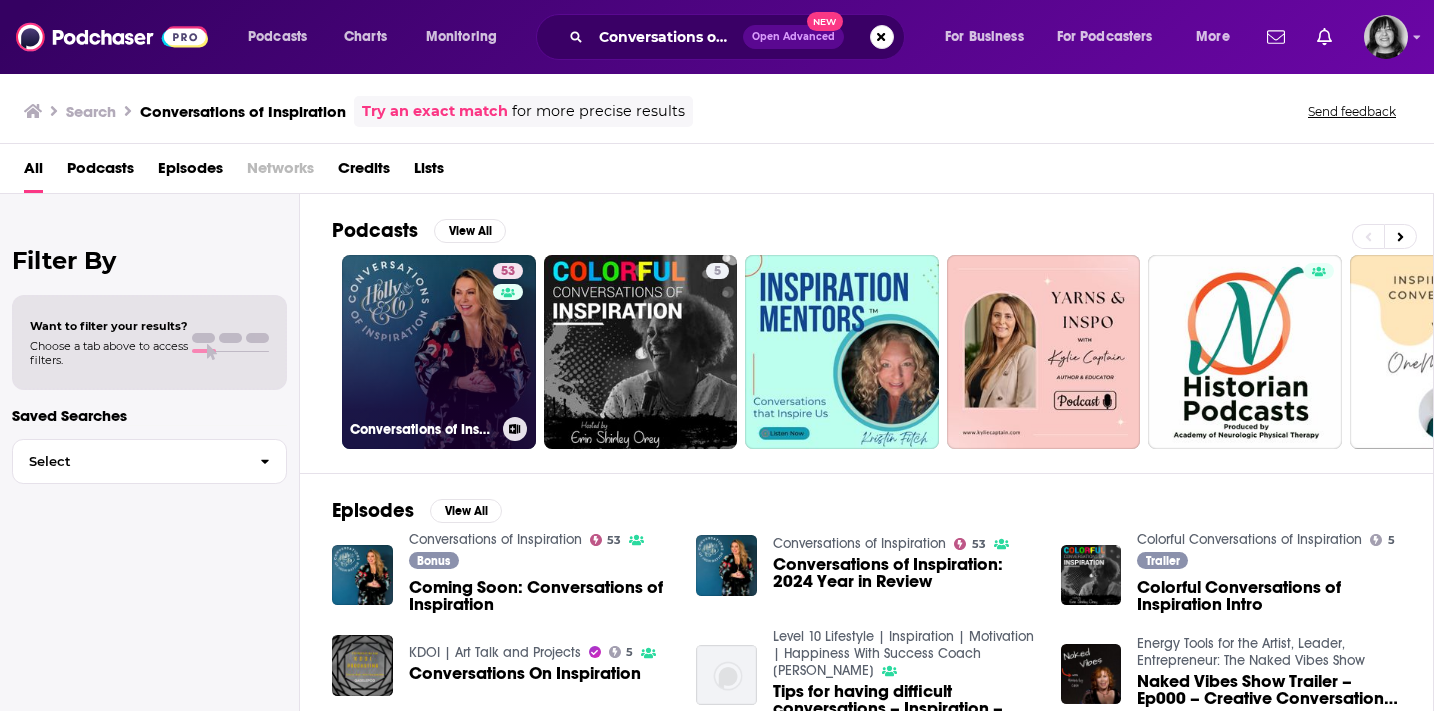 click on "53 Conversations of Inspiration" at bounding box center (439, 352) 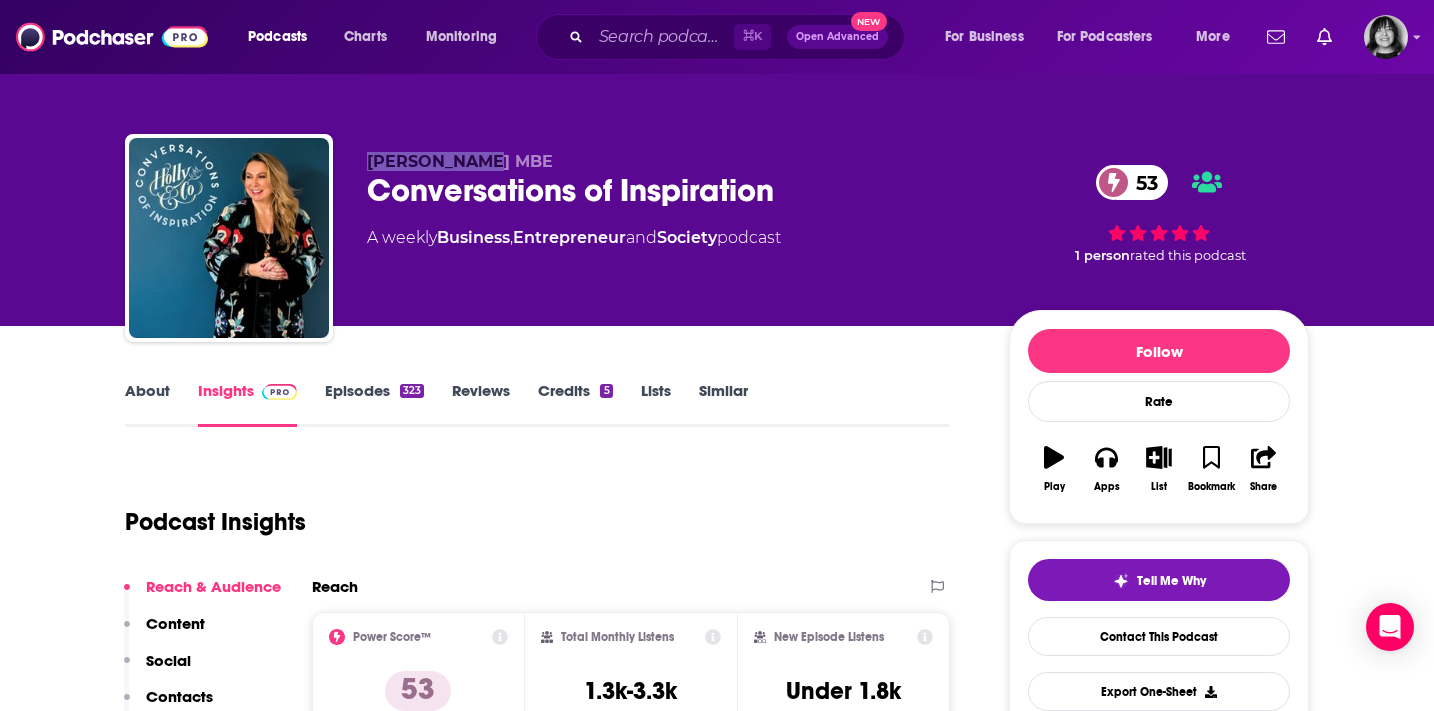 drag, startPoint x: 471, startPoint y: 164, endPoint x: 368, endPoint y: 167, distance: 103.04368 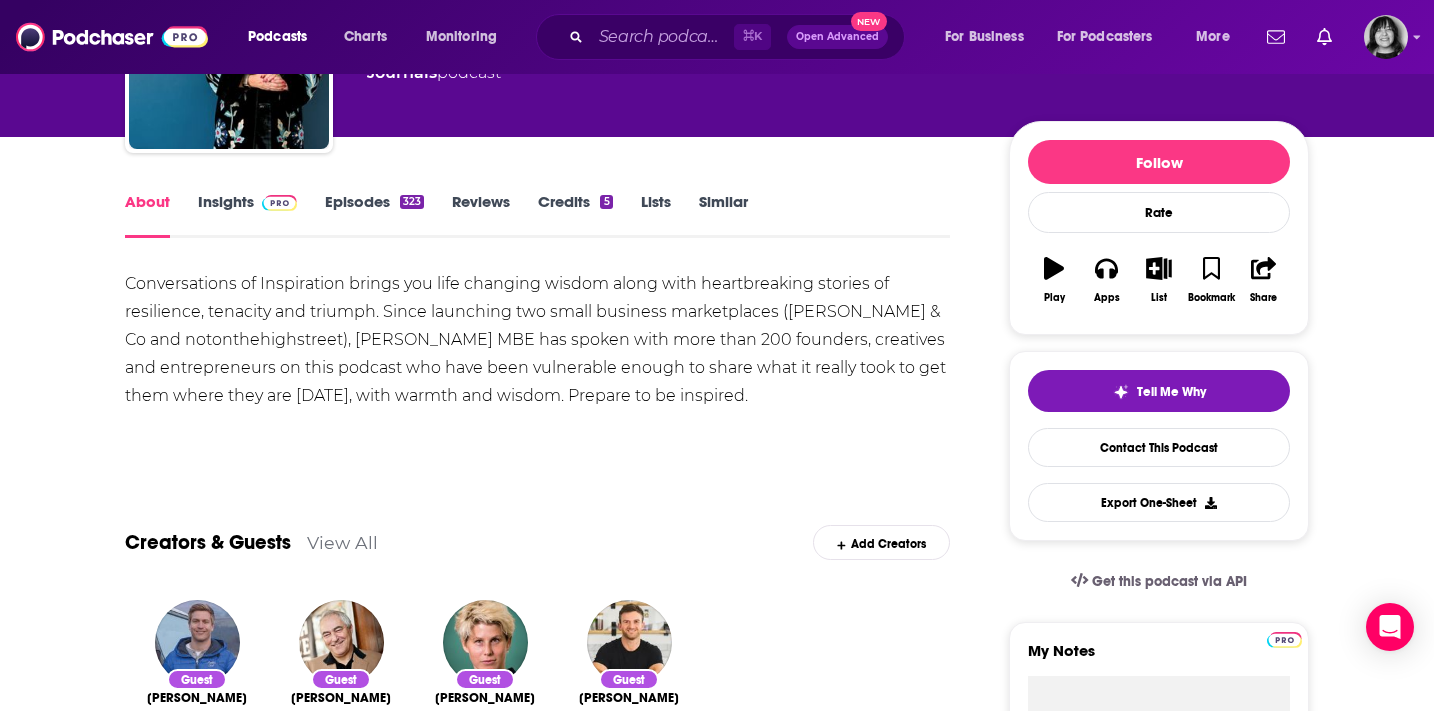 scroll, scrollTop: 213, scrollLeft: 0, axis: vertical 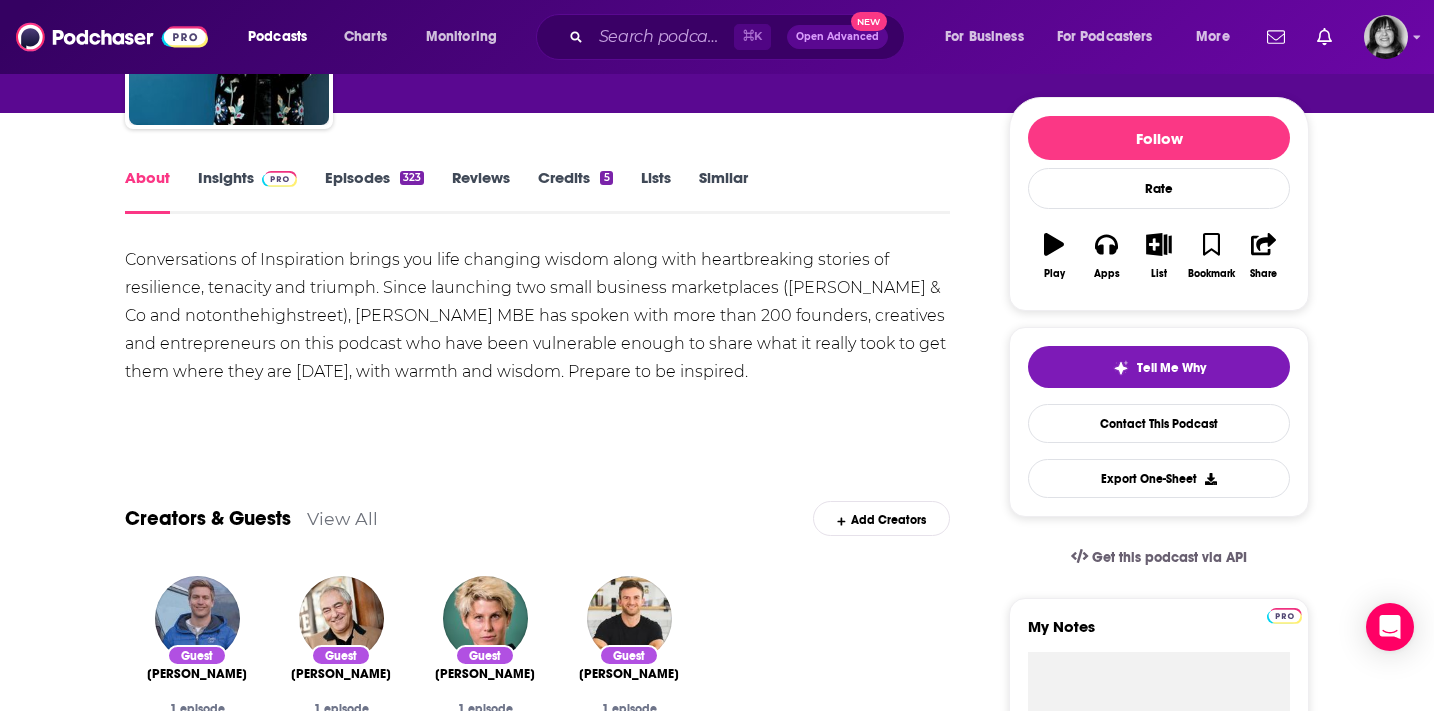 click on "Insights" at bounding box center [247, 191] 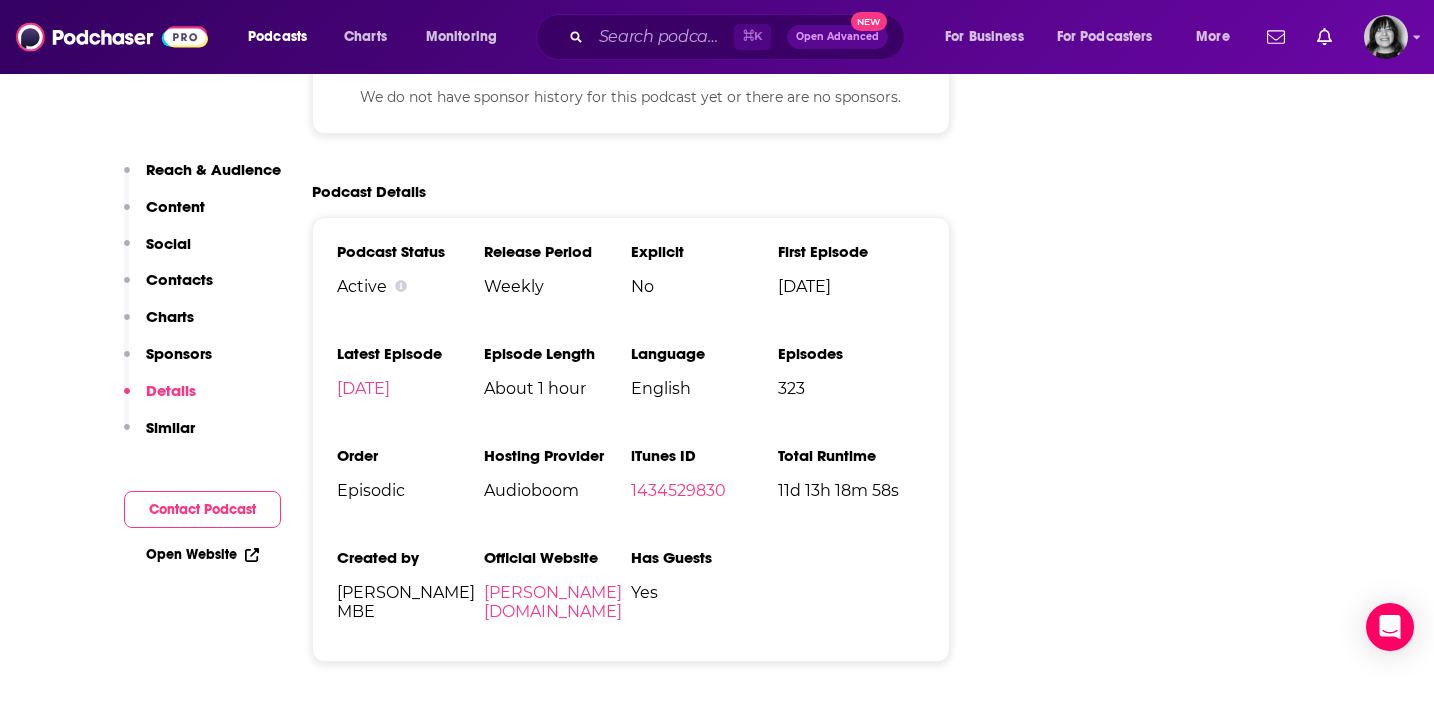 scroll, scrollTop: 2627, scrollLeft: 0, axis: vertical 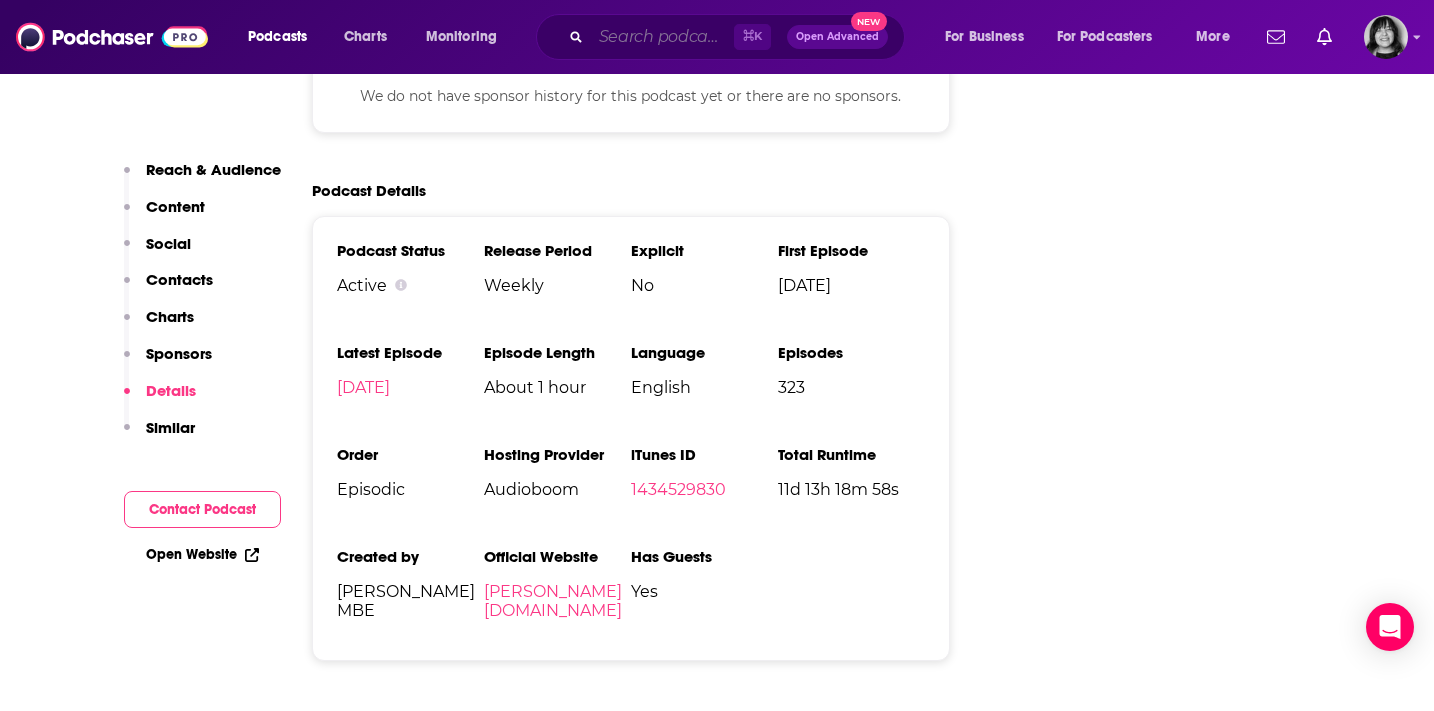 click at bounding box center [662, 37] 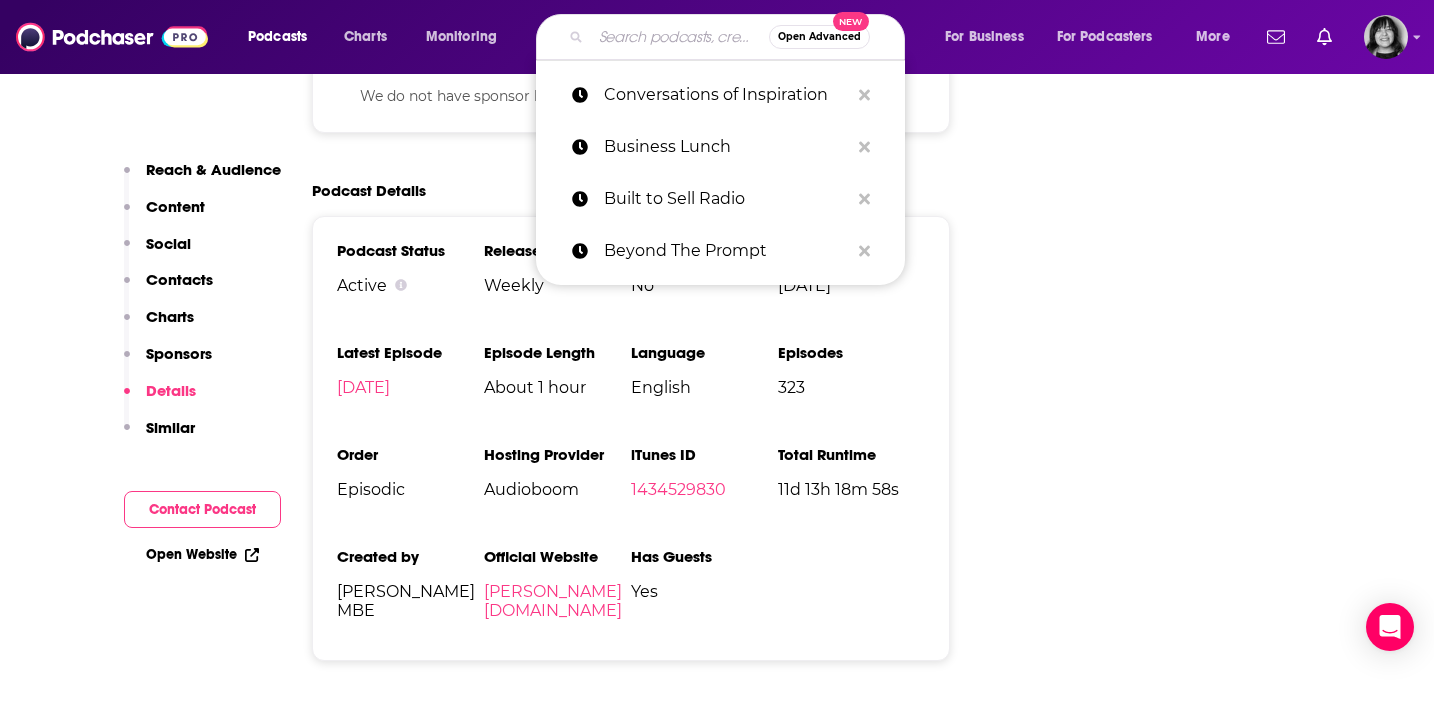 paste on "Entrepreneur Adventure" 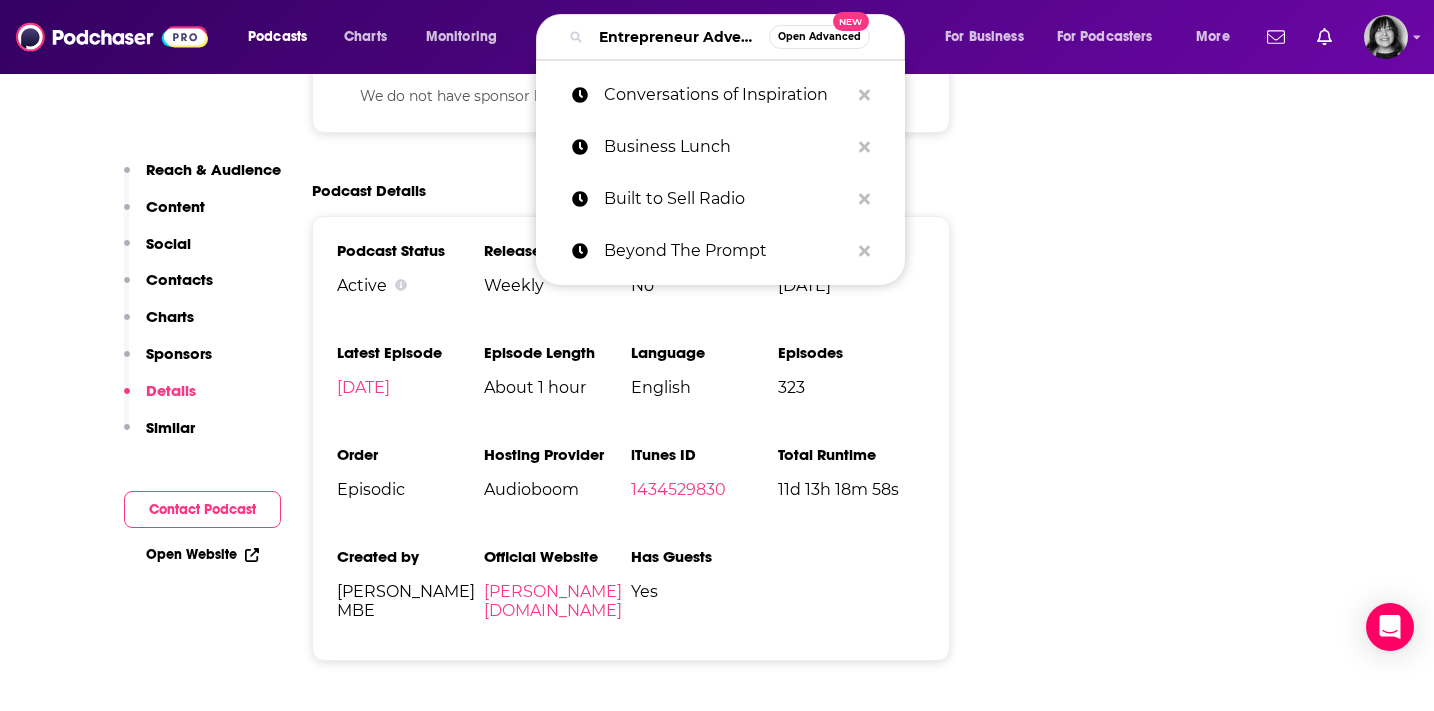 scroll, scrollTop: 0, scrollLeft: 64, axis: horizontal 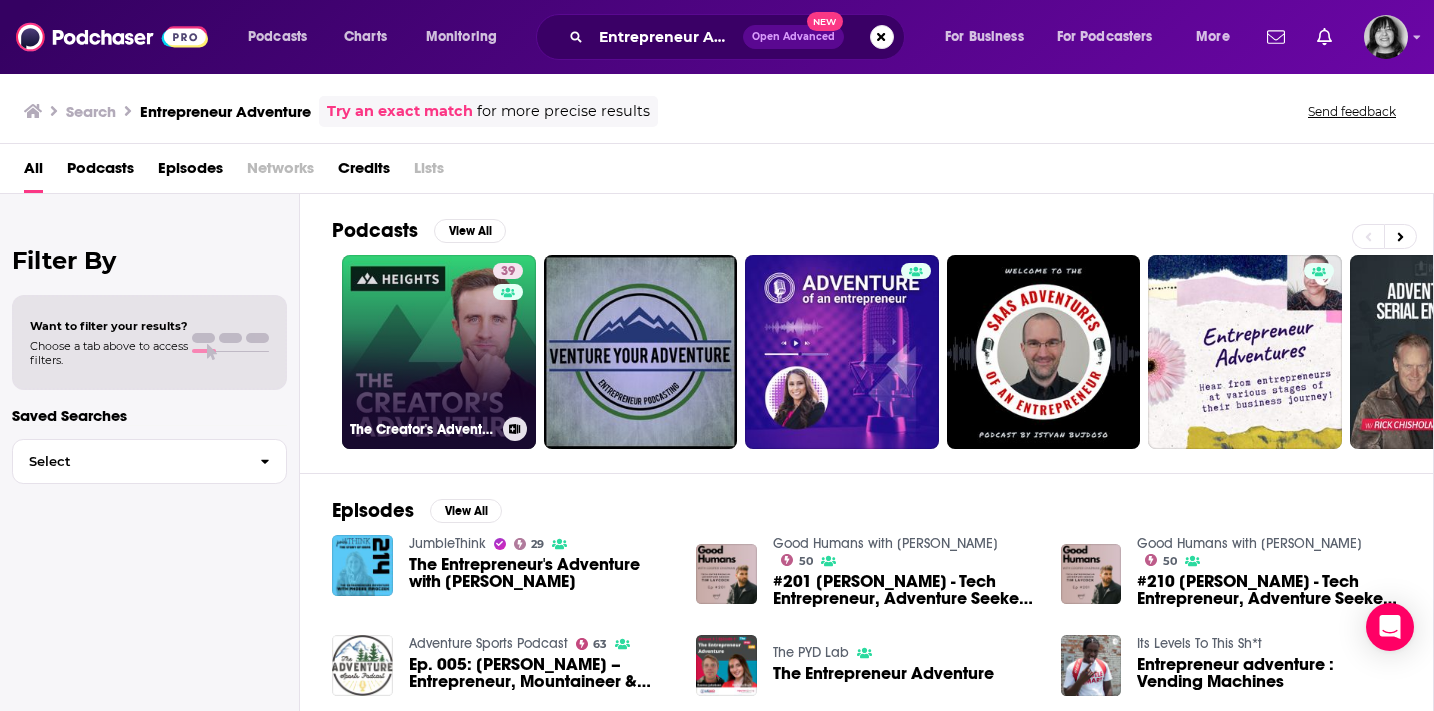 click on "39 The Creator's Adventure - Course Creation, Entrepreneurship & Mindset tips for Creators" at bounding box center [439, 352] 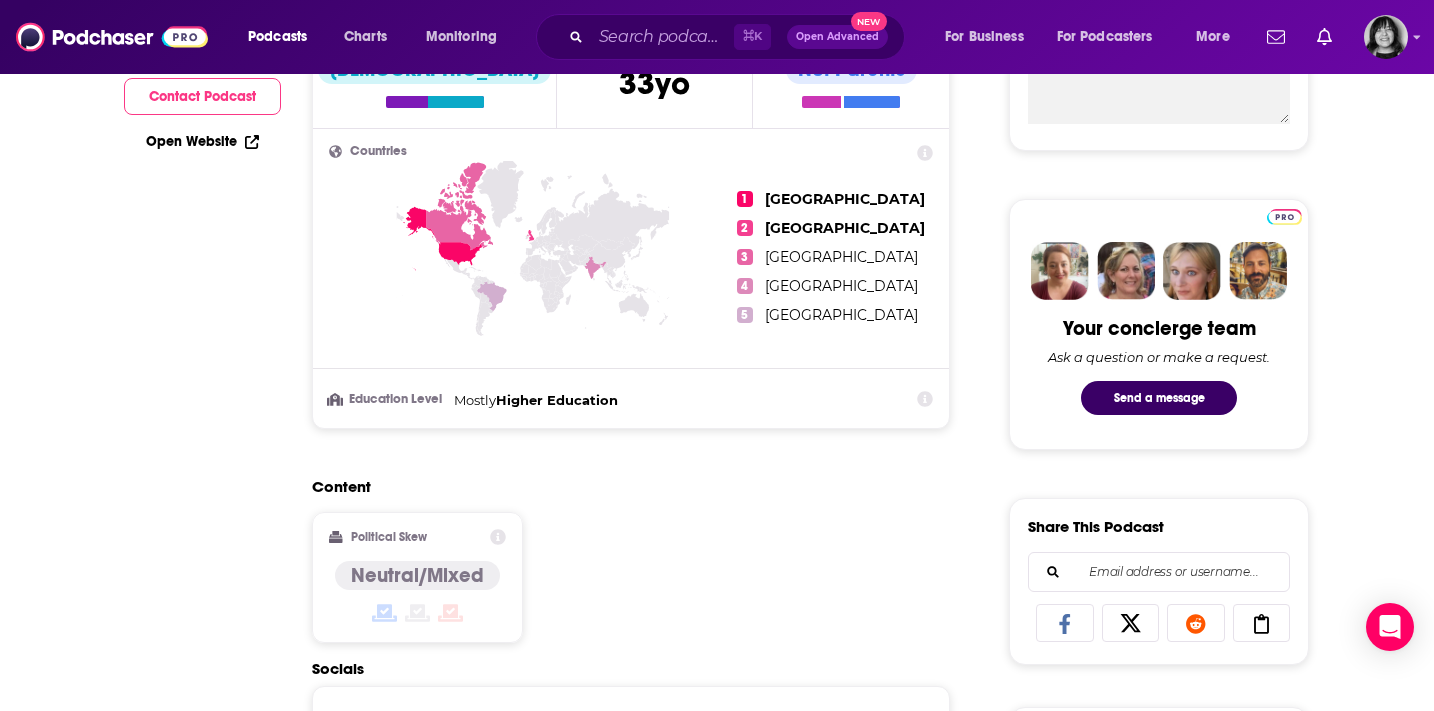 scroll, scrollTop: 0, scrollLeft: 0, axis: both 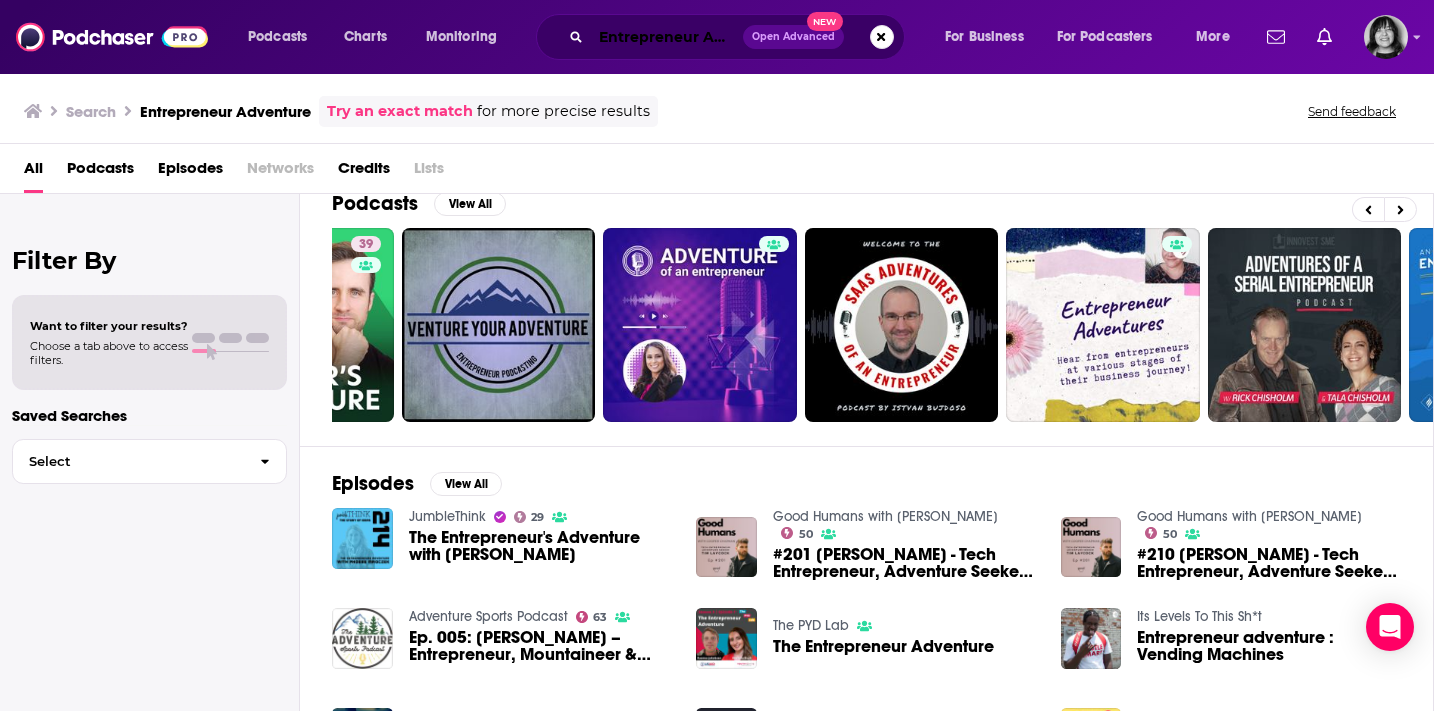 click on "Entrepreneur Adventure" at bounding box center (667, 37) 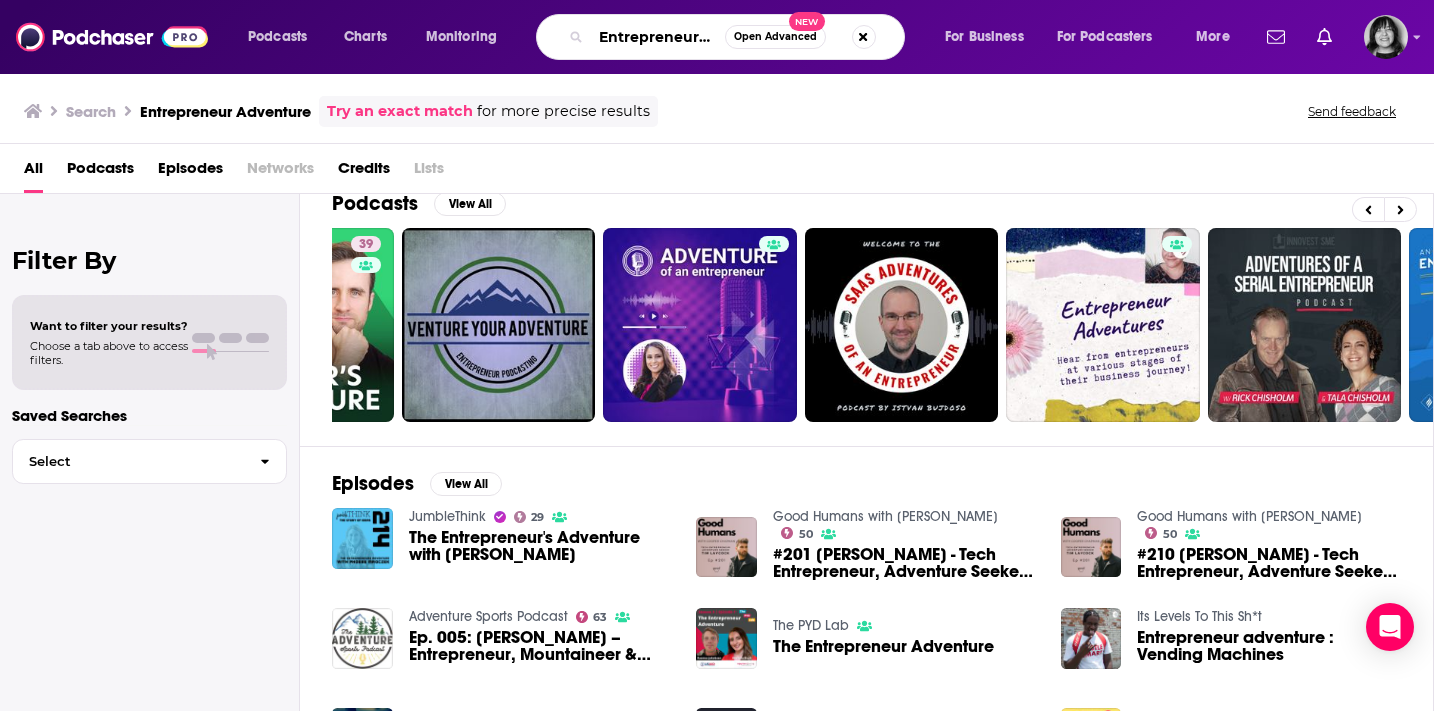 click on "Entrepreneur Adventure" at bounding box center [658, 37] 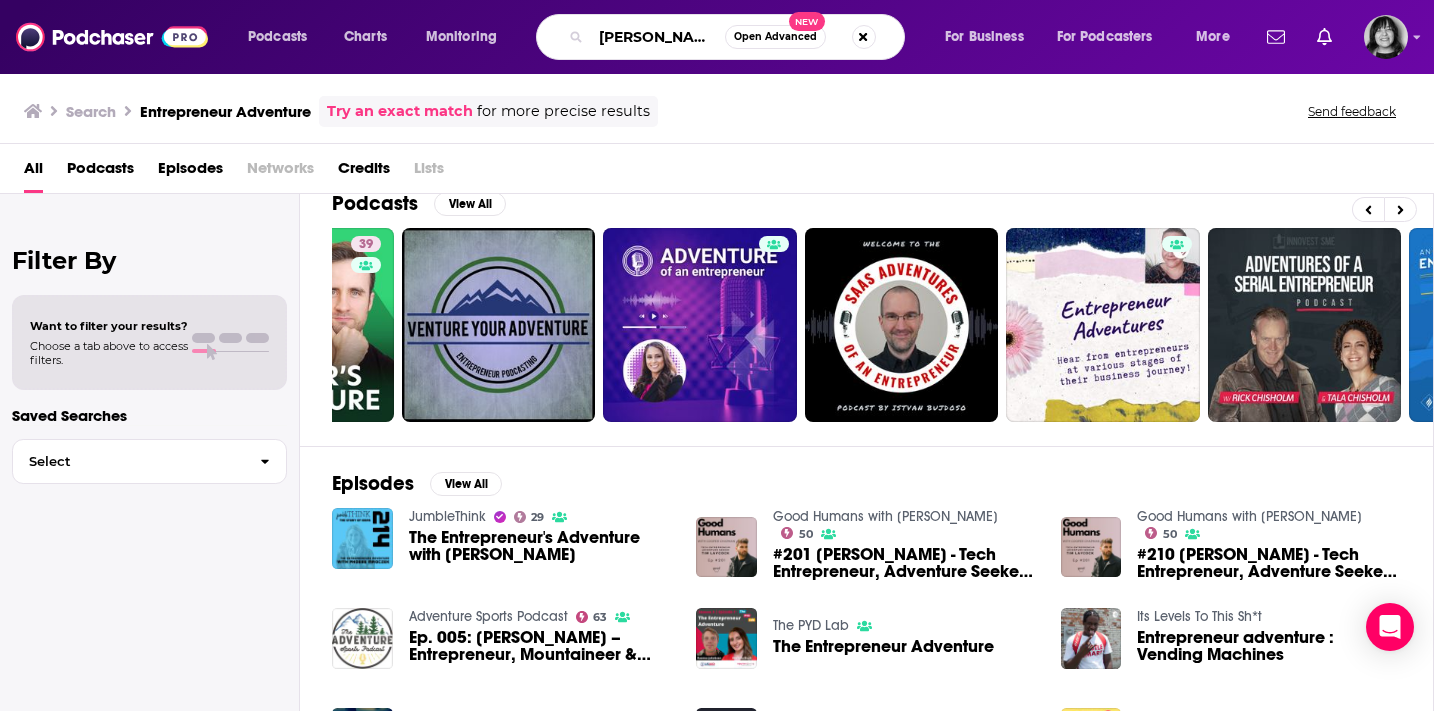 type on "todd welch" 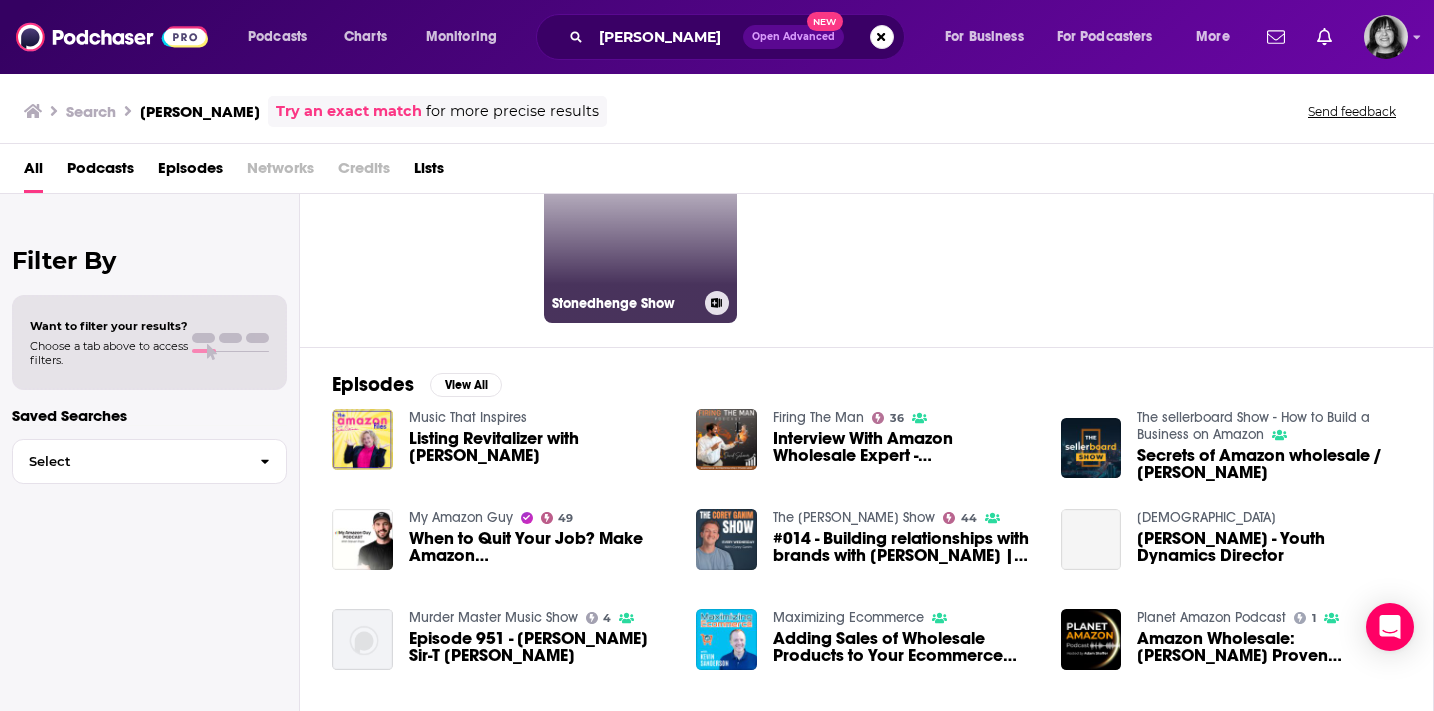 scroll, scrollTop: 125, scrollLeft: 0, axis: vertical 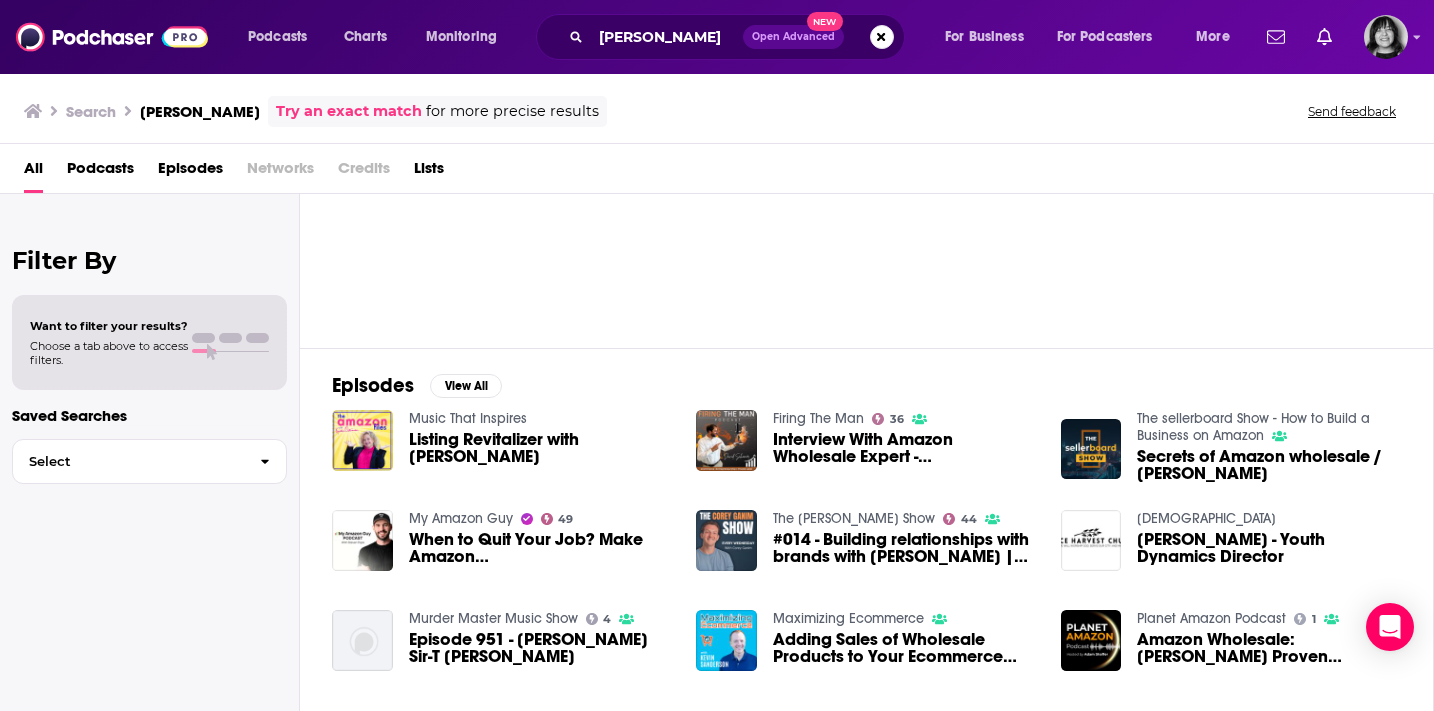 click on "When to Quit Your Job? Make Amazon Full Time? Todd Welch Entrepreneur Adventure #60" at bounding box center [541, 548] 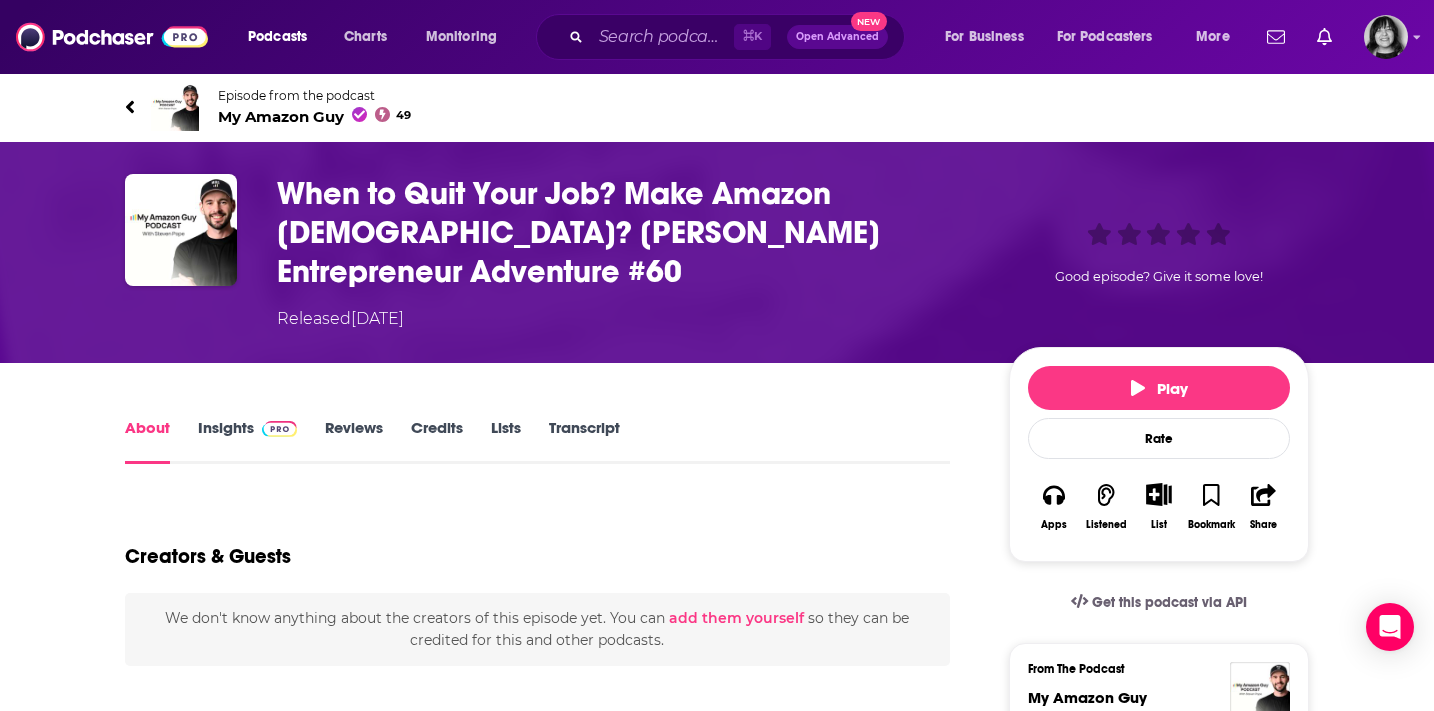 click on "When to Quit Your Job? Make Amazon Full Time? Todd Welch Entrepreneur Adventure #60" at bounding box center (627, 232) 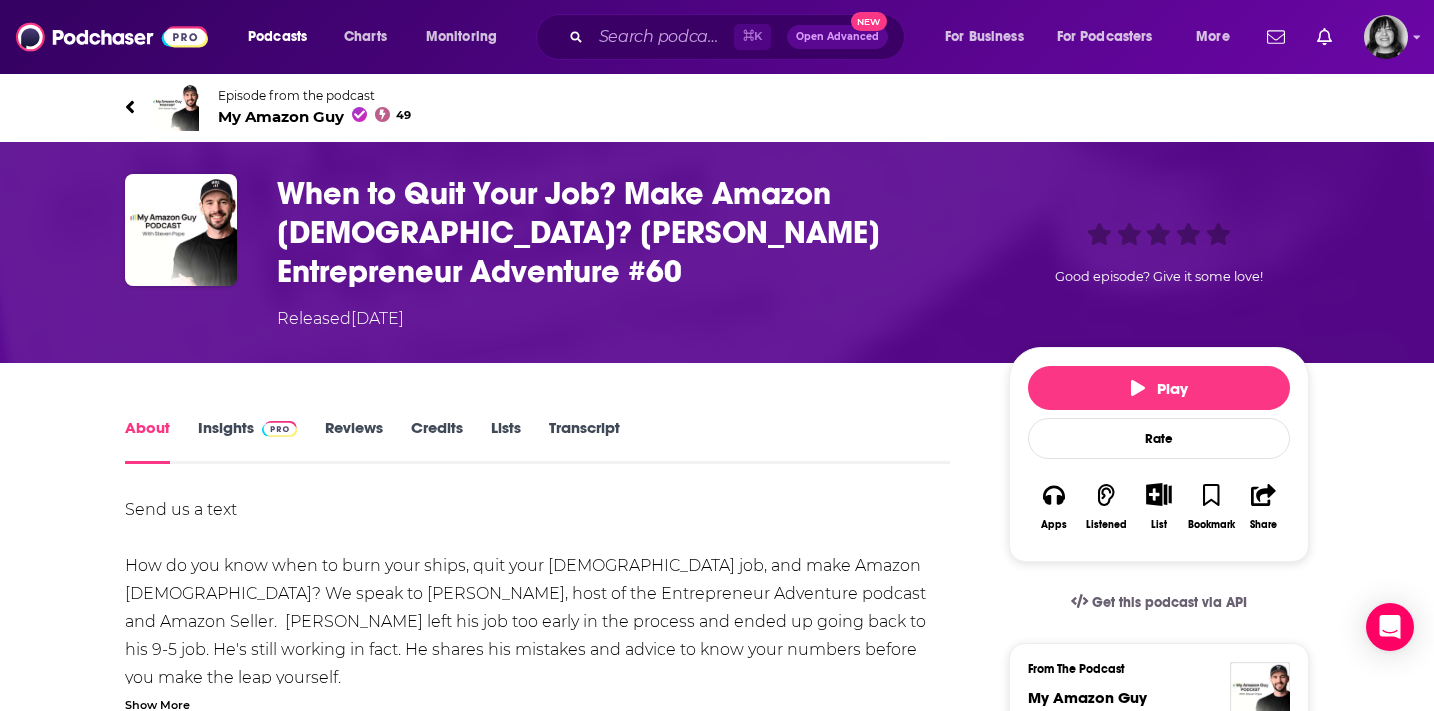 click on "My Amazon Guy 49" at bounding box center [314, 116] 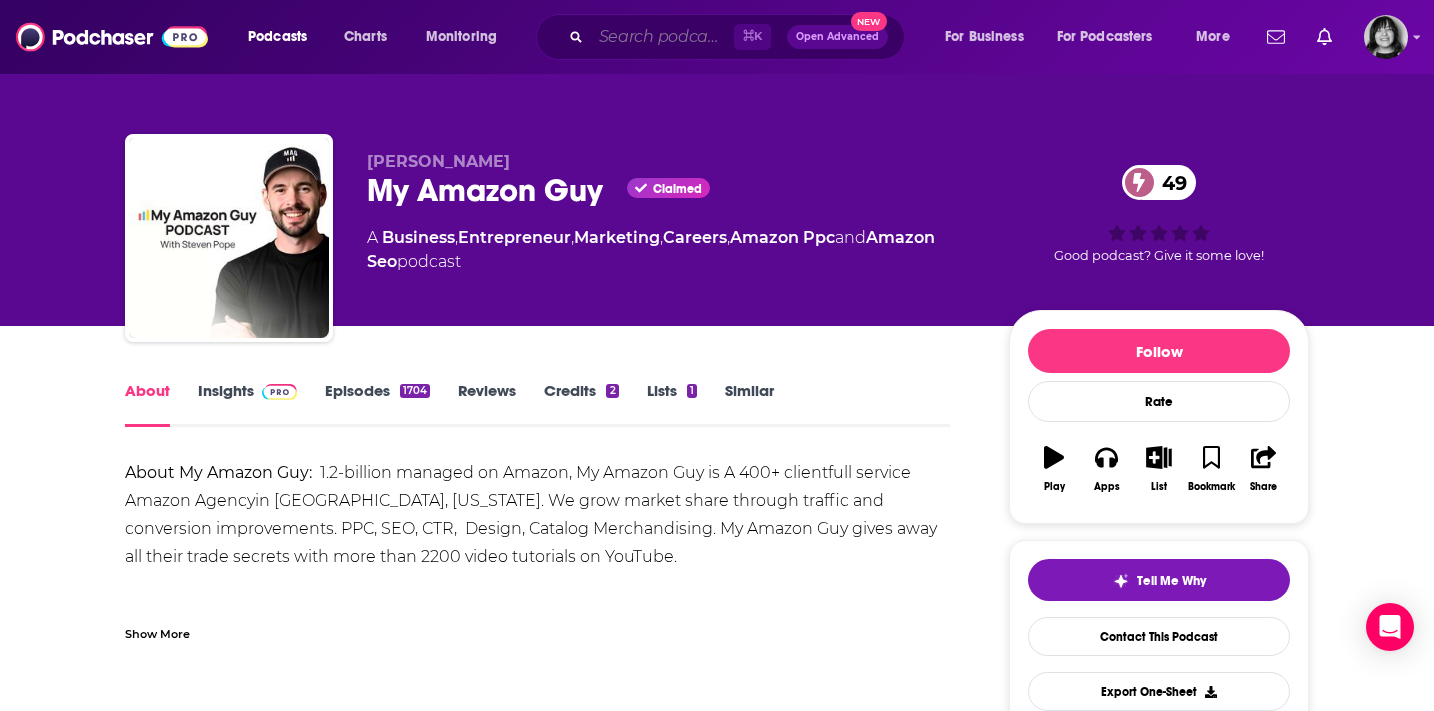 click at bounding box center [662, 37] 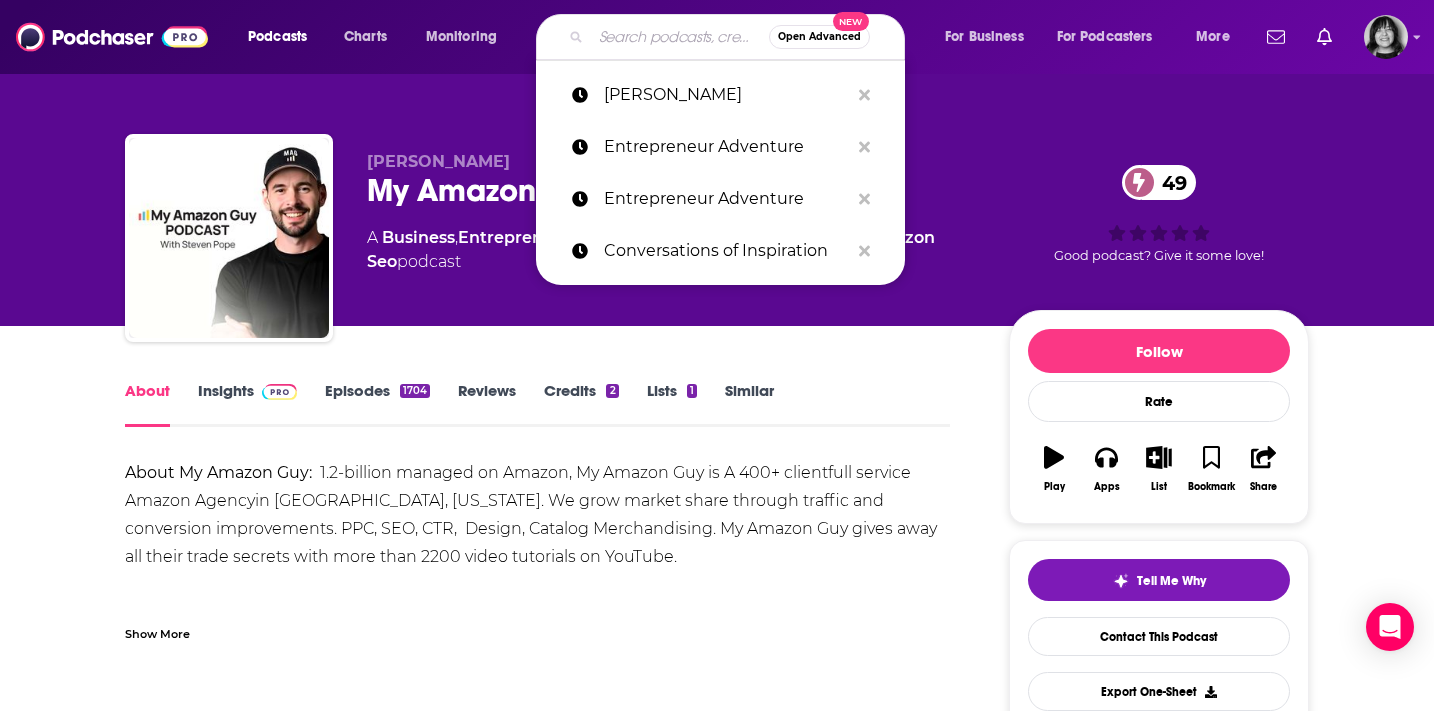 paste on "Entrepreneur Stories 4 Inspiration" 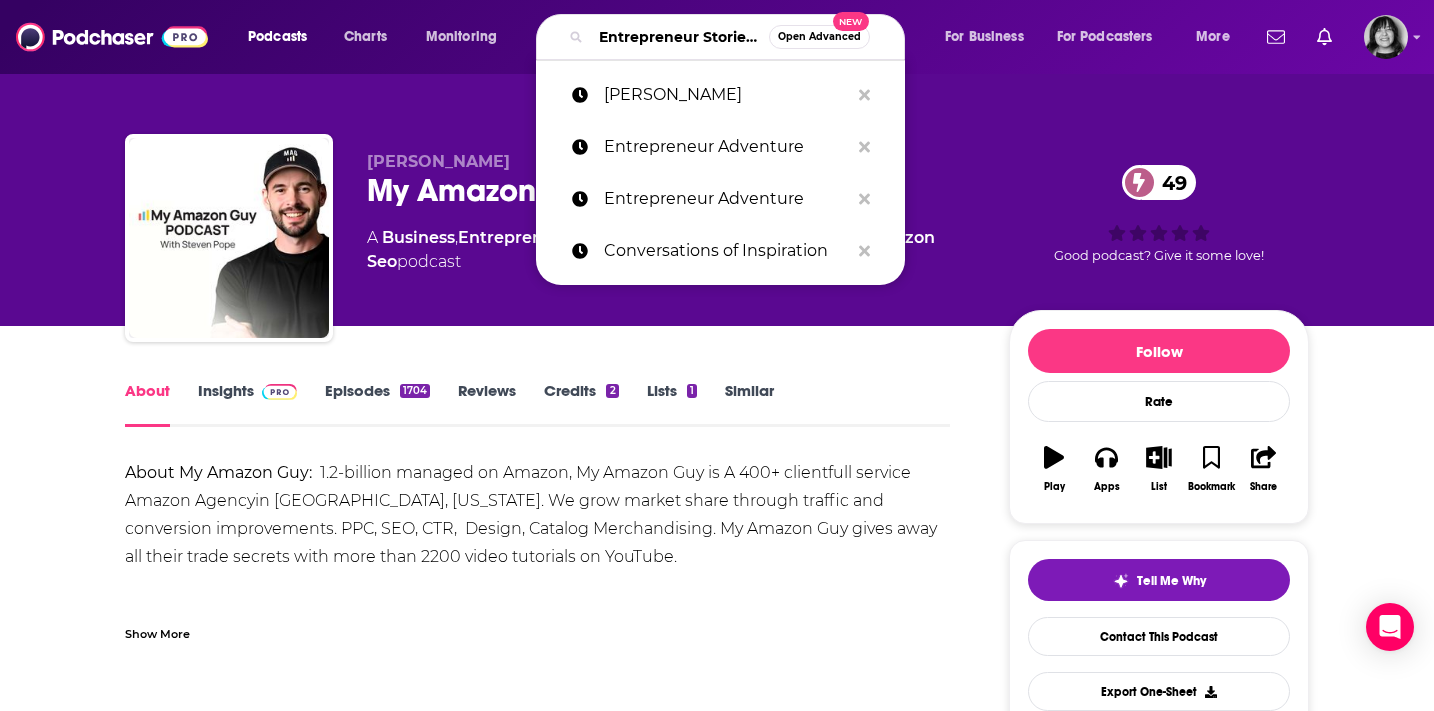 scroll, scrollTop: 0, scrollLeft: 134, axis: horizontal 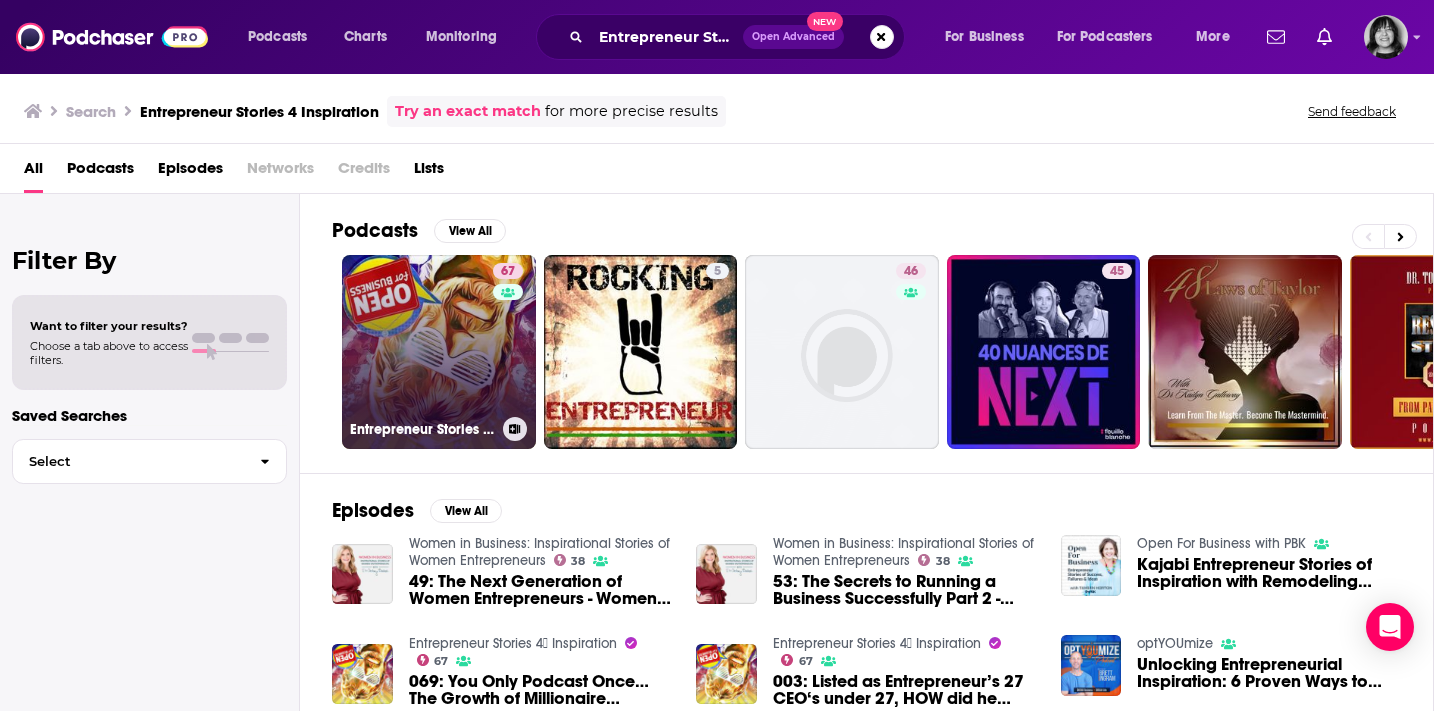 click on "67 Entrepreneur Stories 4⃣ Inspiration" at bounding box center (439, 352) 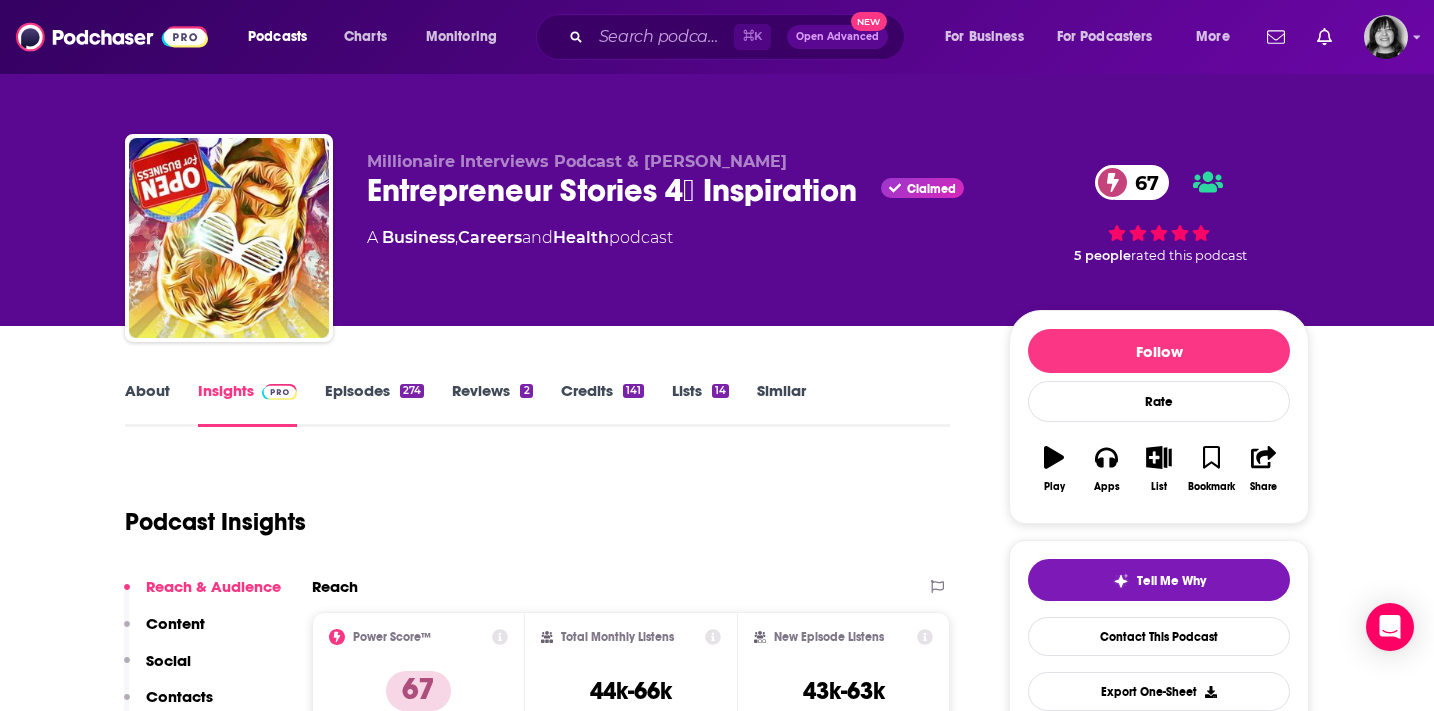 drag, startPoint x: 766, startPoint y: 166, endPoint x: 671, endPoint y: 164, distance: 95.02105 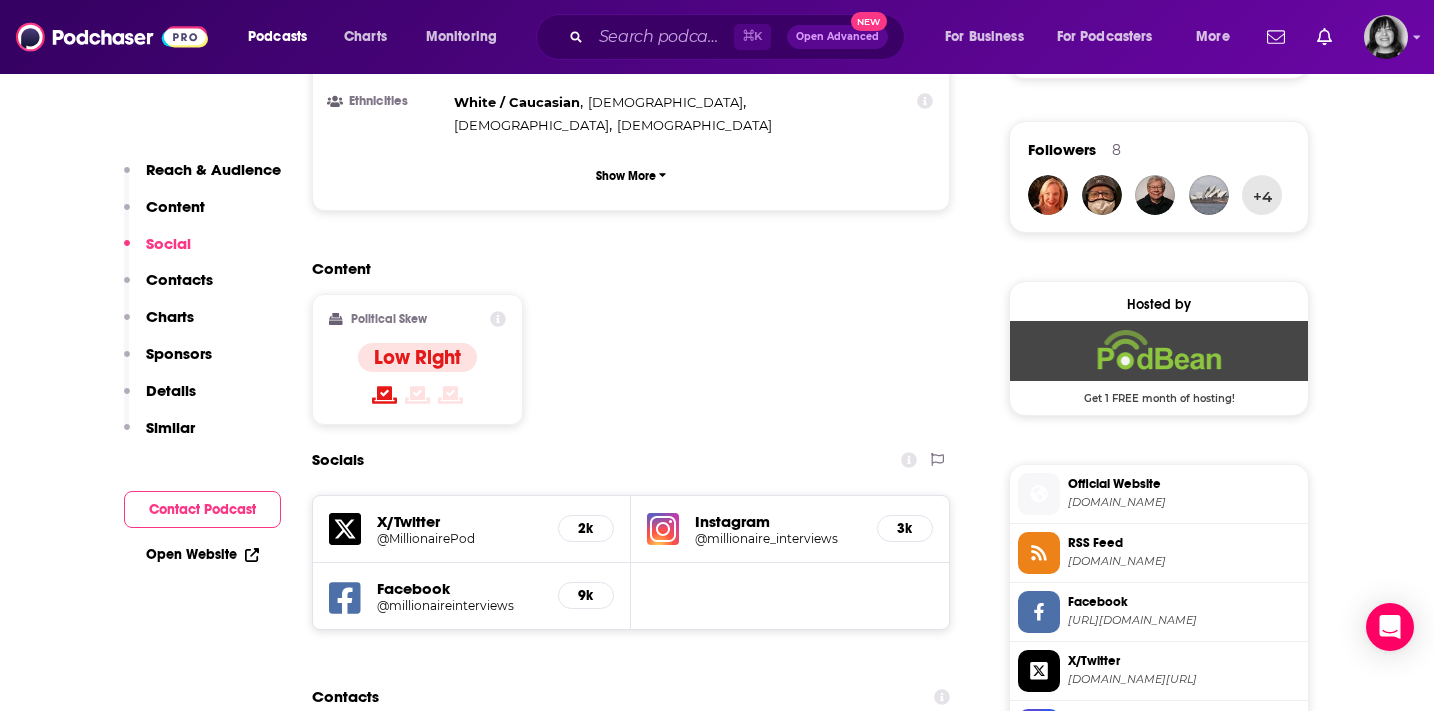 scroll, scrollTop: 1413, scrollLeft: 0, axis: vertical 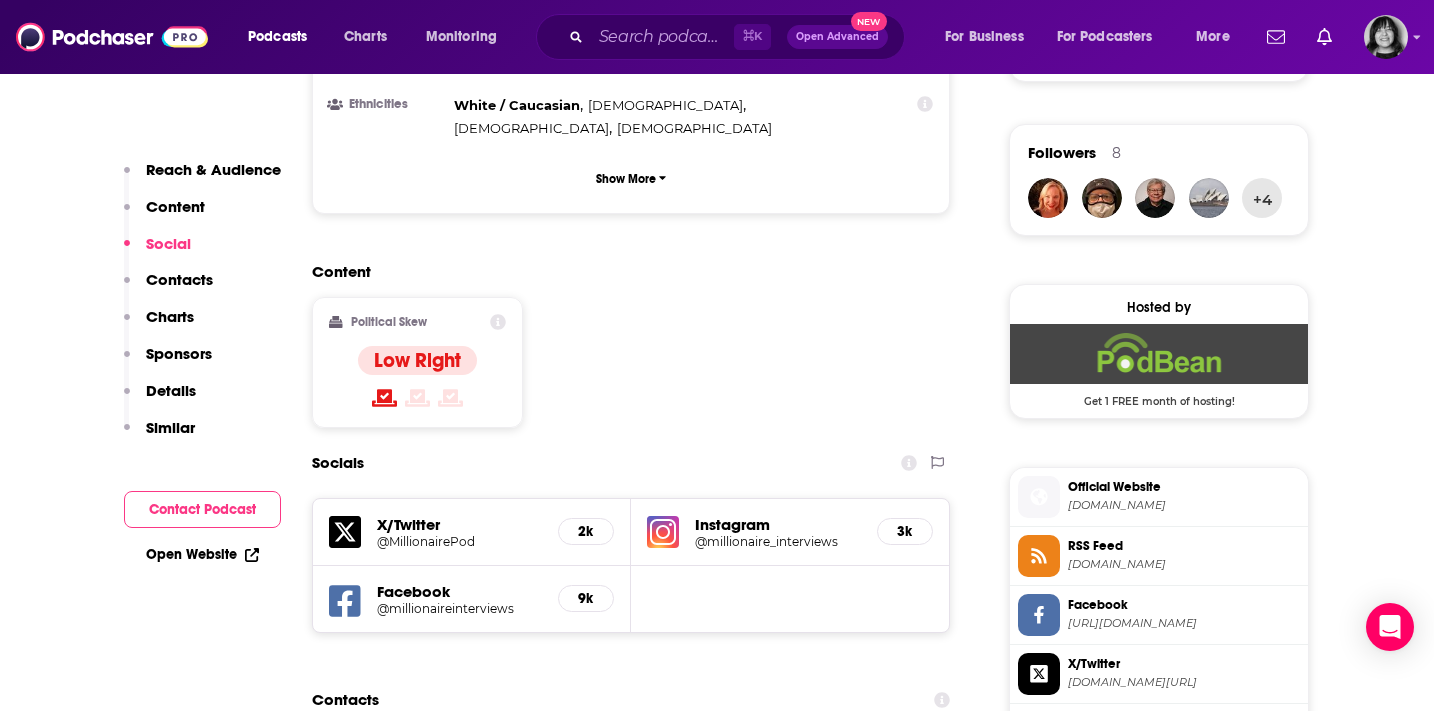click at bounding box center [663, 532] 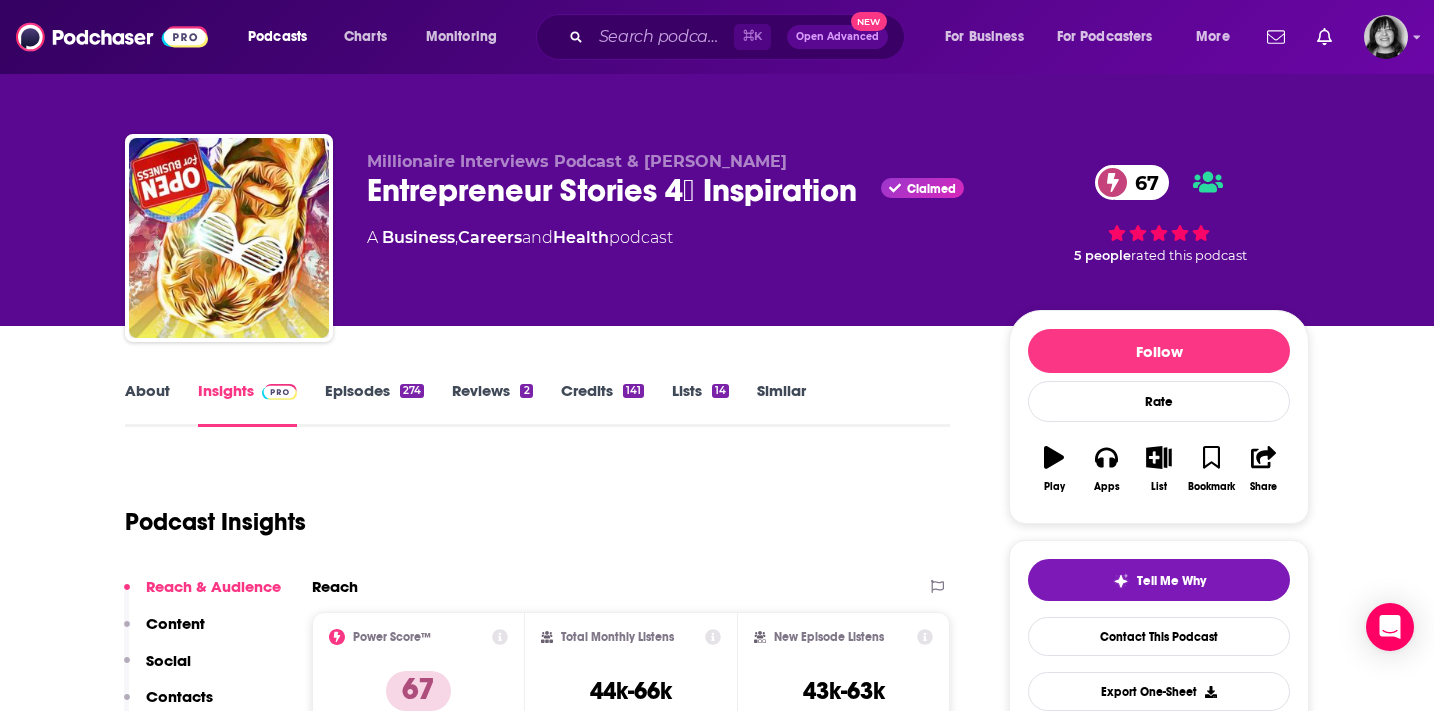 scroll, scrollTop: 4, scrollLeft: 0, axis: vertical 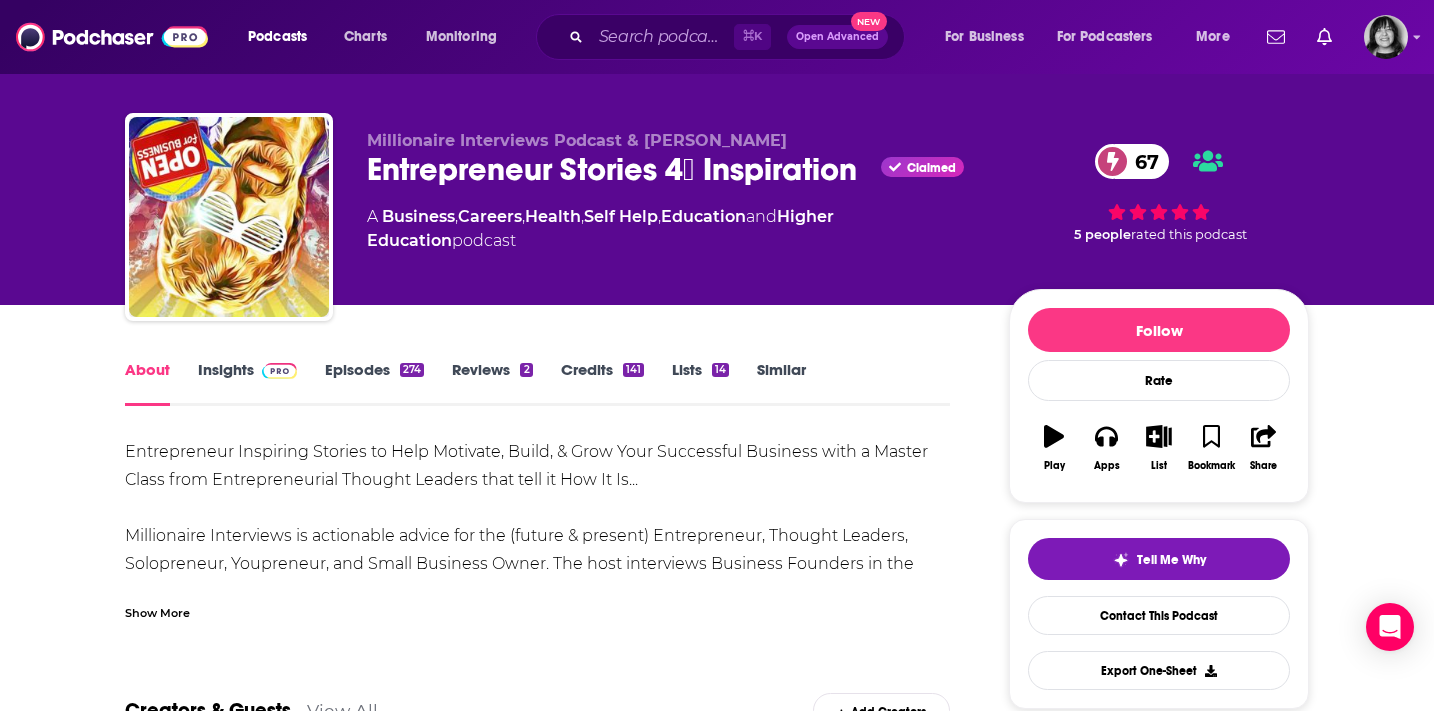 click on "Show More" at bounding box center (537, 605) 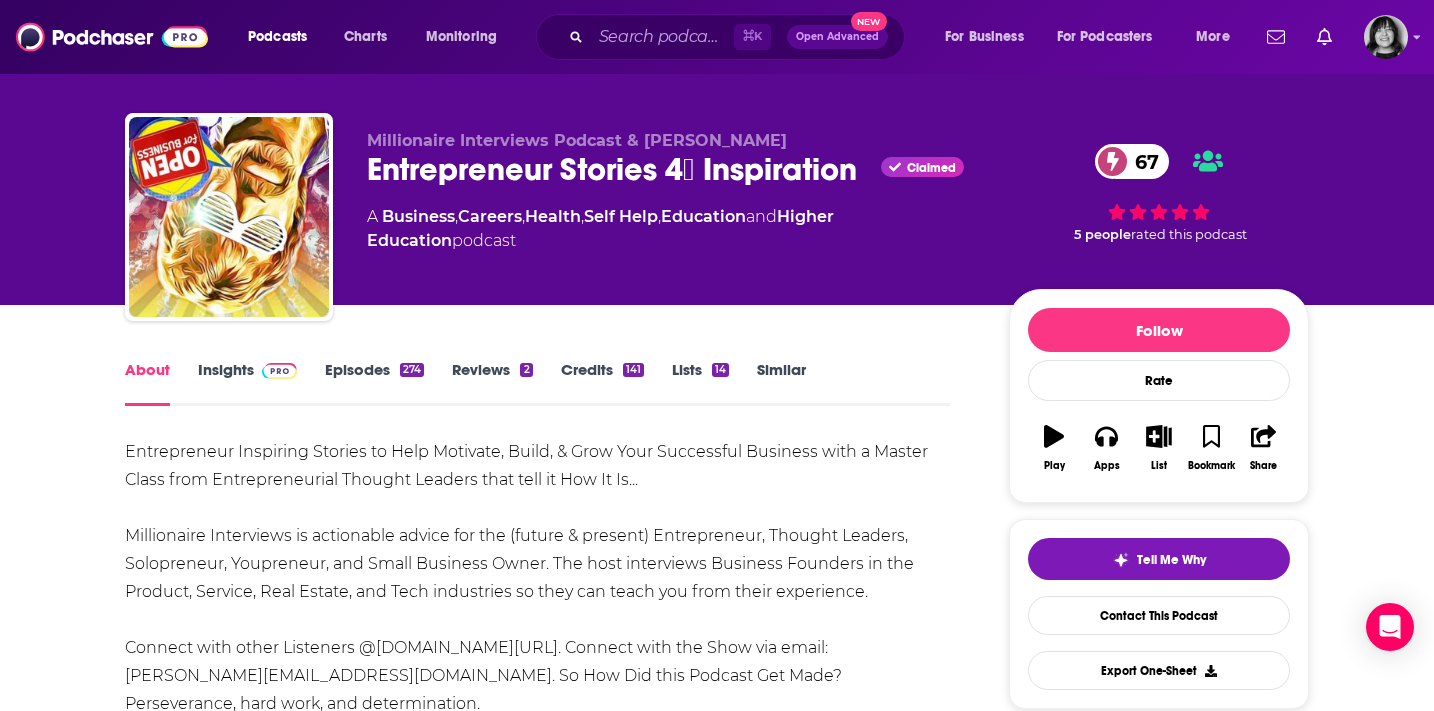 drag, startPoint x: 880, startPoint y: 589, endPoint x: 553, endPoint y: 564, distance: 327.95425 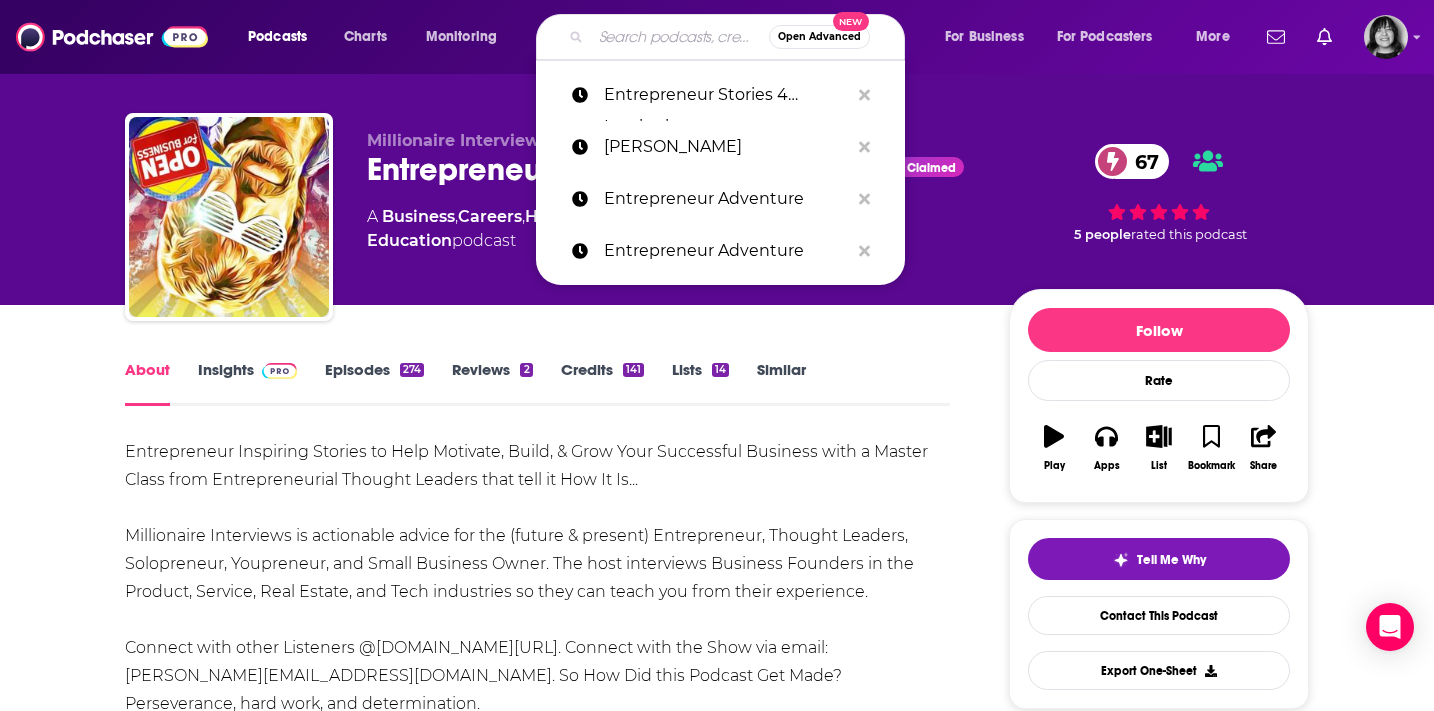 click at bounding box center [680, 37] 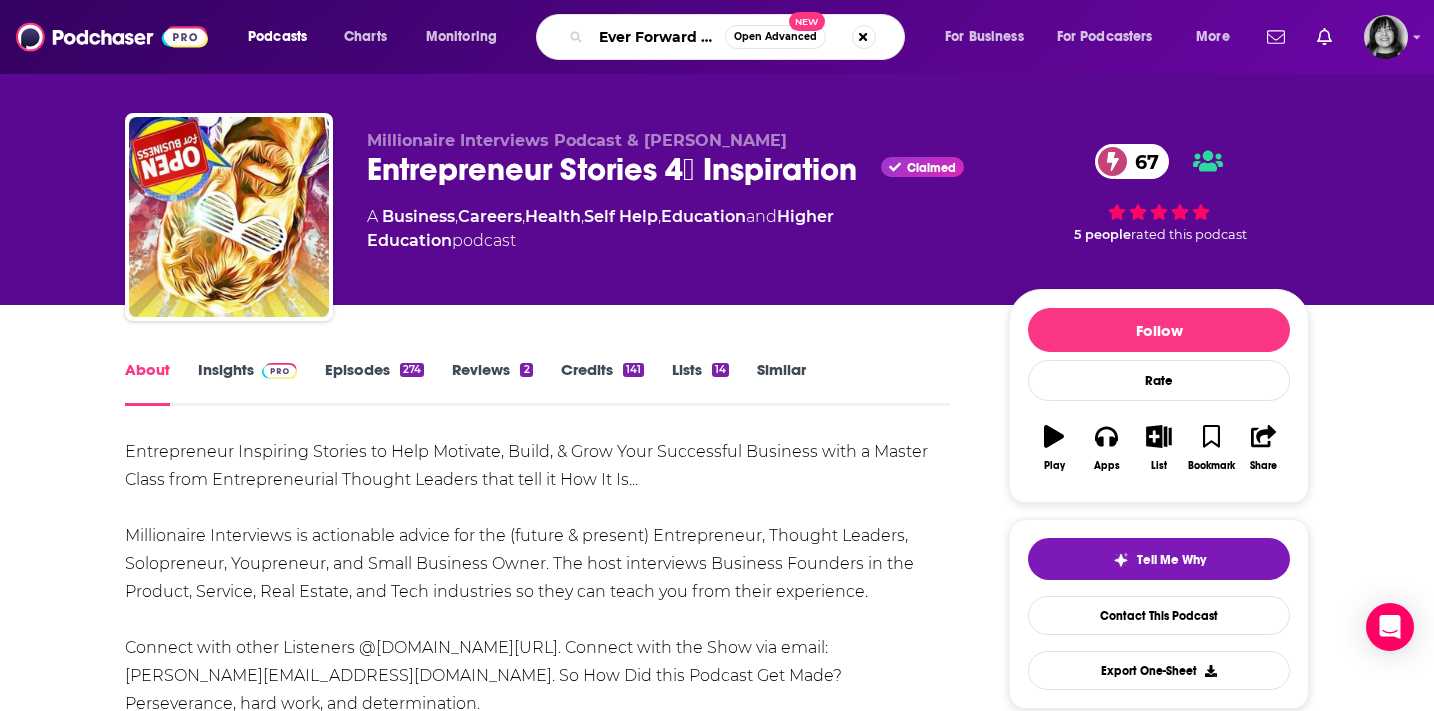 scroll, scrollTop: 0, scrollLeft: 192, axis: horizontal 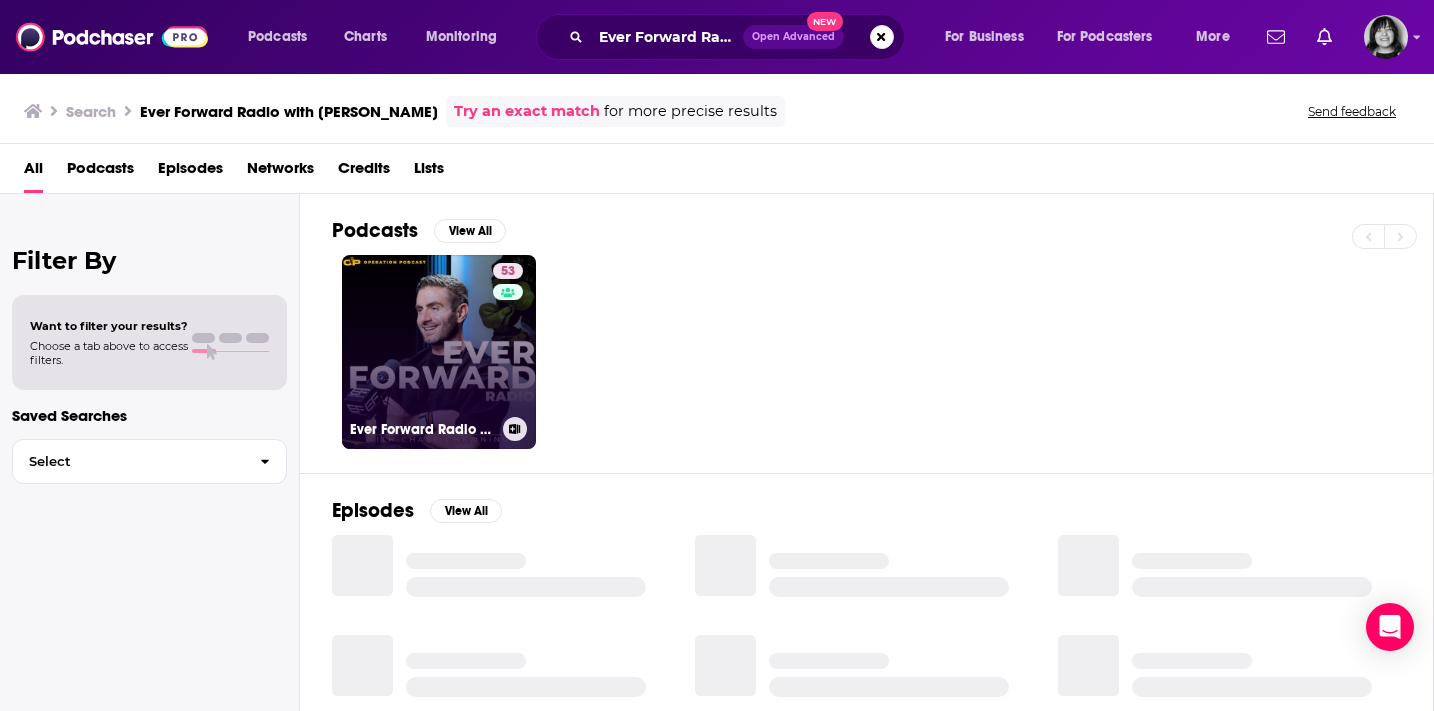 click on "53 Ever Forward Radio with Chase Chewning" at bounding box center [439, 352] 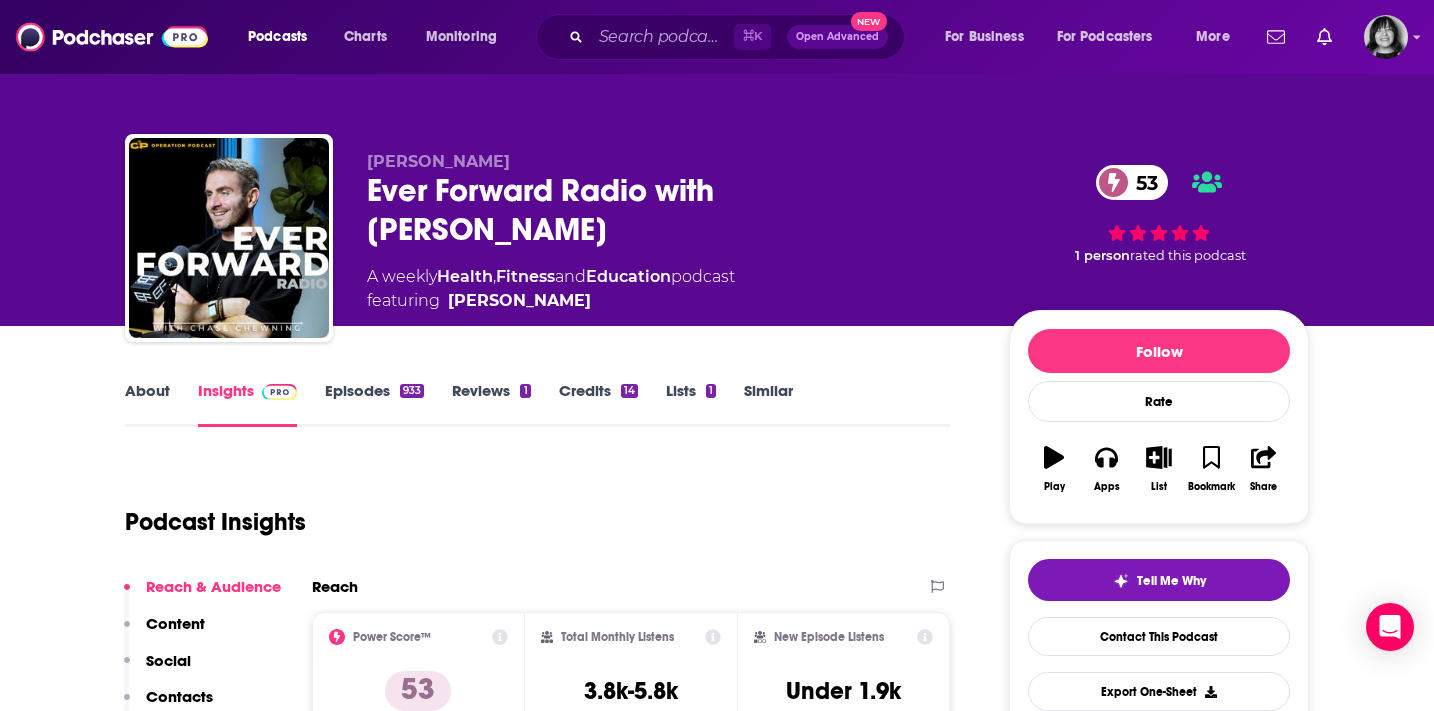 click on "About" at bounding box center [147, 404] 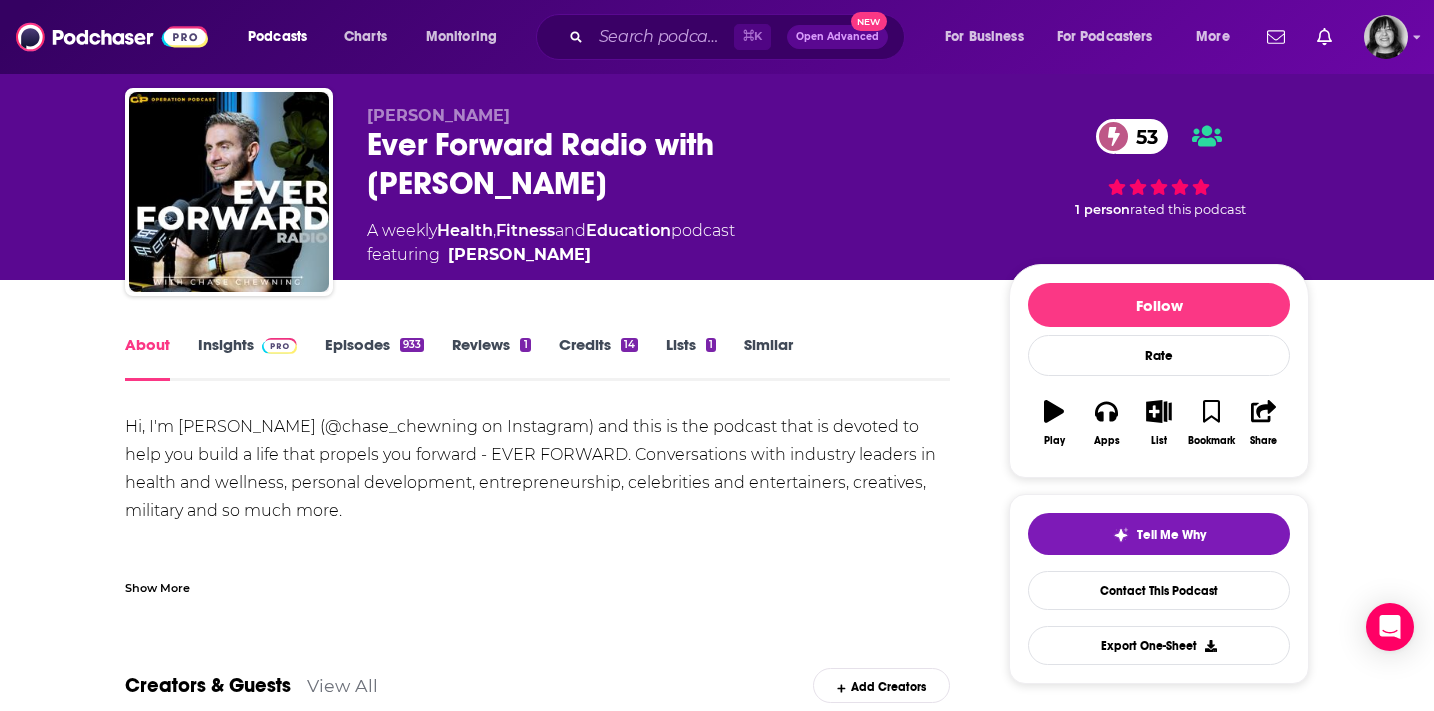 click on "Show More" at bounding box center (157, 586) 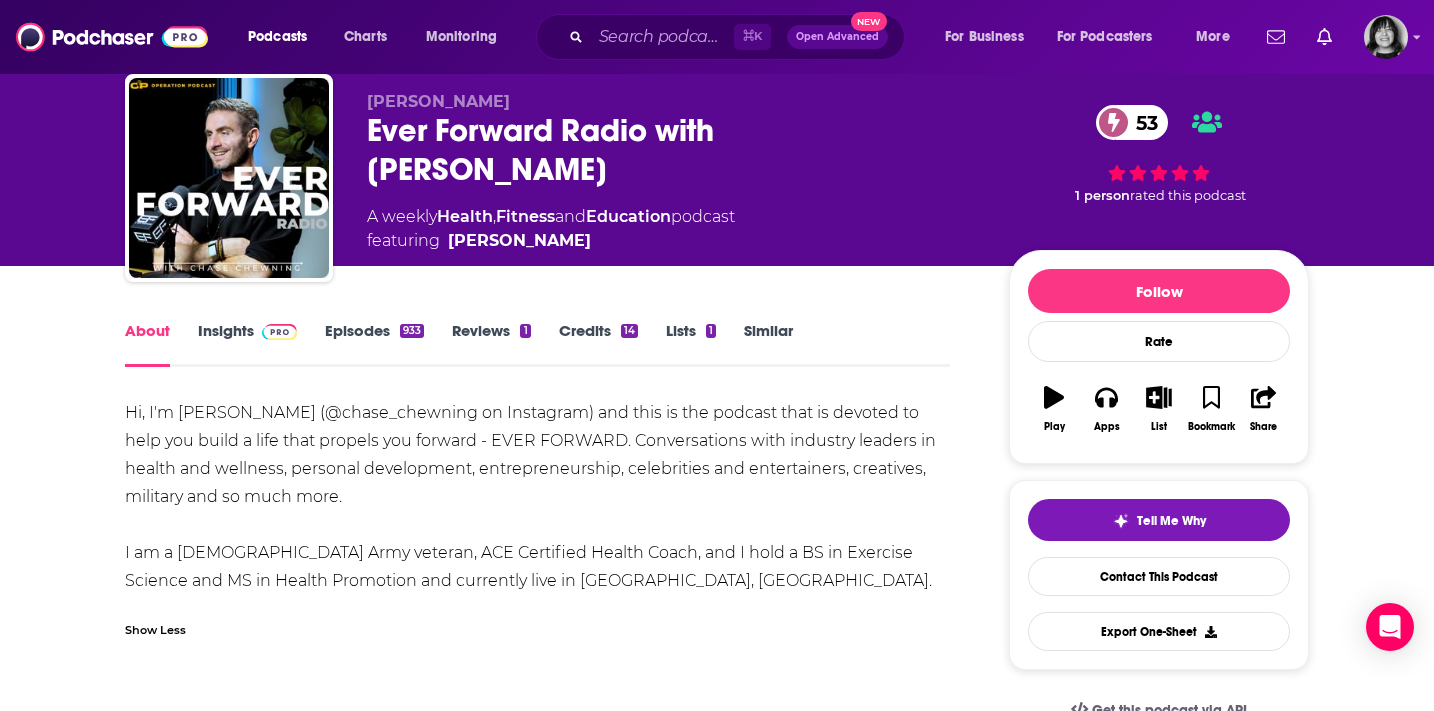 scroll, scrollTop: 64, scrollLeft: 0, axis: vertical 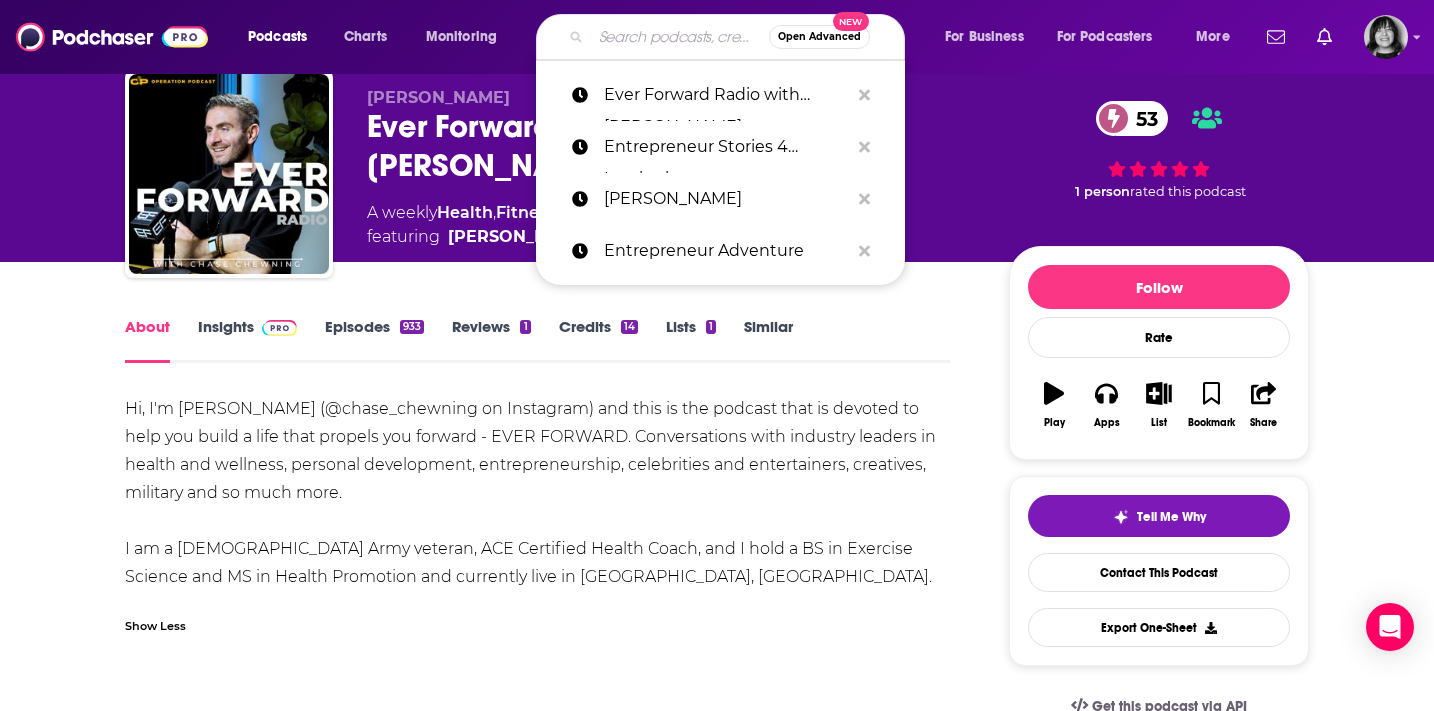 click at bounding box center (680, 37) 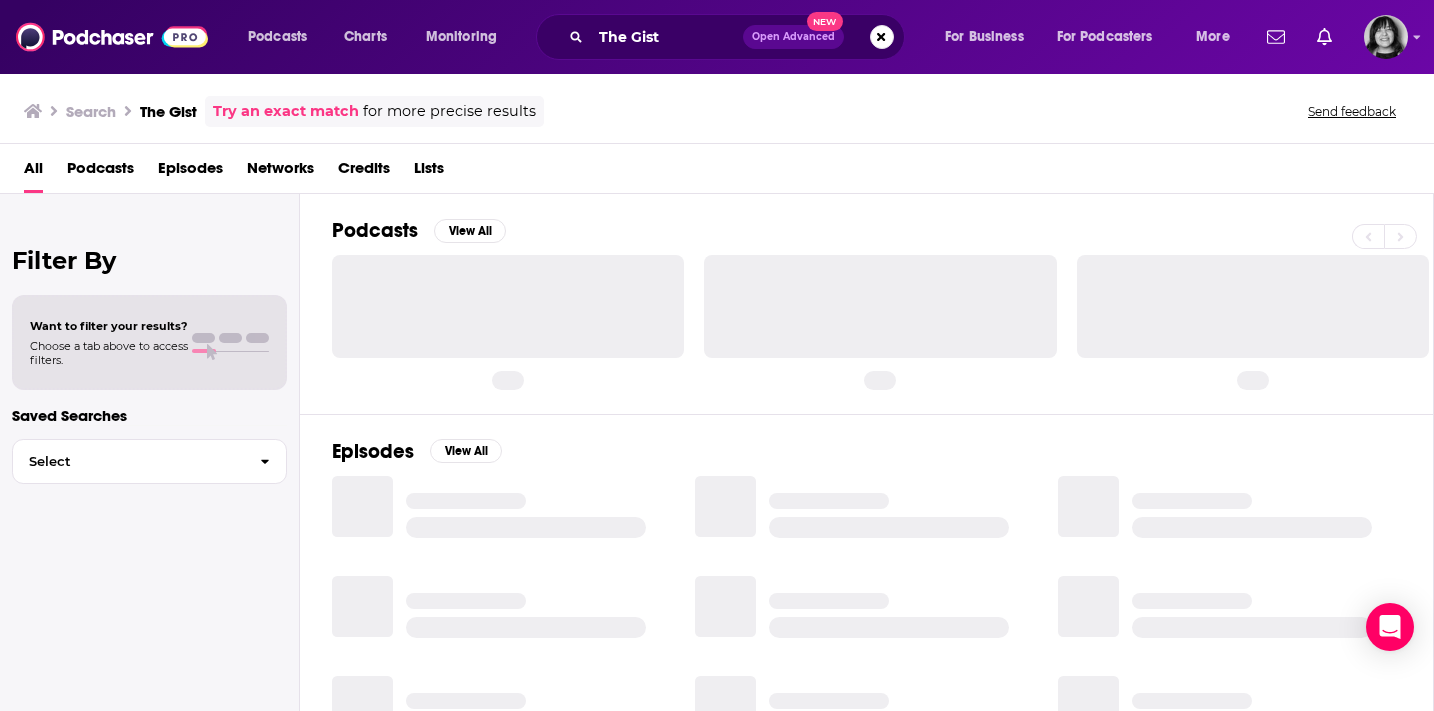 scroll, scrollTop: 0, scrollLeft: 0, axis: both 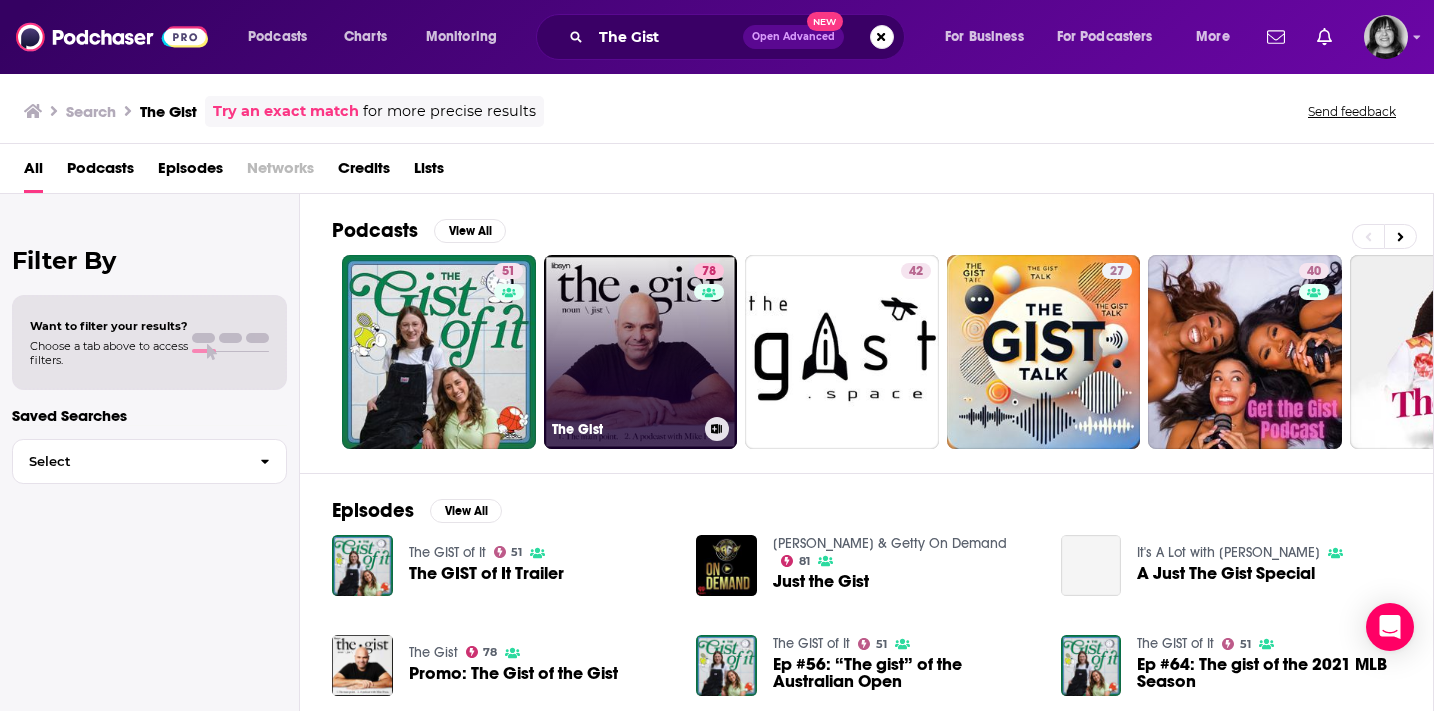 click on "78 The Gist" at bounding box center [641, 352] 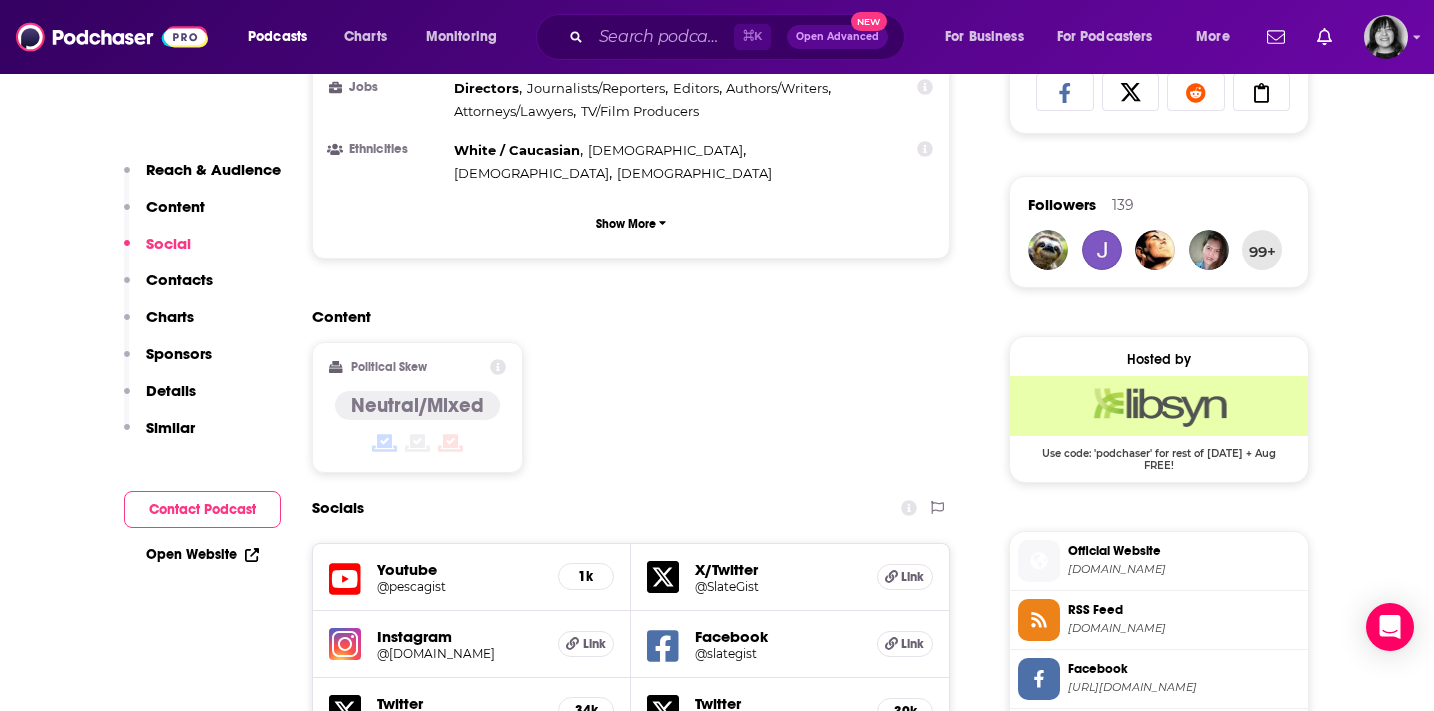 scroll, scrollTop: 1363, scrollLeft: 0, axis: vertical 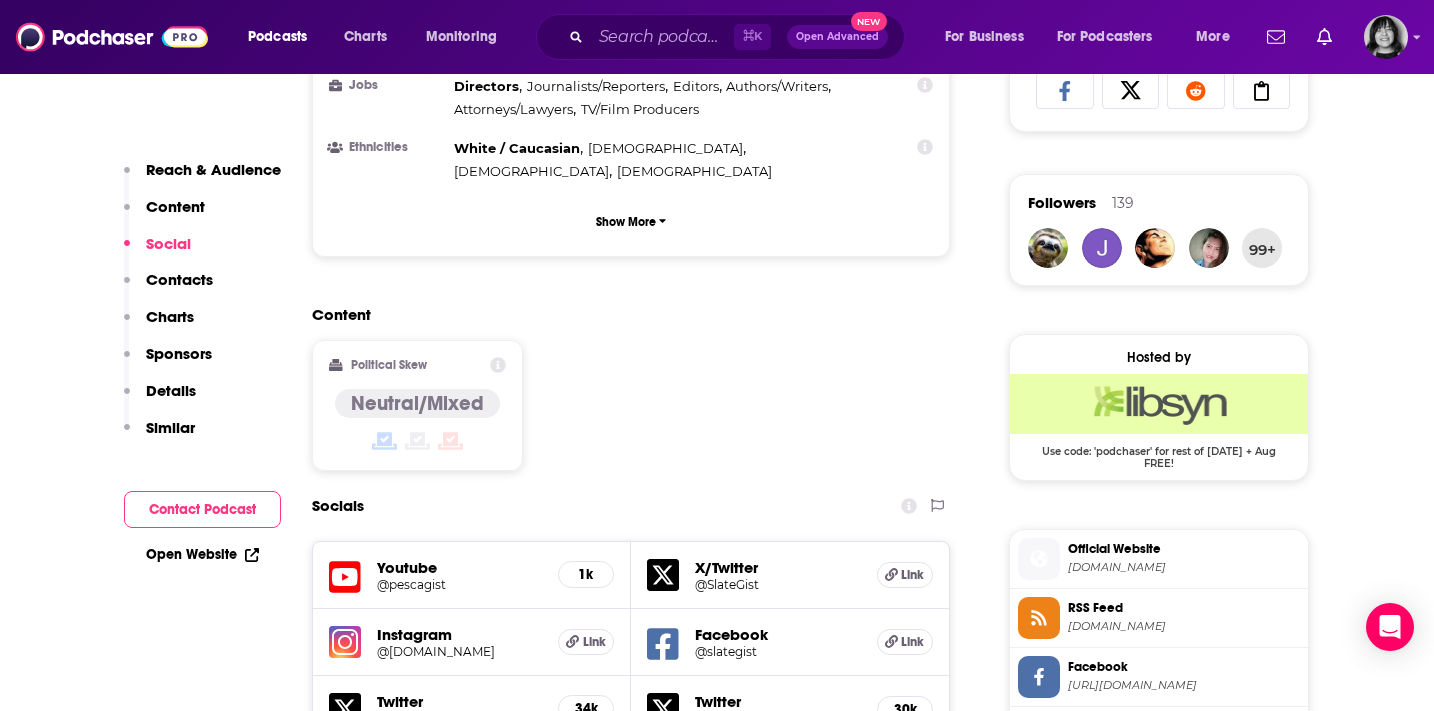 click 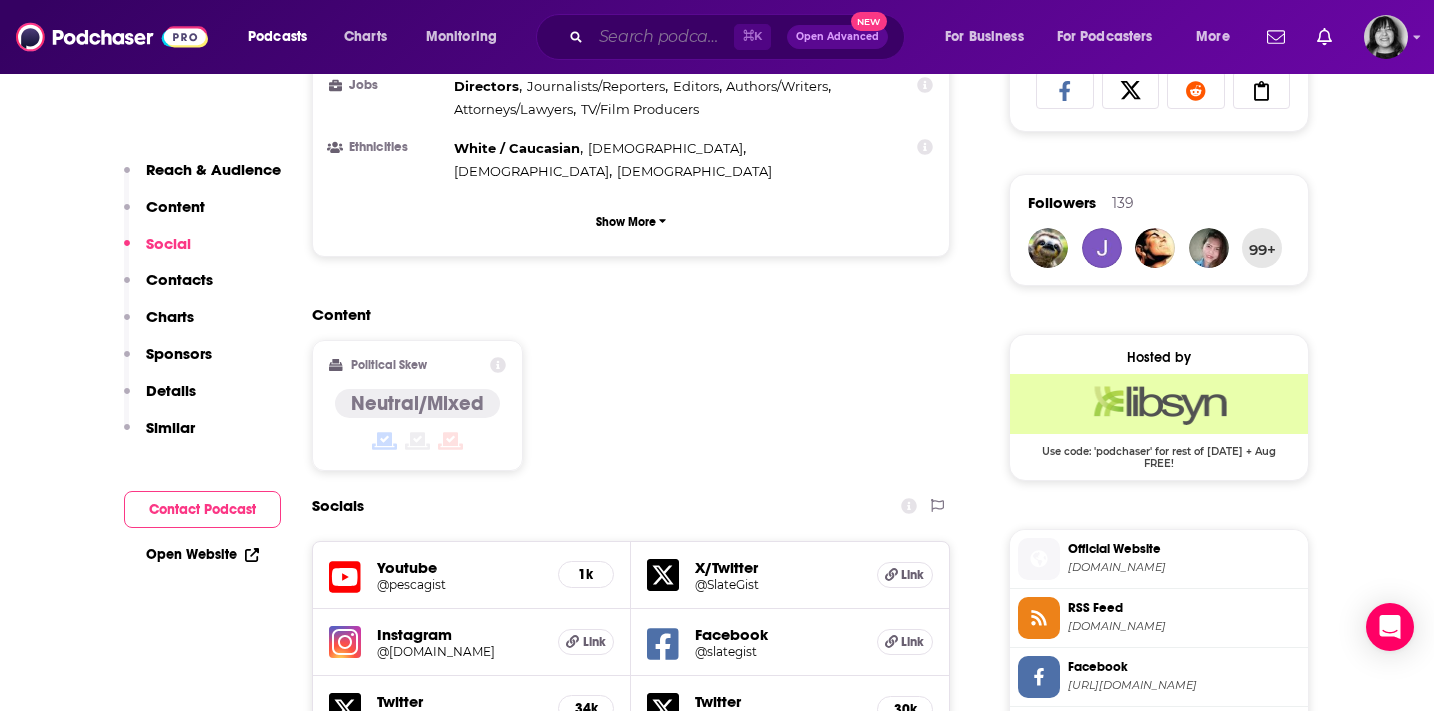 click at bounding box center (662, 37) 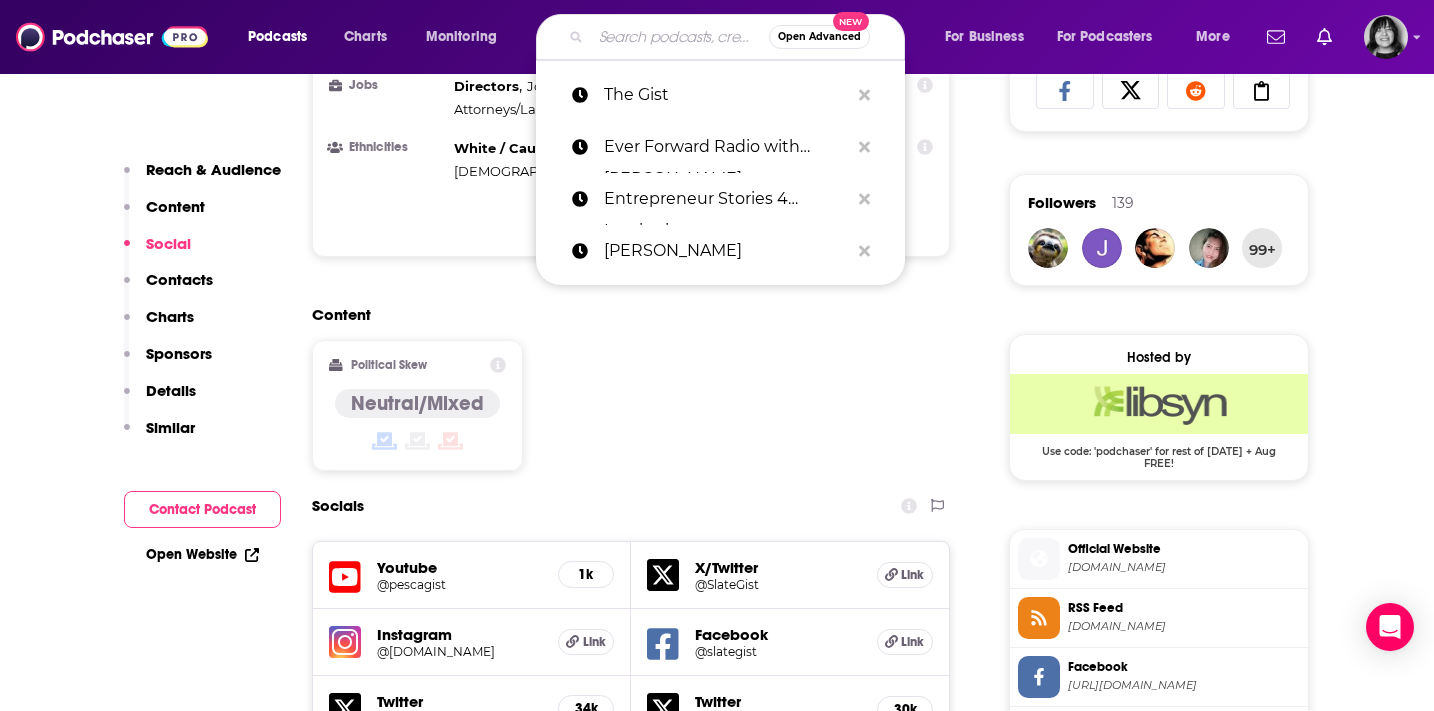 paste on "HR Works: The Podcast for Human Resources" 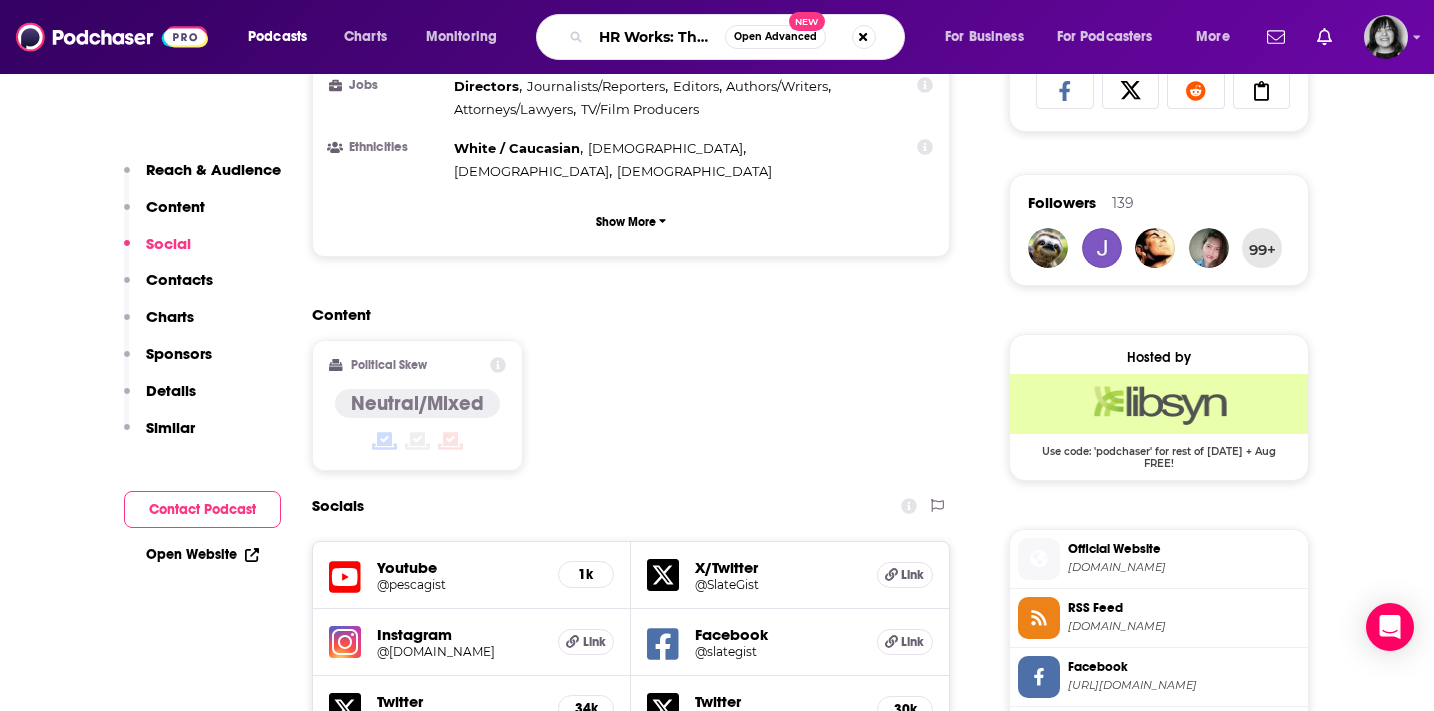scroll, scrollTop: 0, scrollLeft: 217, axis: horizontal 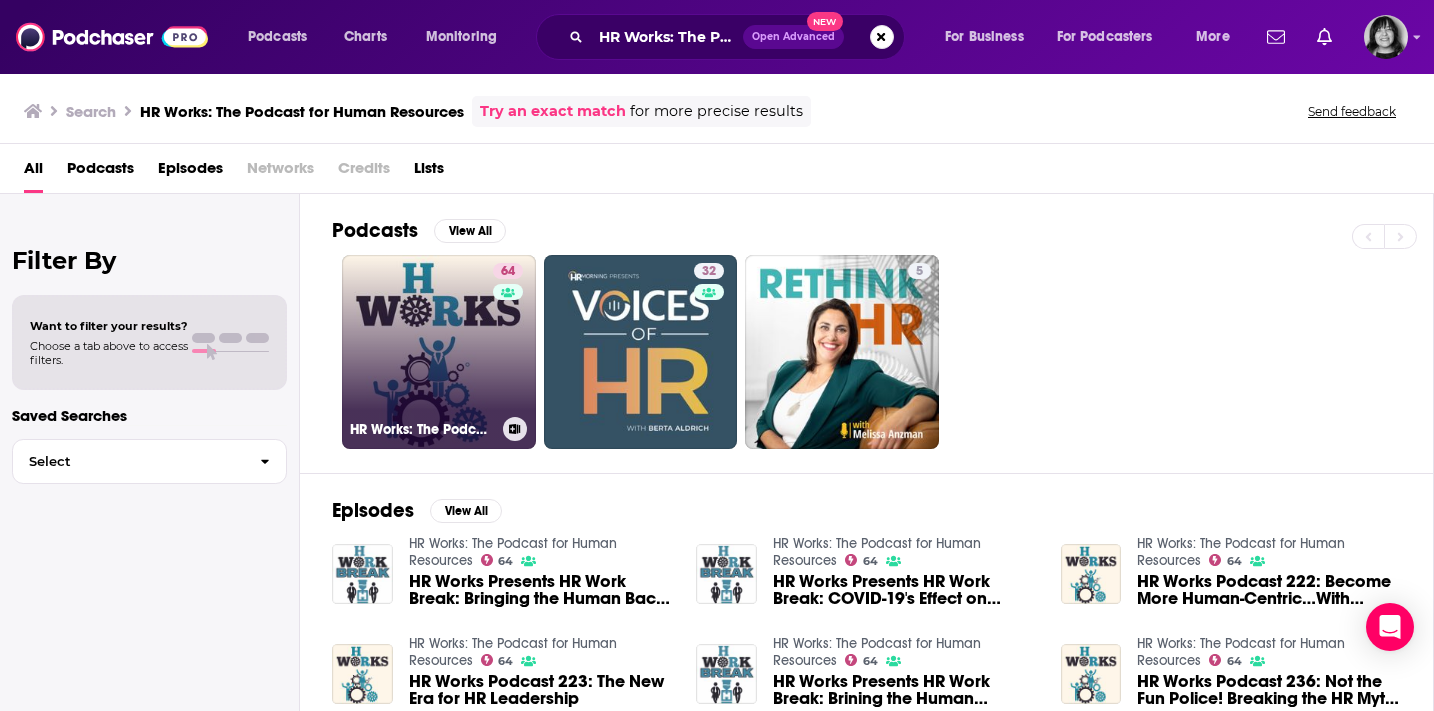 click on "64 HR Works: The Podcast for Human Resources" at bounding box center [439, 352] 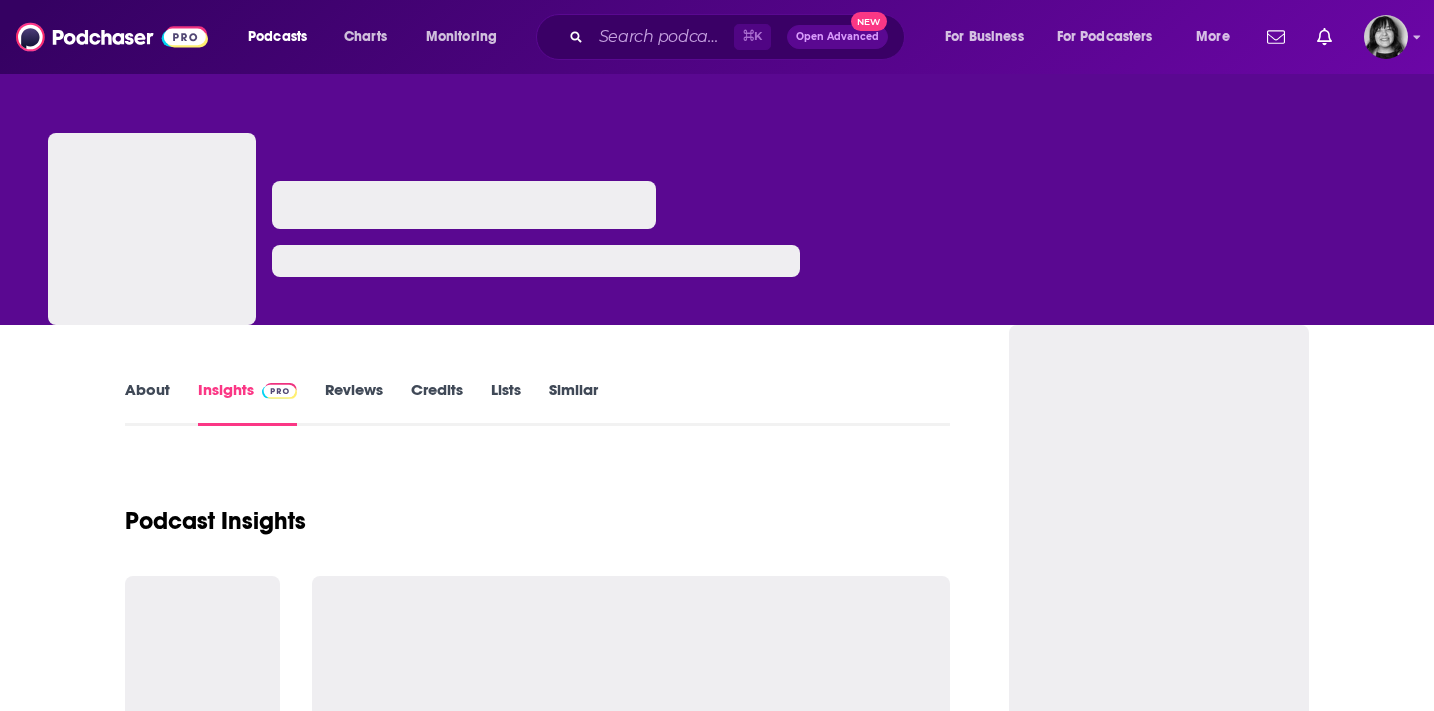 scroll, scrollTop: 343, scrollLeft: 0, axis: vertical 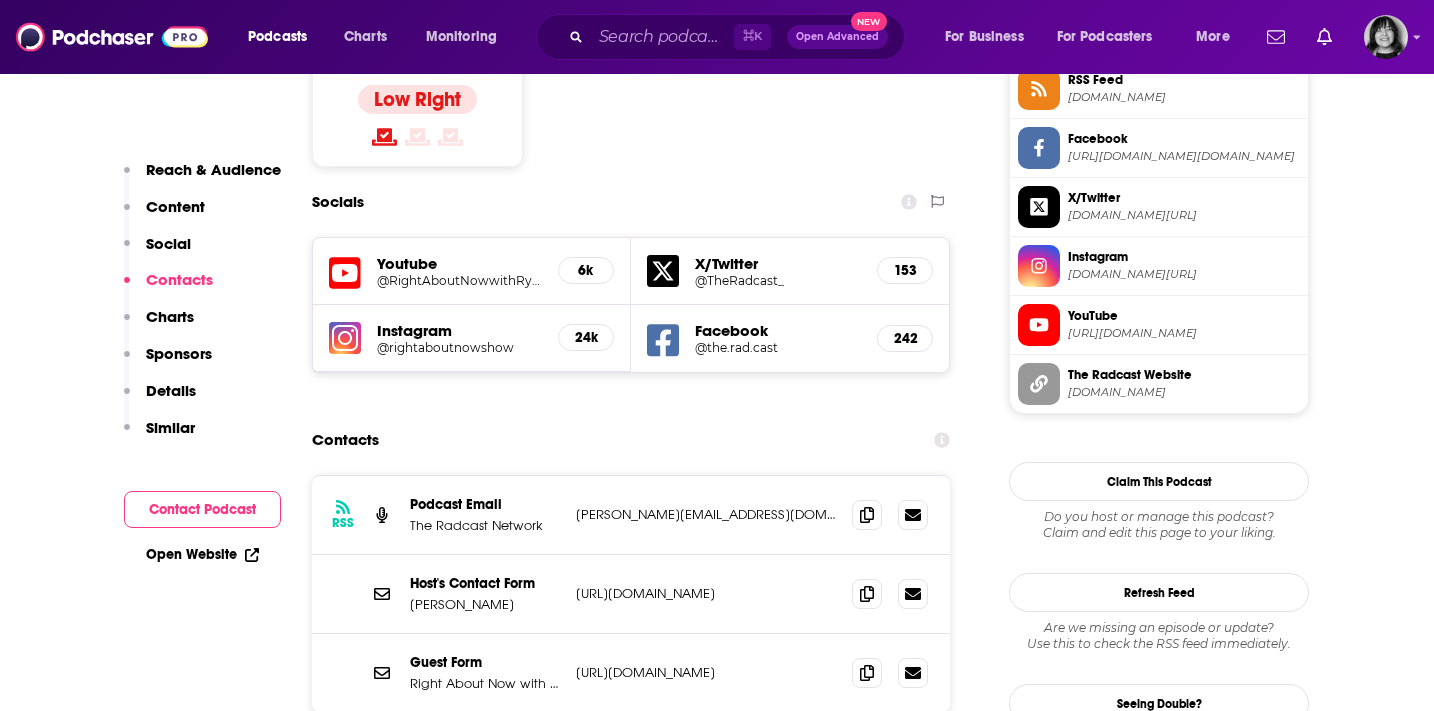 click 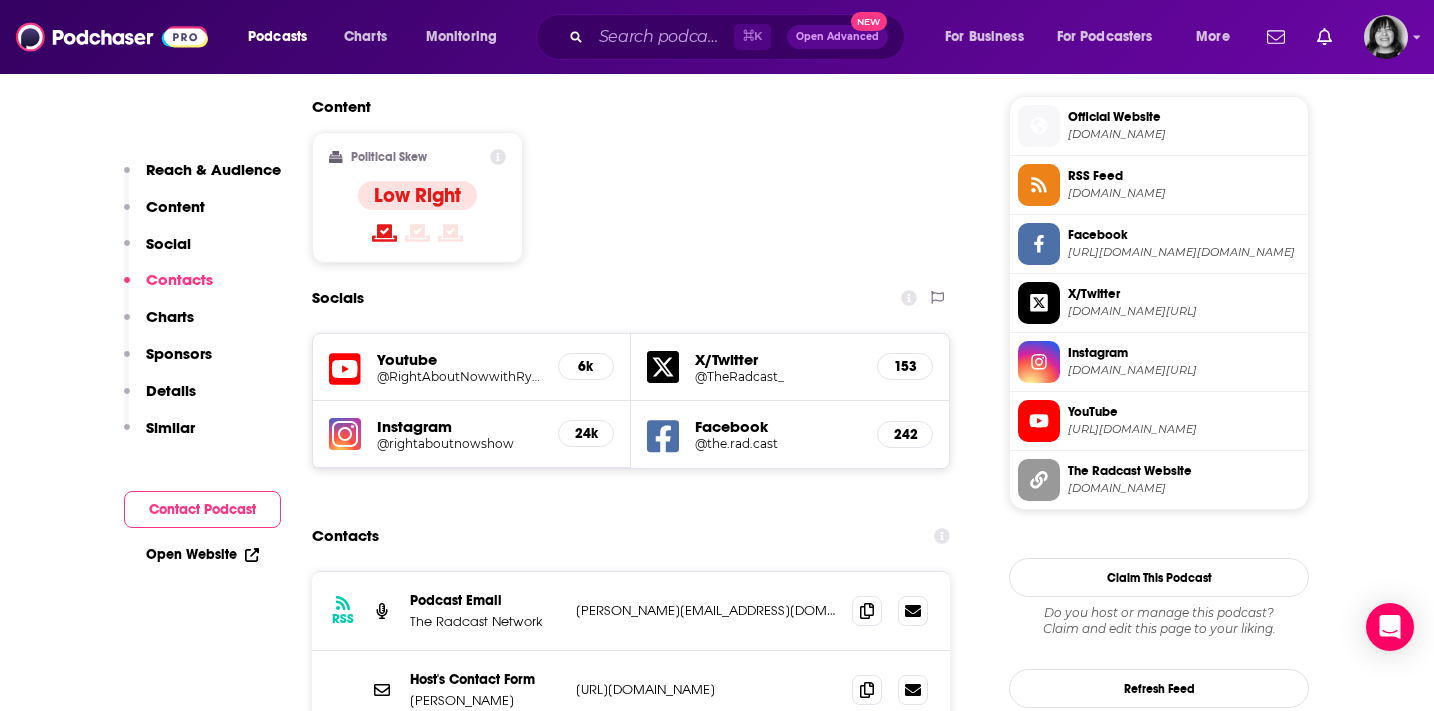 scroll, scrollTop: 1531, scrollLeft: 0, axis: vertical 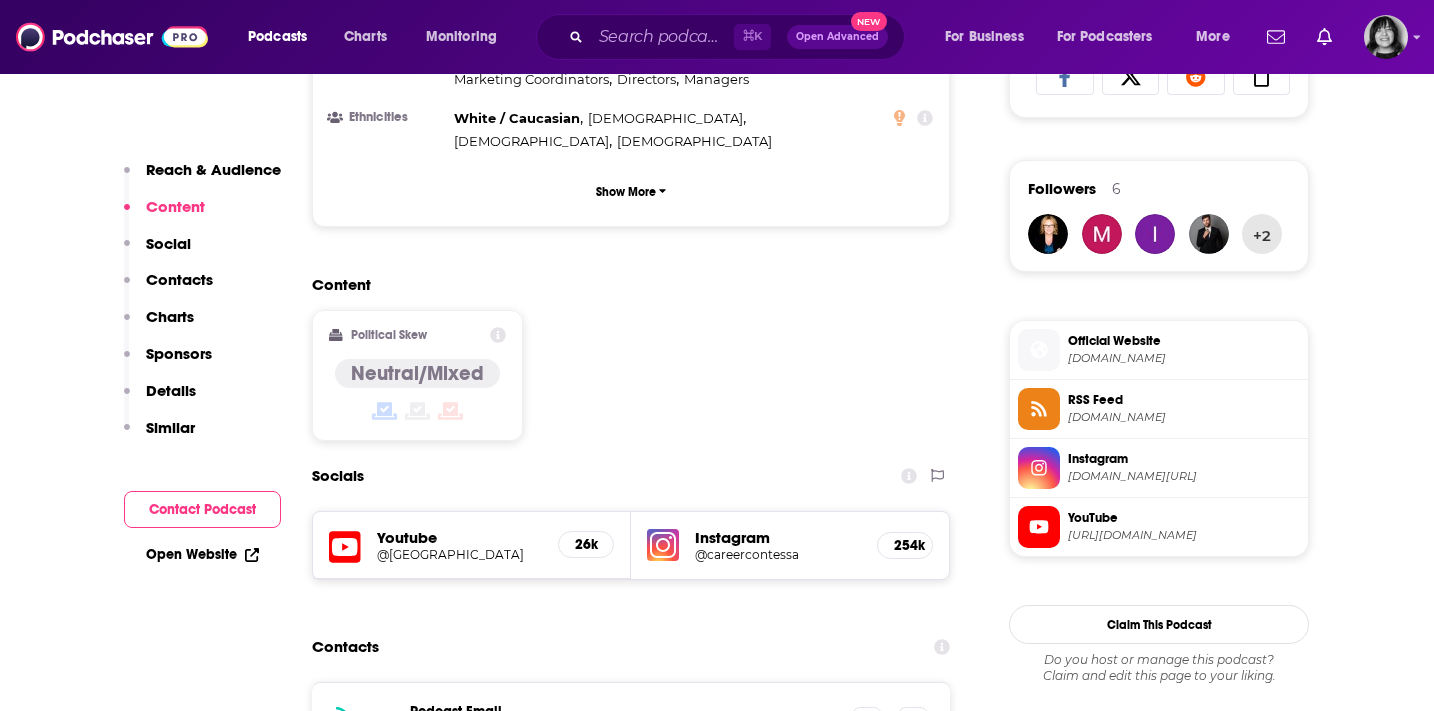 click on "Youtube @CareerContessa 26k" at bounding box center (472, 545) 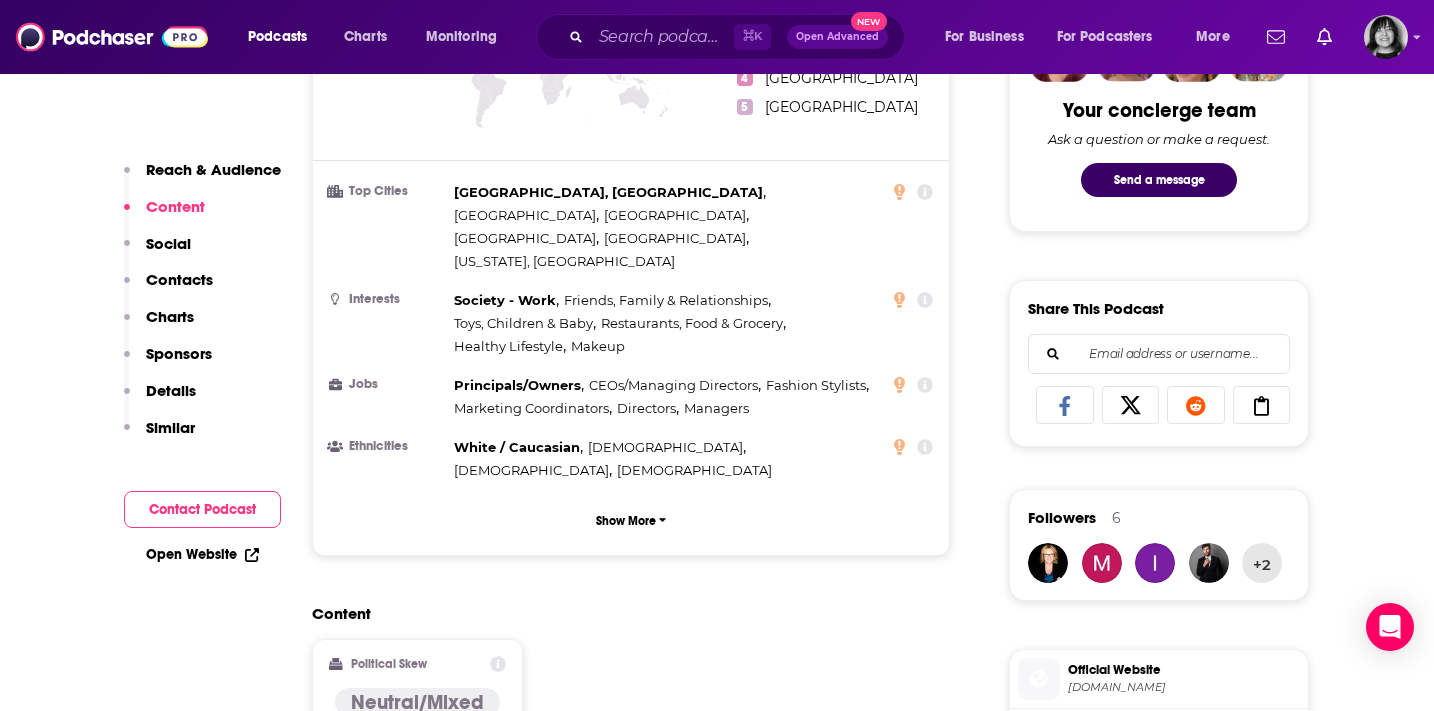 scroll, scrollTop: 0, scrollLeft: 0, axis: both 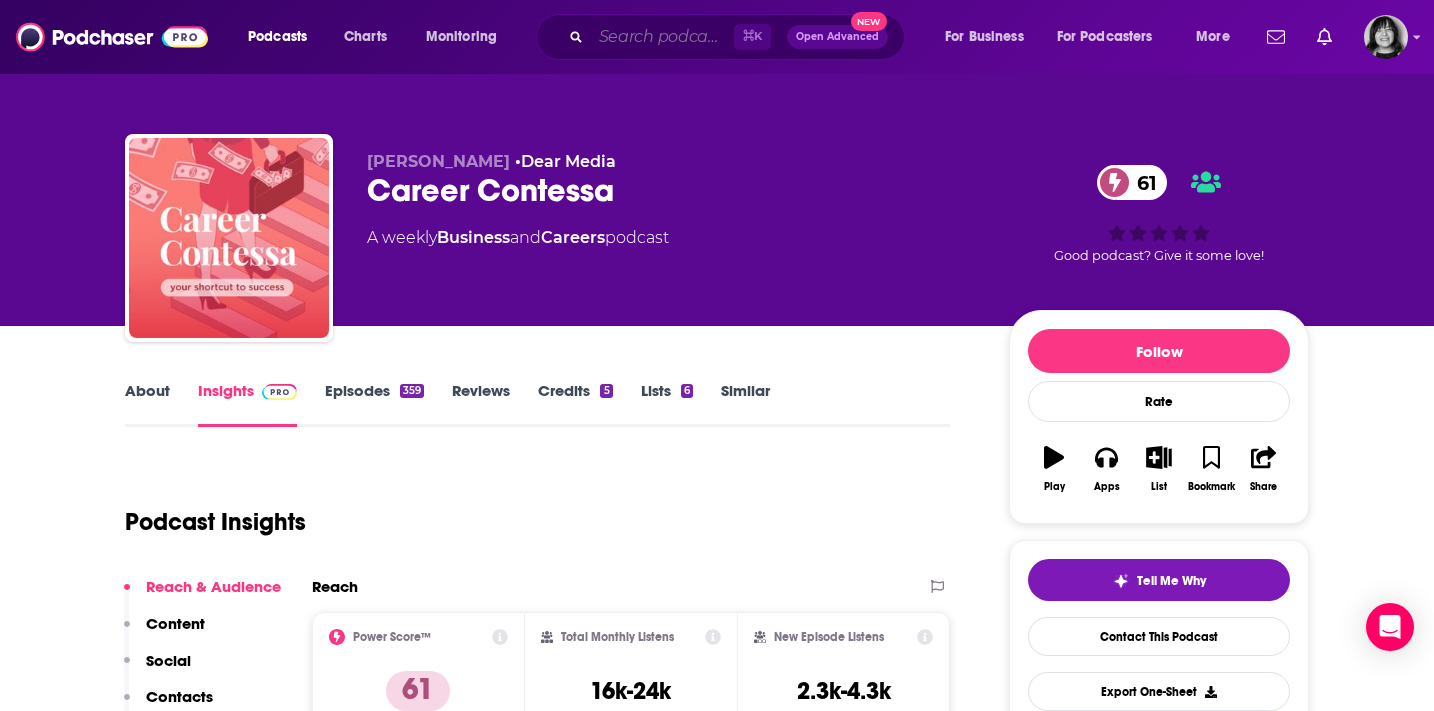 click at bounding box center [662, 37] 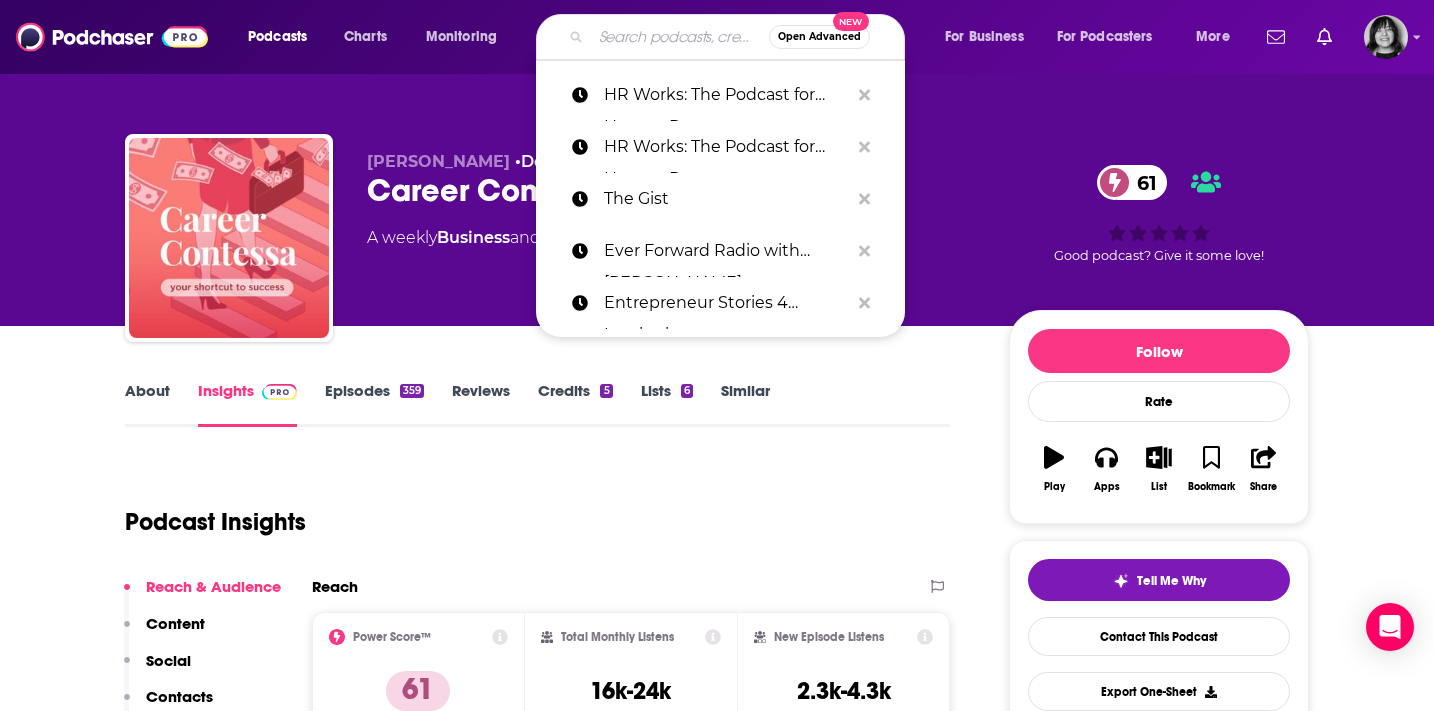 paste on "12 Geniuses Podcast" 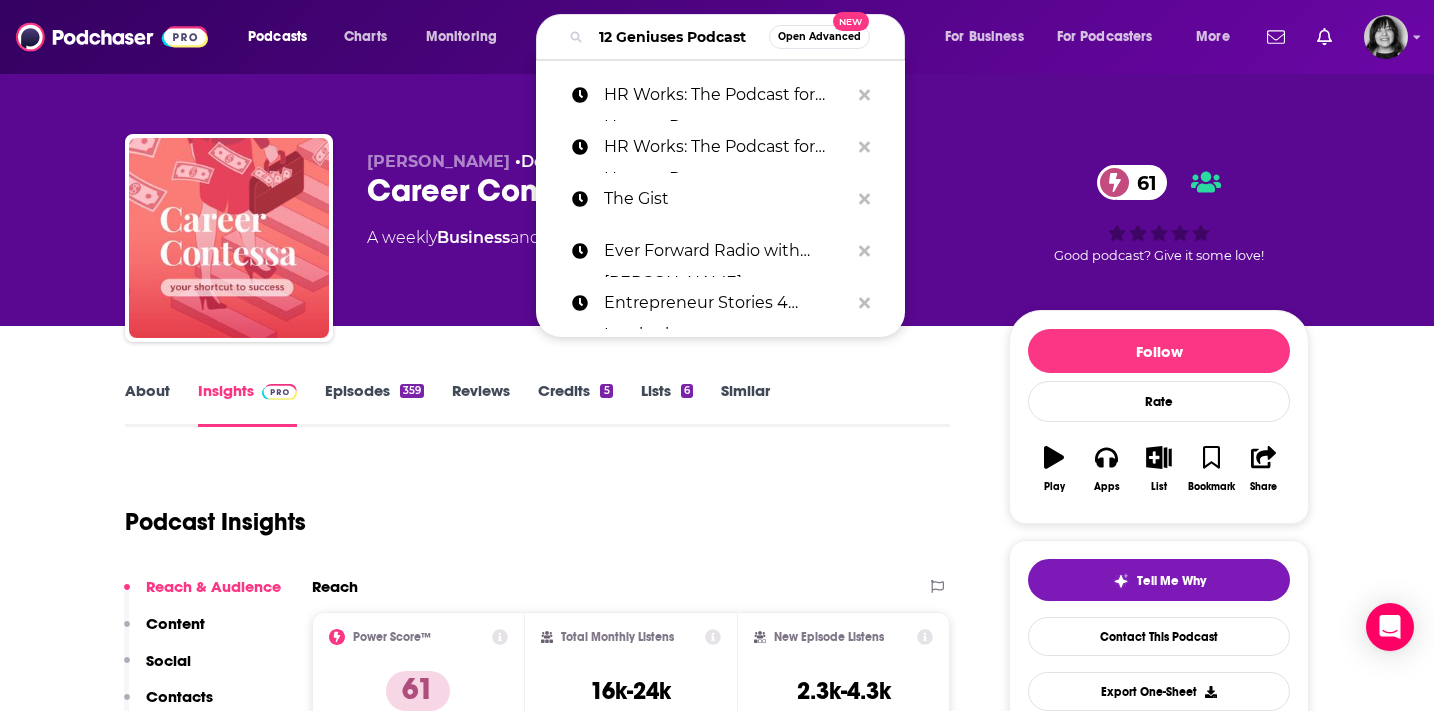 scroll, scrollTop: 0, scrollLeft: 32, axis: horizontal 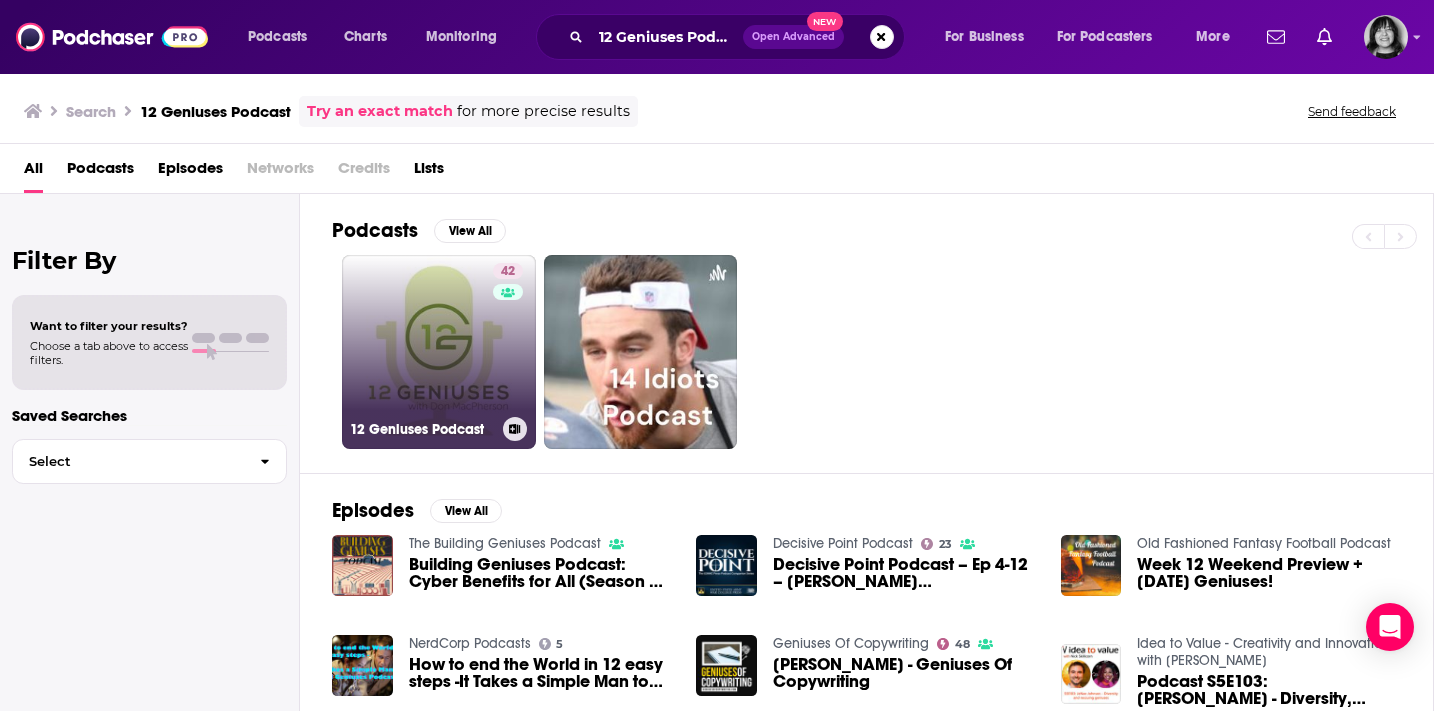 click on "42 12 Geniuses Podcast" at bounding box center (439, 352) 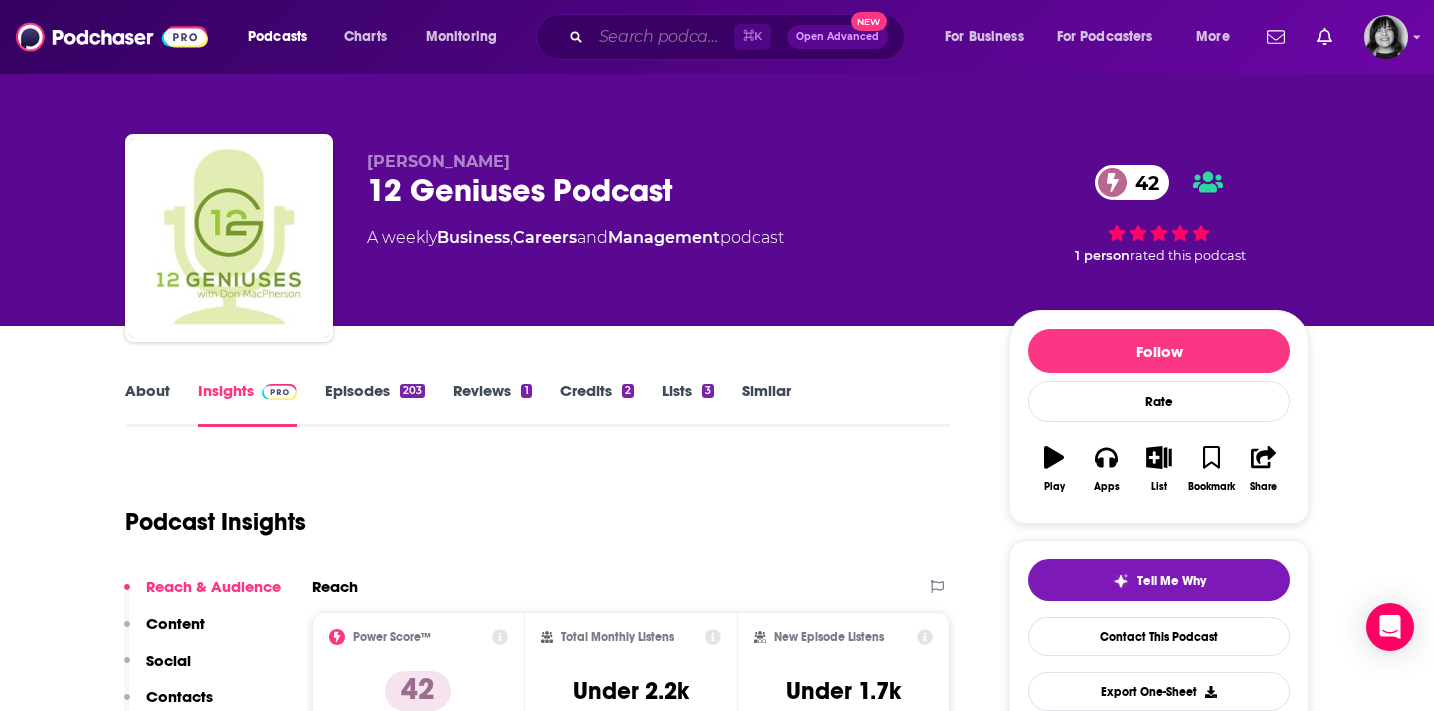 click at bounding box center [662, 37] 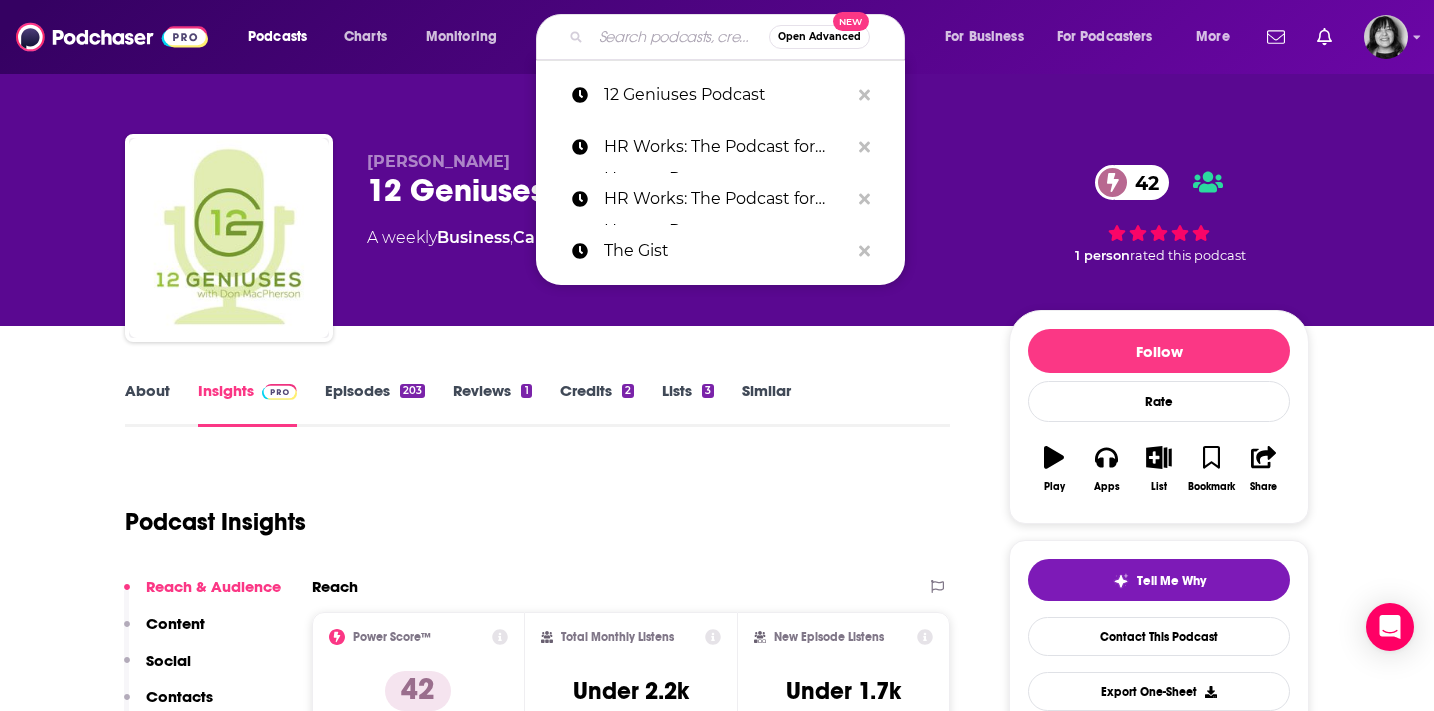paste on "33Voices" 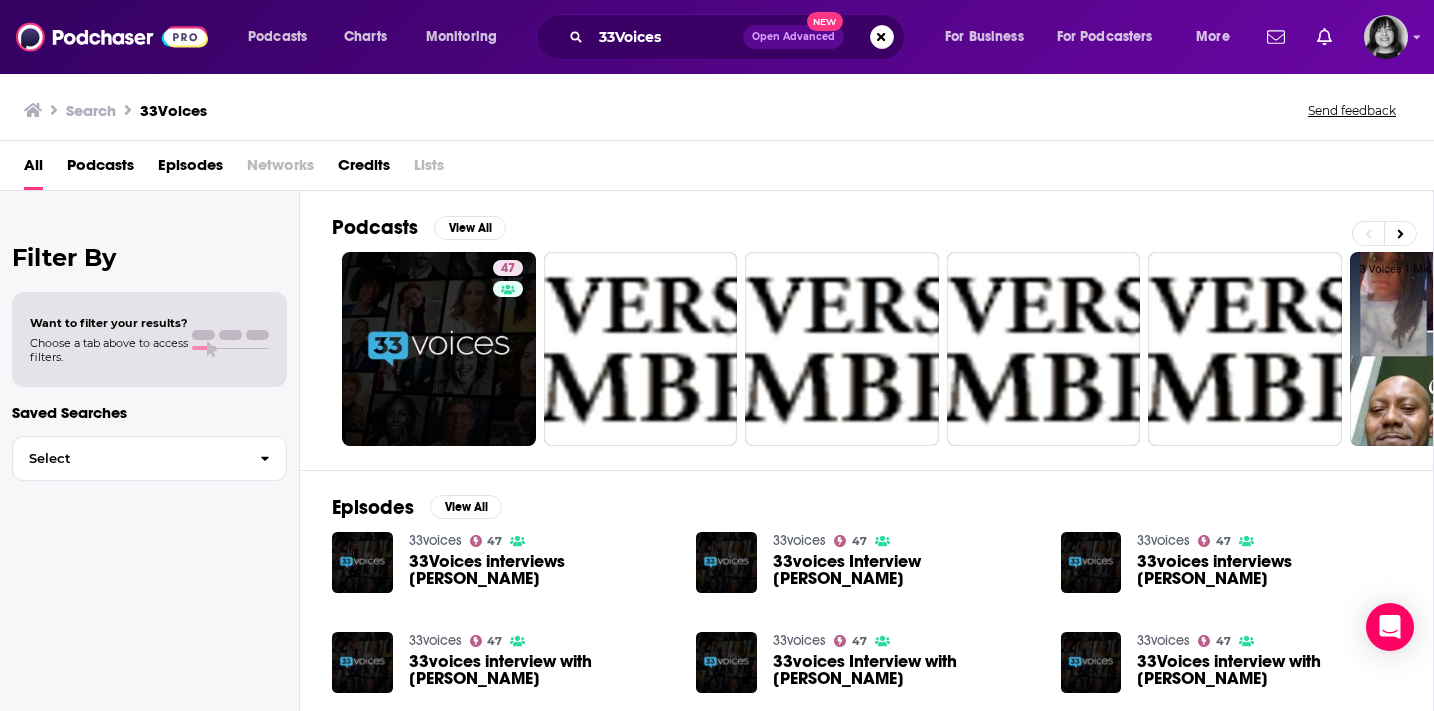 scroll, scrollTop: 16, scrollLeft: 0, axis: vertical 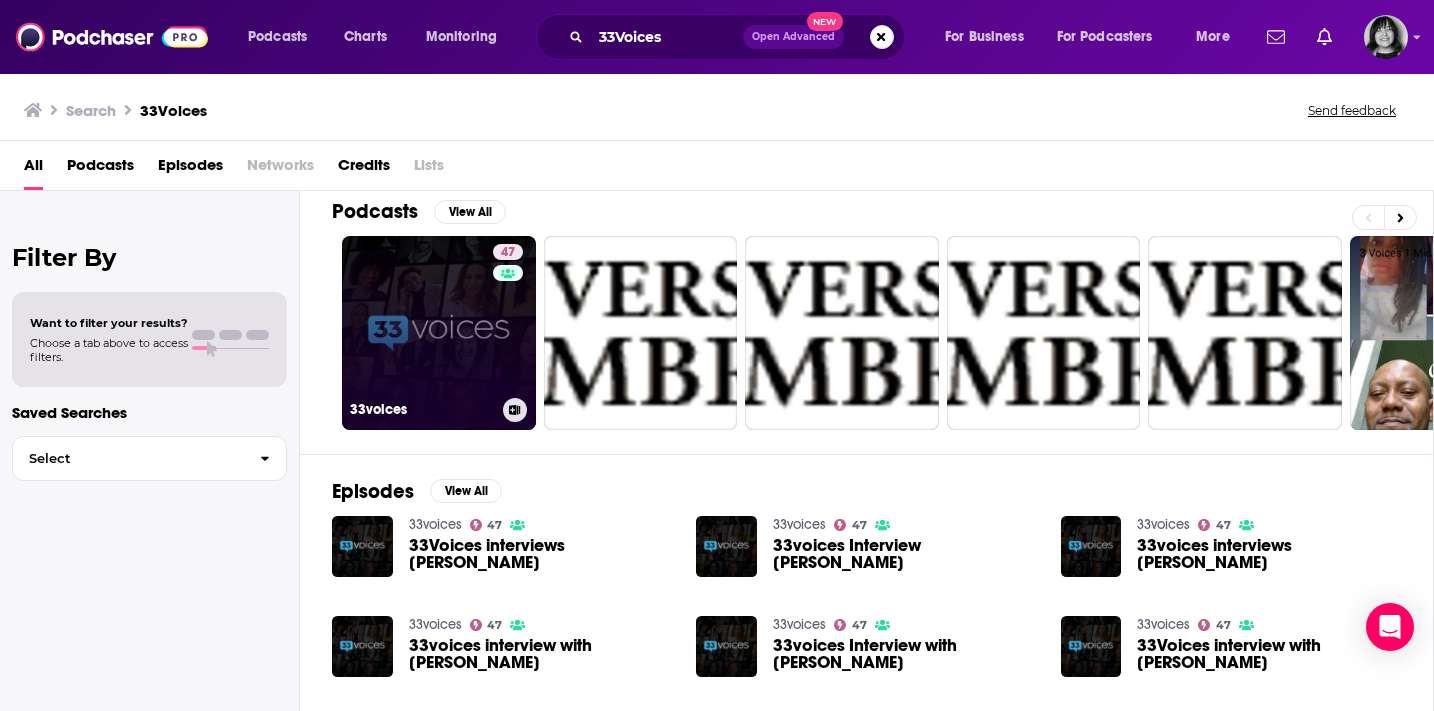 click on "47 33voices" at bounding box center (439, 333) 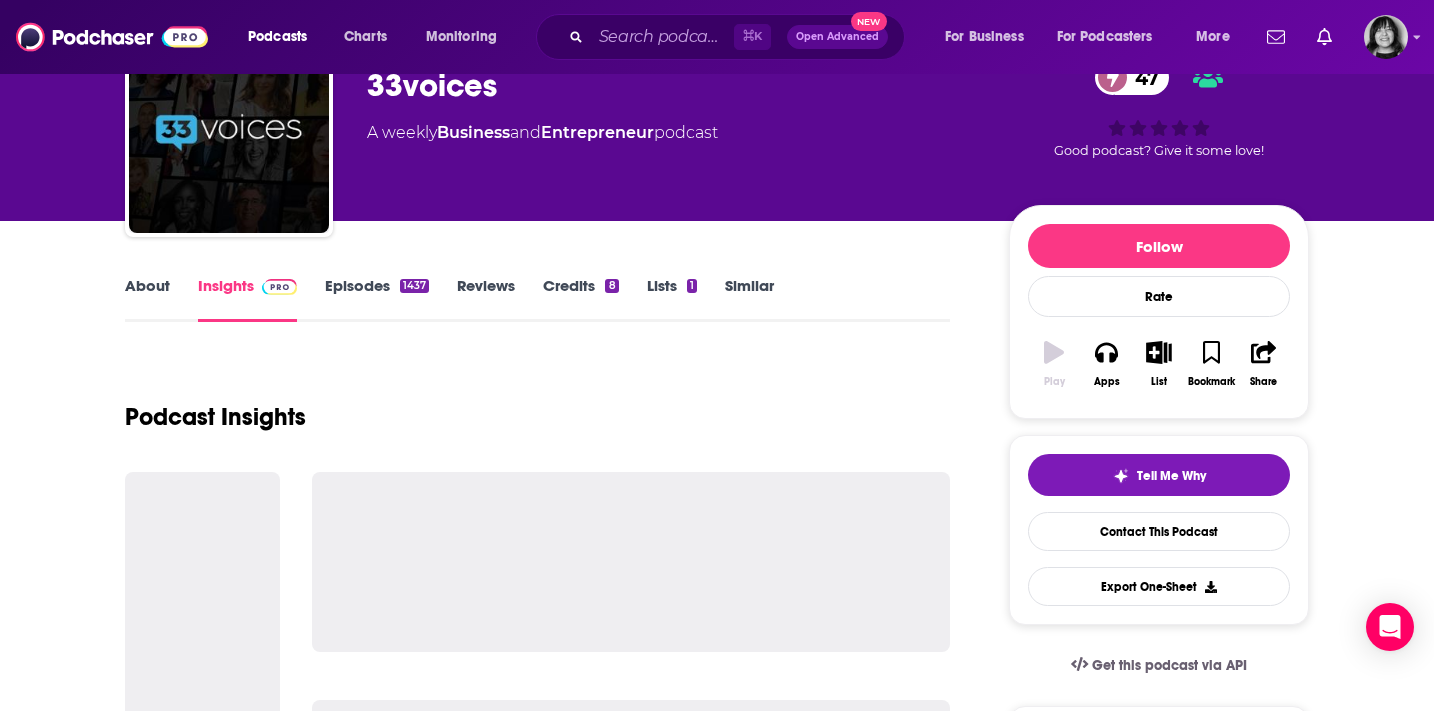 scroll, scrollTop: 107, scrollLeft: 0, axis: vertical 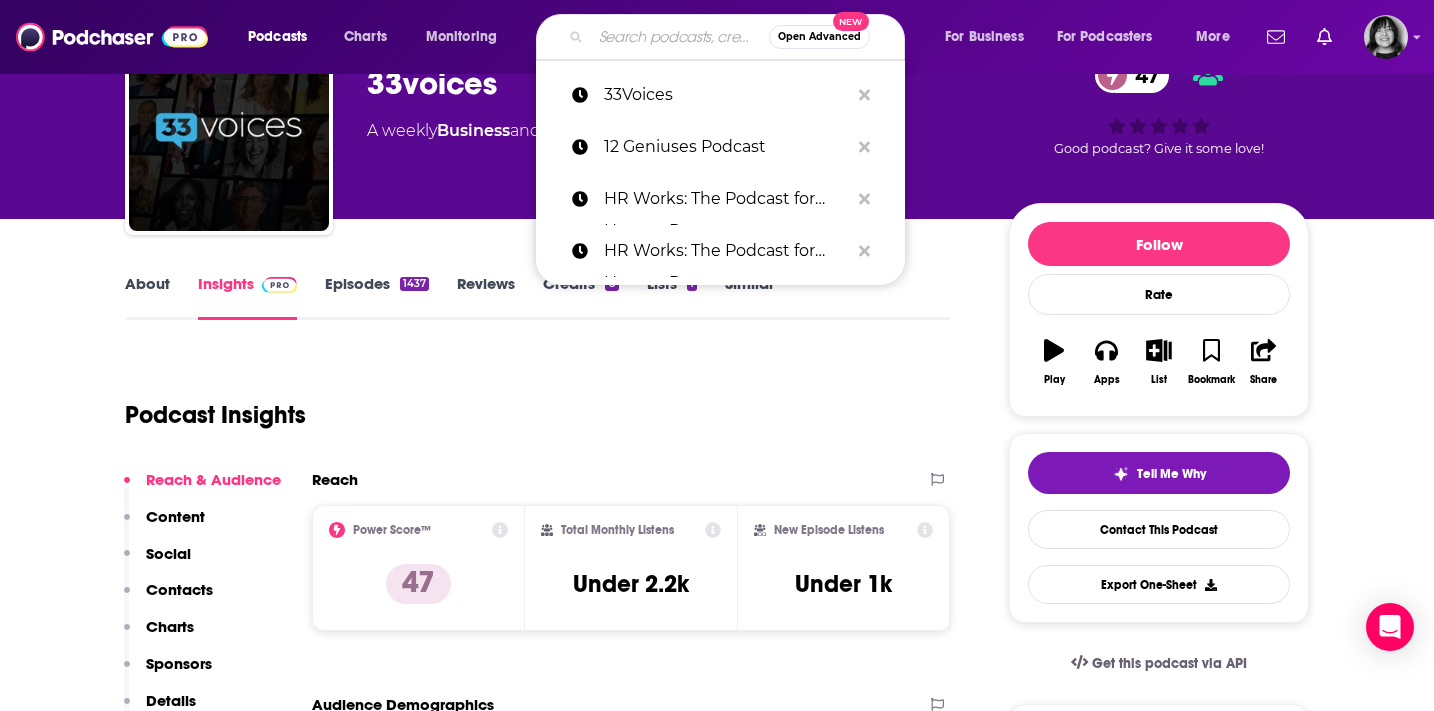 click at bounding box center (680, 37) 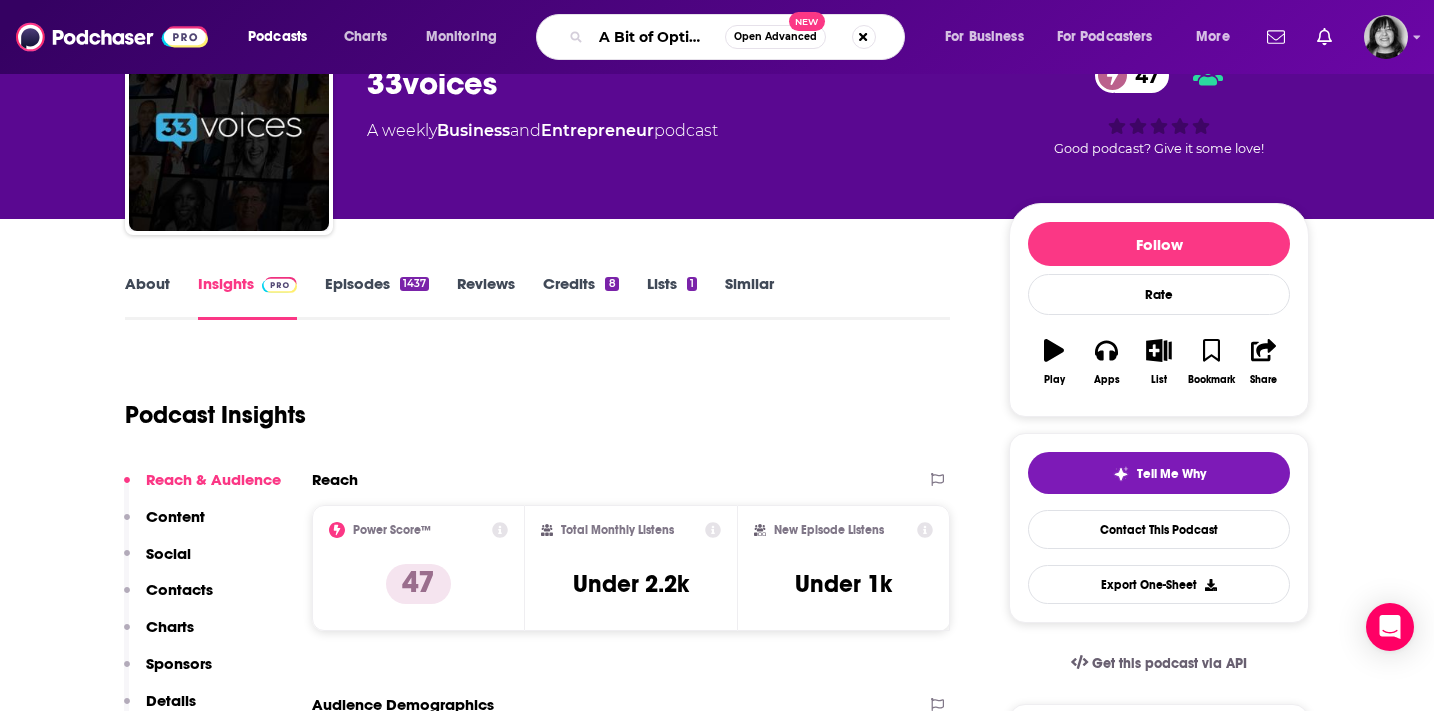 scroll, scrollTop: 0, scrollLeft: 15, axis: horizontal 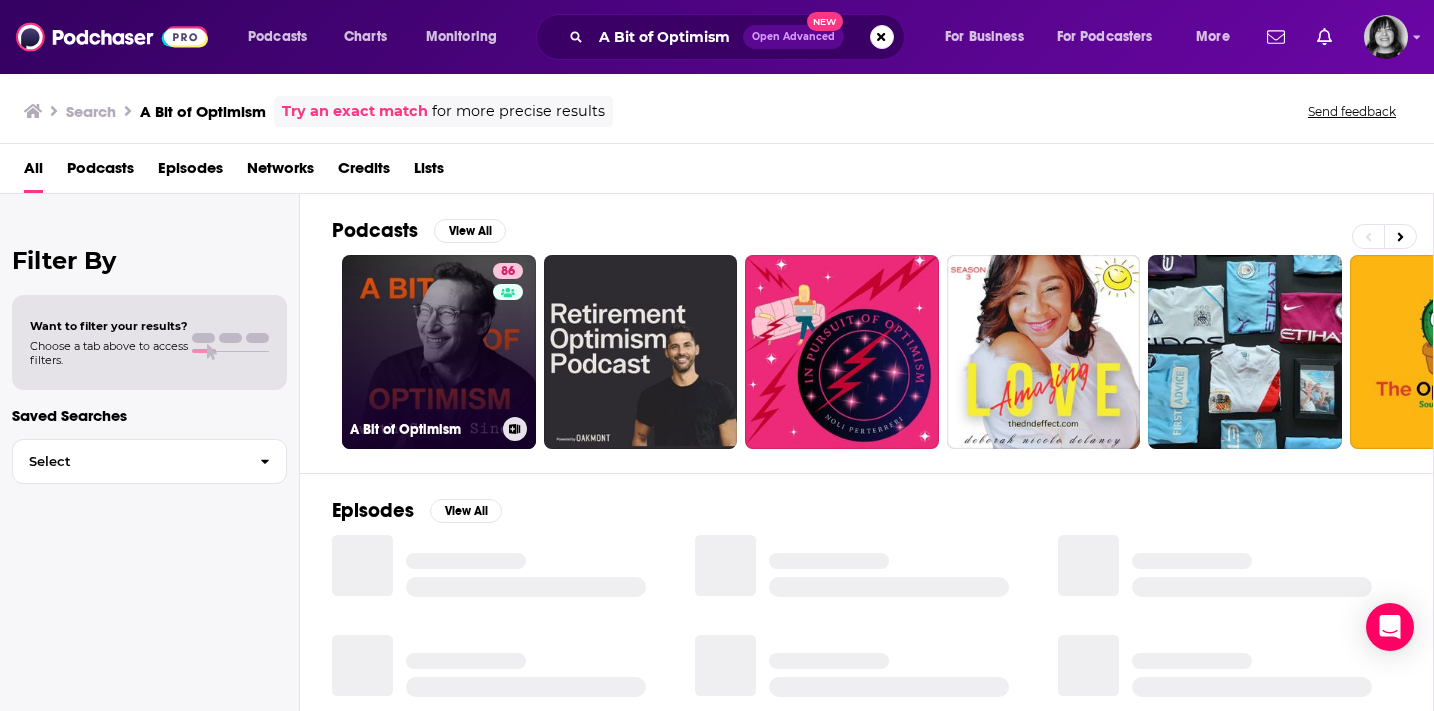 click on "86 A Bit of Optimism" at bounding box center [439, 352] 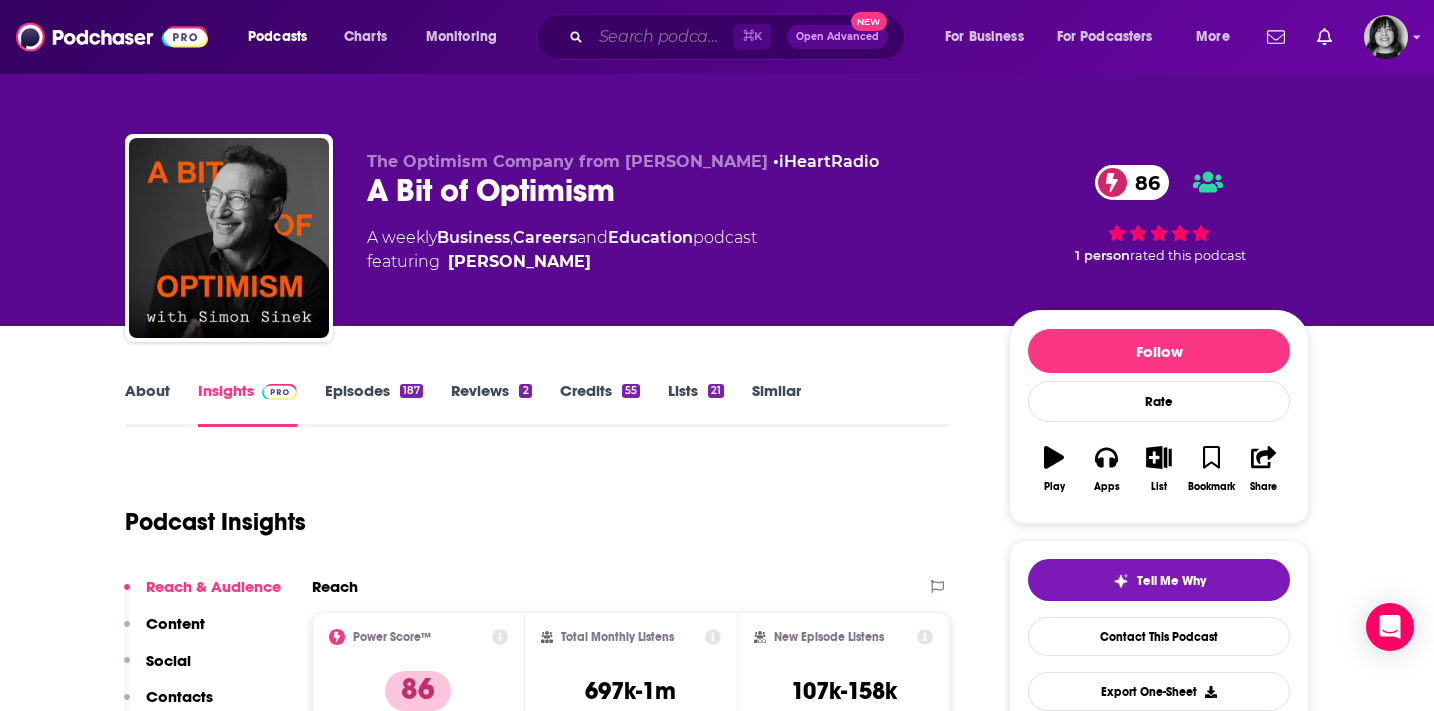 click at bounding box center (662, 37) 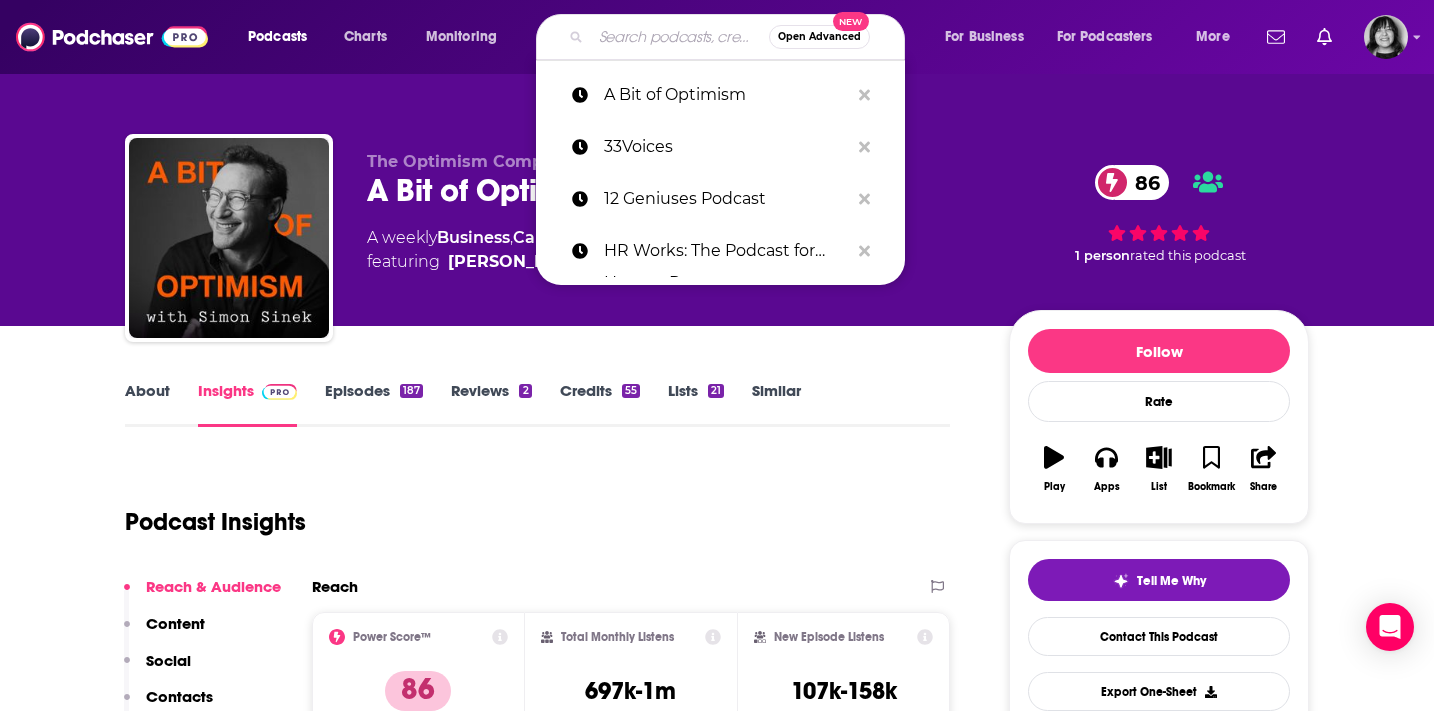 paste on "A Podcast of One's Own with [PERSON_NAME]" 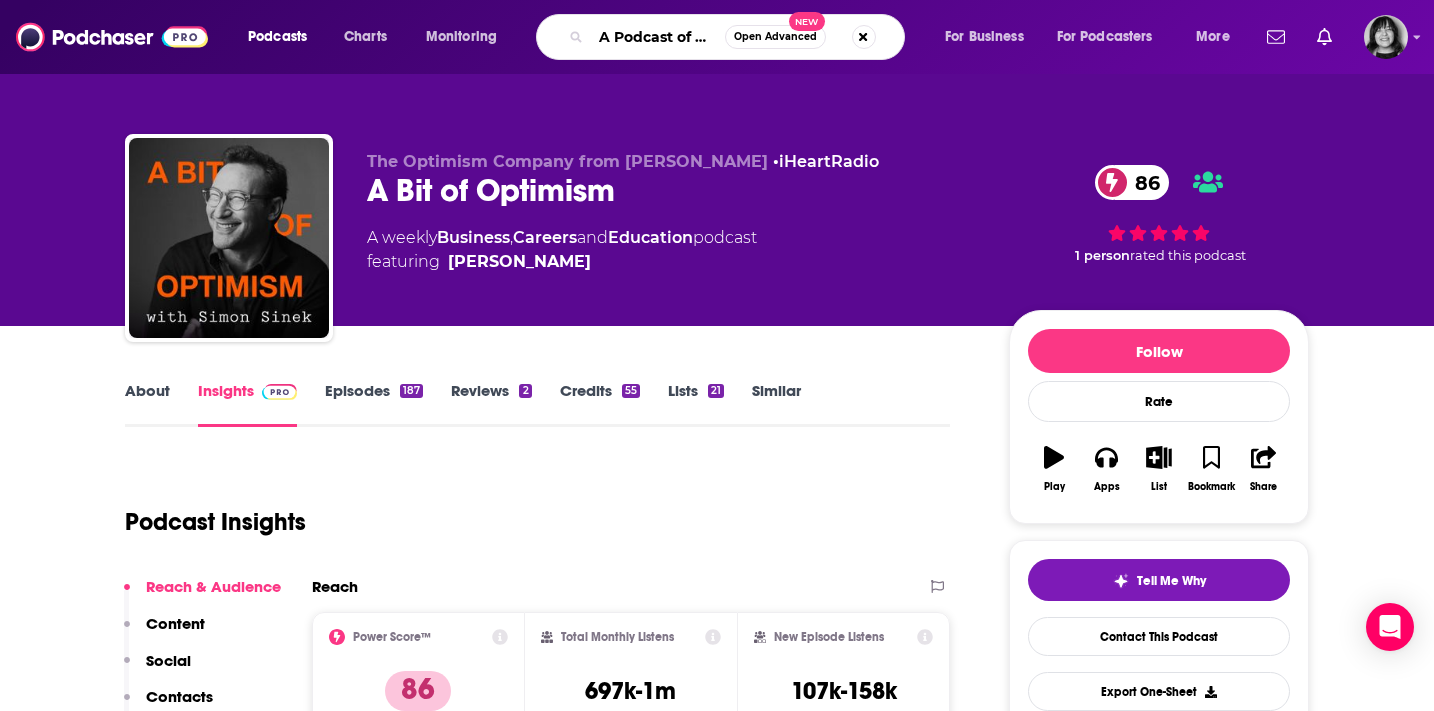 scroll, scrollTop: 0, scrollLeft: 187, axis: horizontal 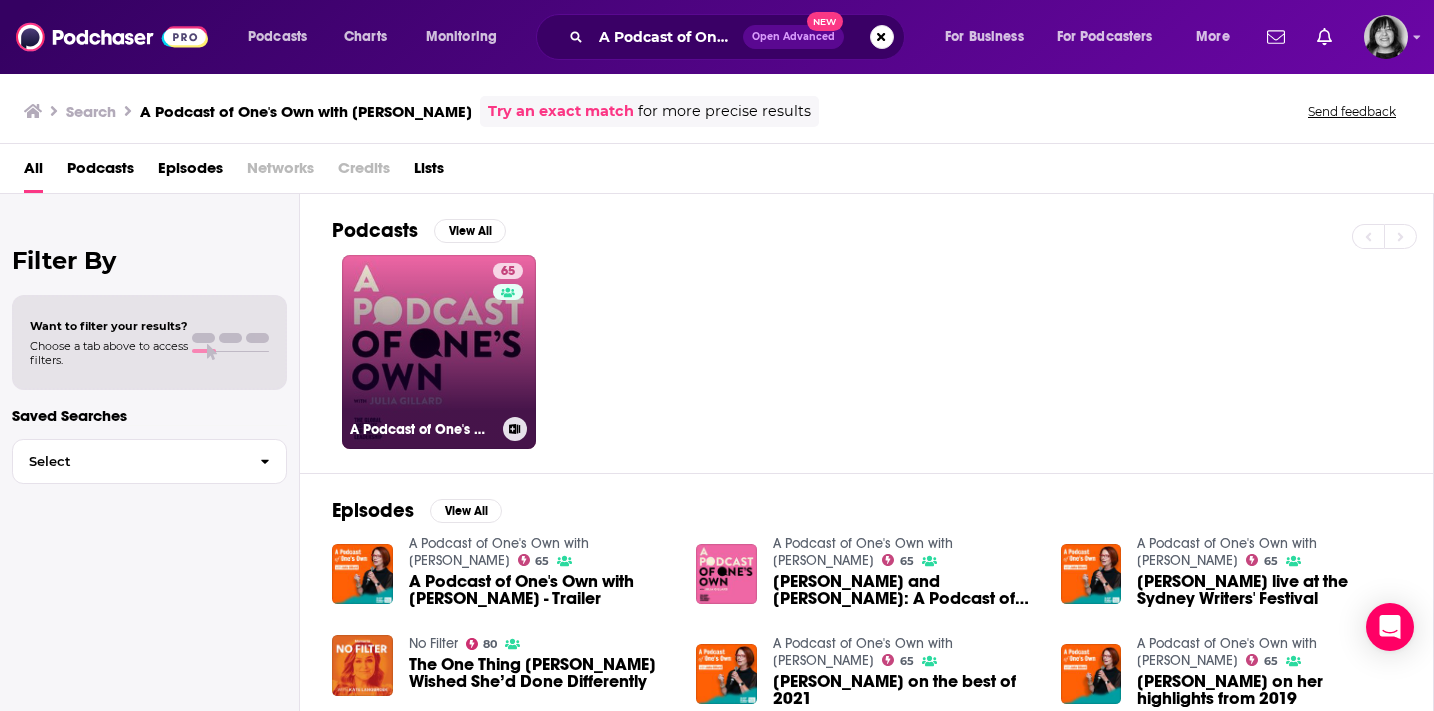click on "65 A Podcast of One's Own with [PERSON_NAME]" at bounding box center [439, 352] 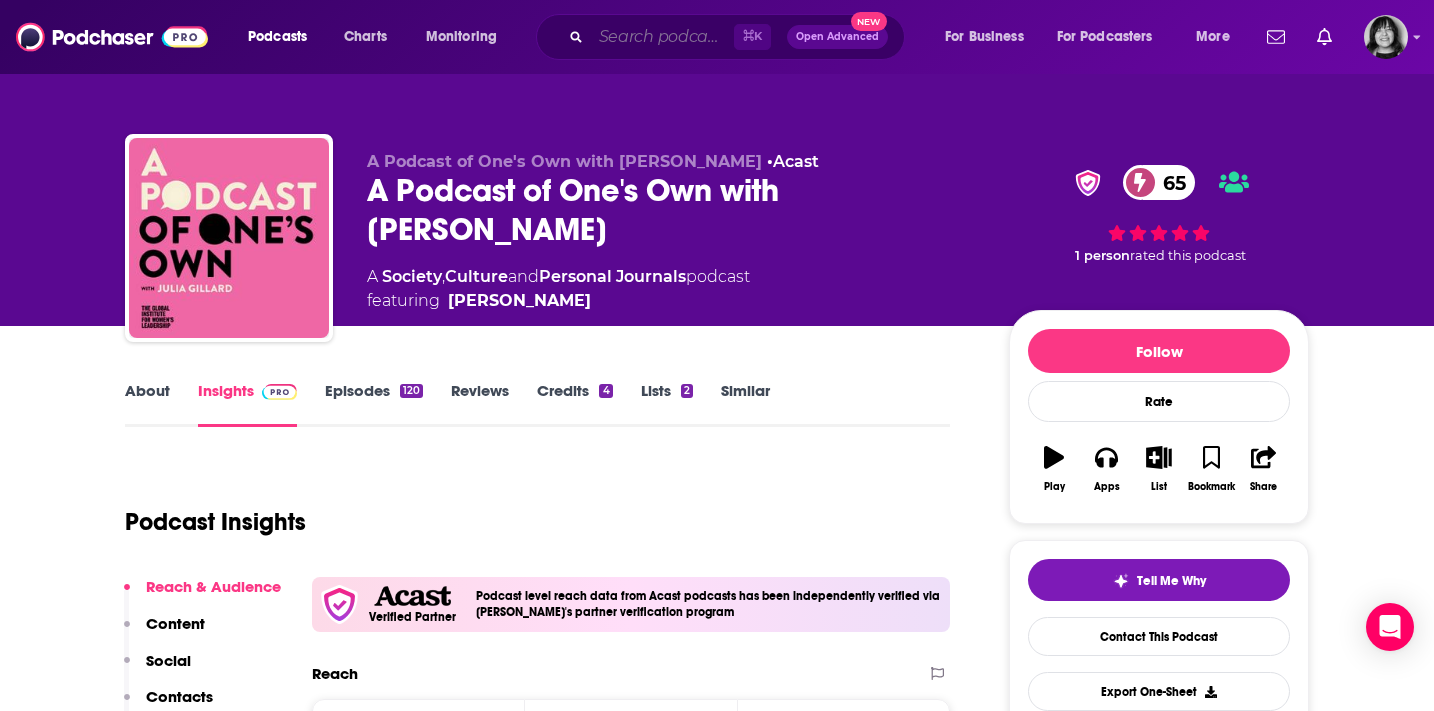 click at bounding box center [662, 37] 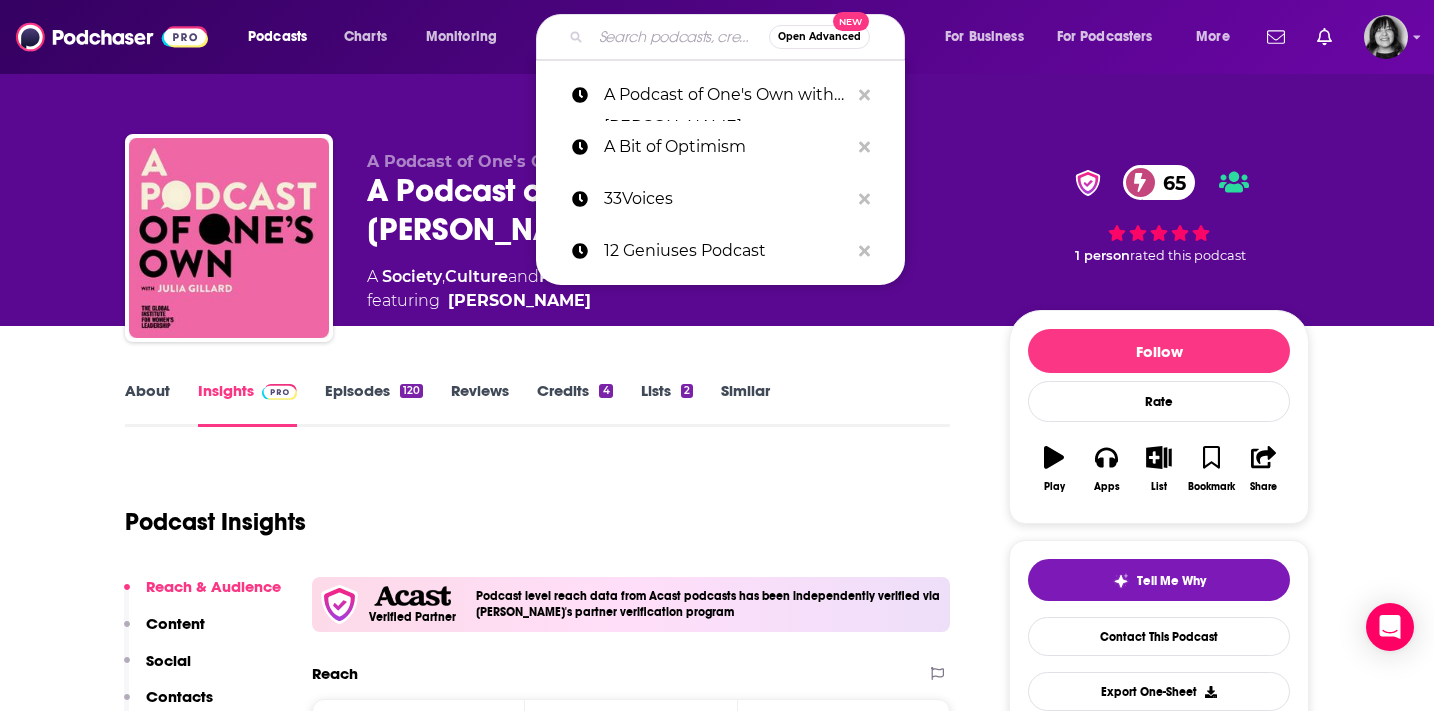 paste on "[PERSON_NAME] Show" 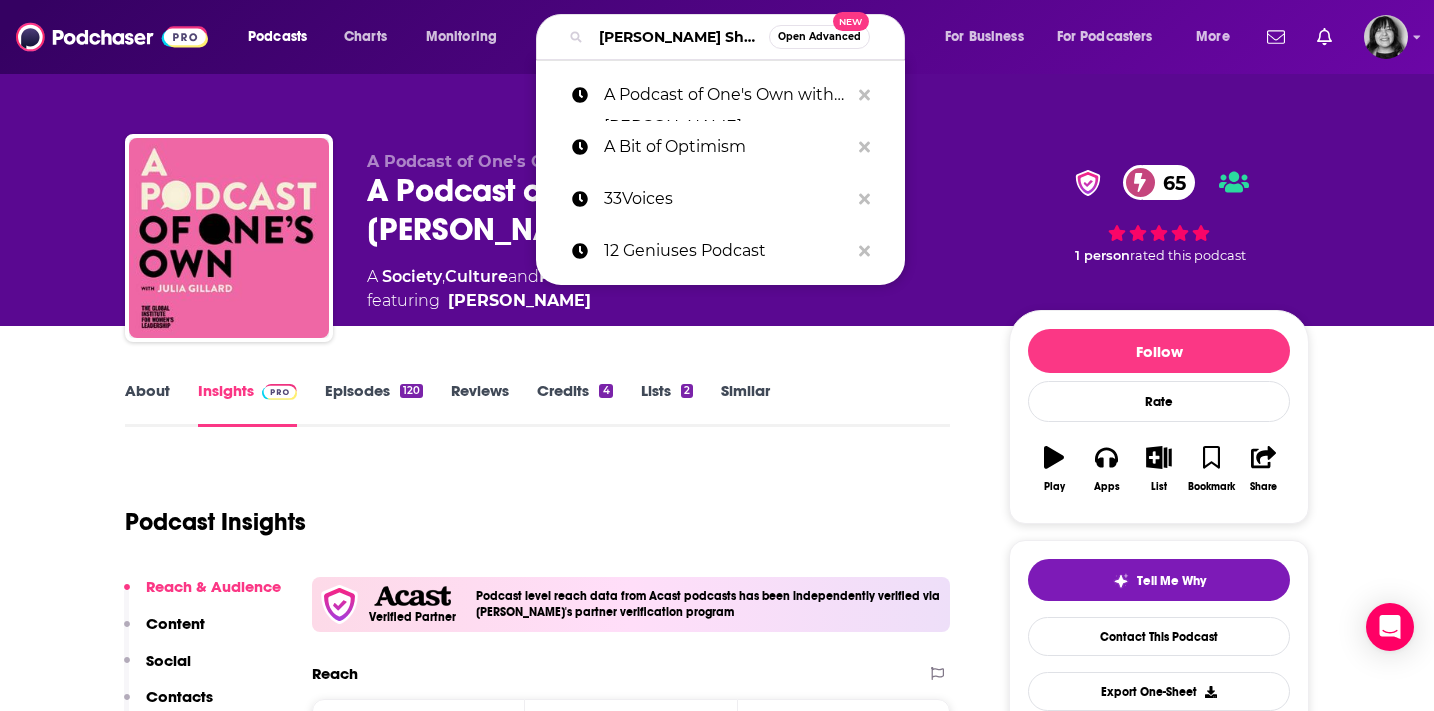 scroll, scrollTop: 0, scrollLeft: 27, axis: horizontal 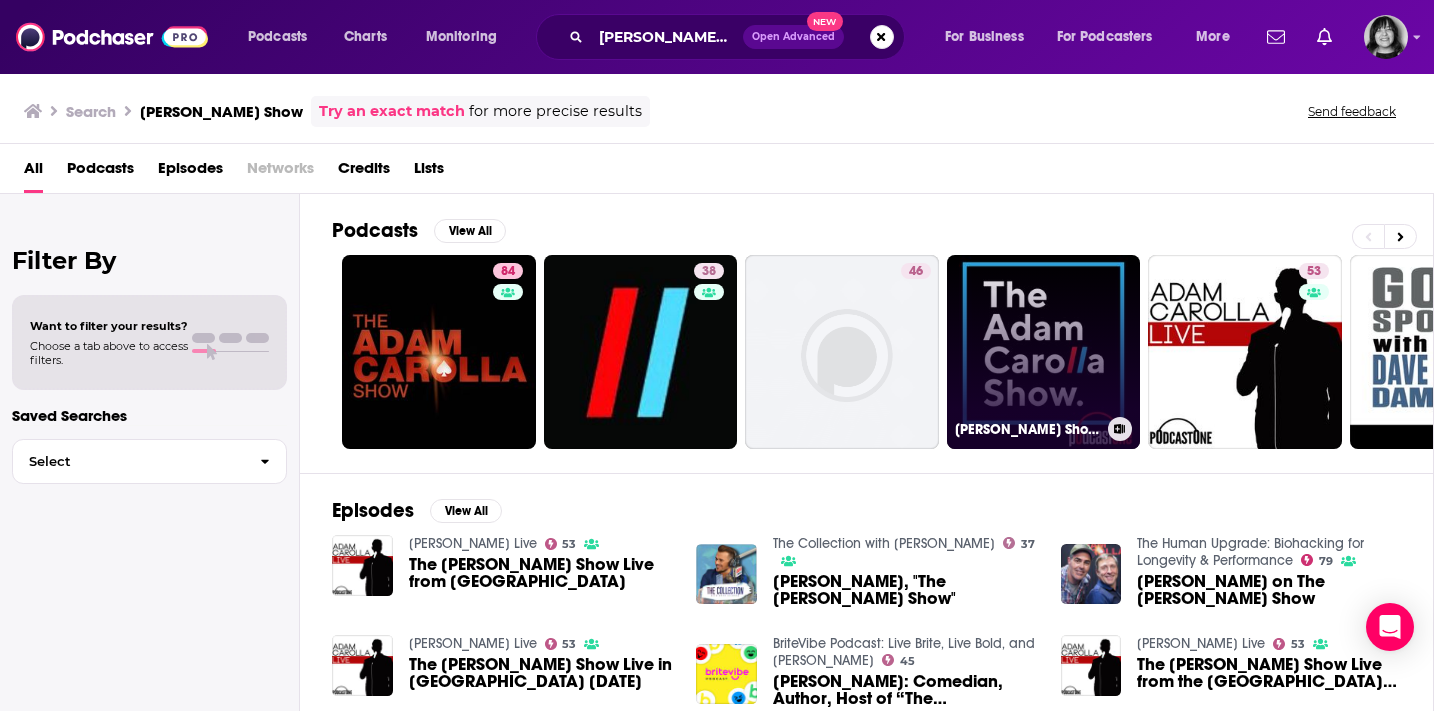 click on "[PERSON_NAME] Show Daily Brief" at bounding box center (1044, 352) 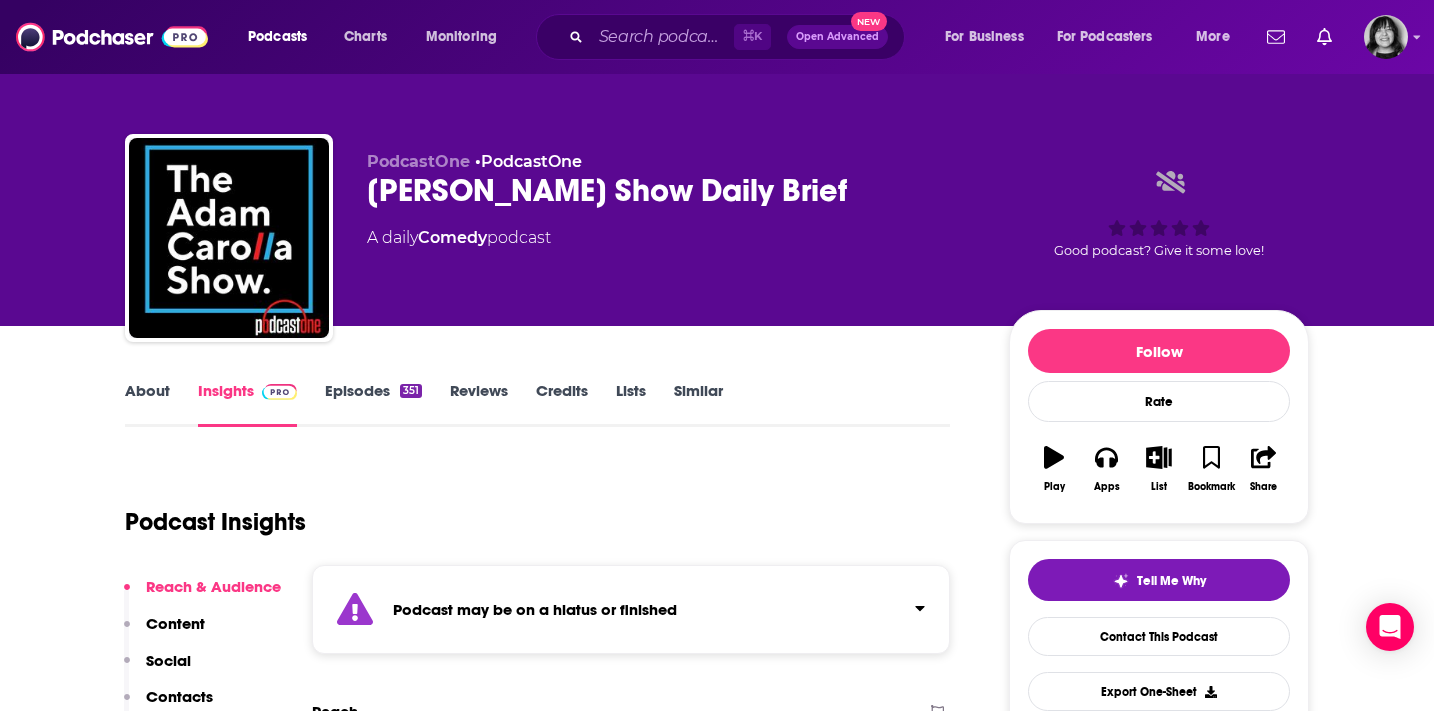 click on "Podcast may be on a hiatus or finished" at bounding box center [631, 609] 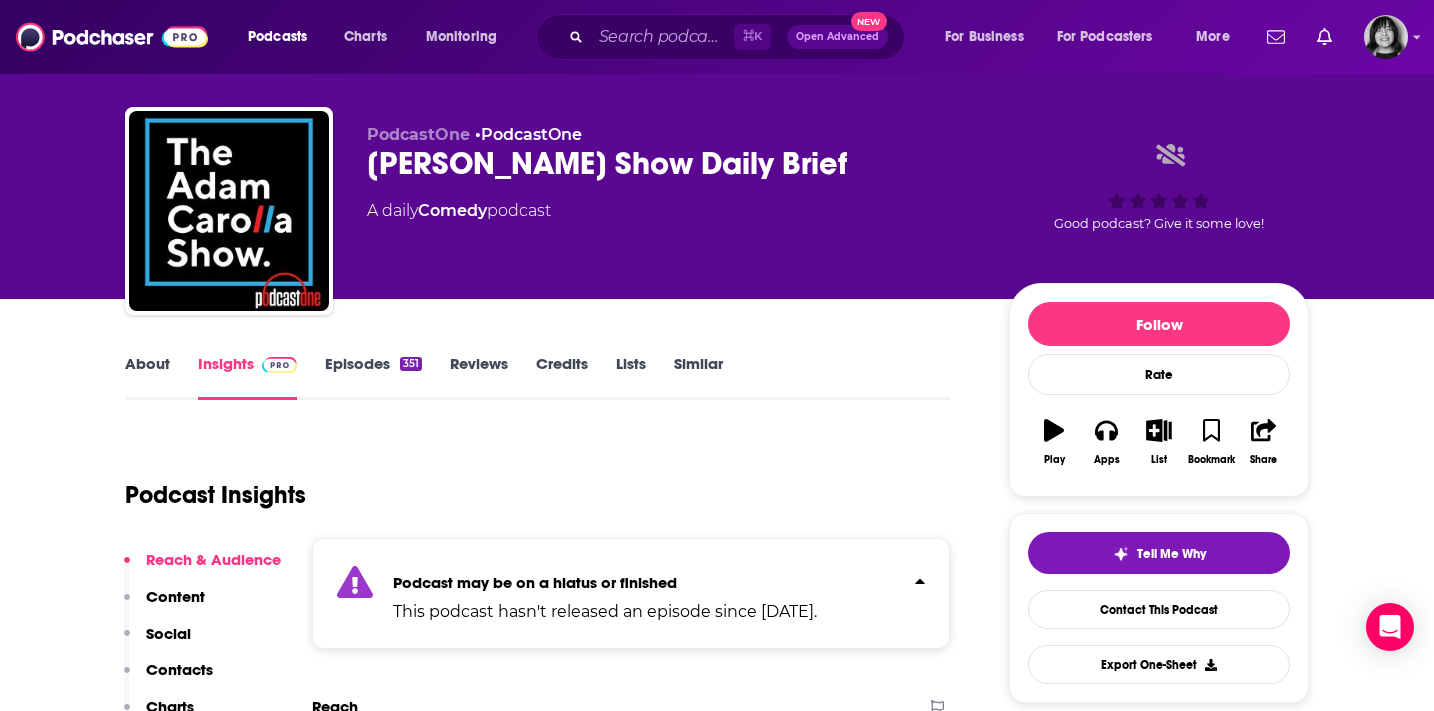 scroll, scrollTop: 25, scrollLeft: 0, axis: vertical 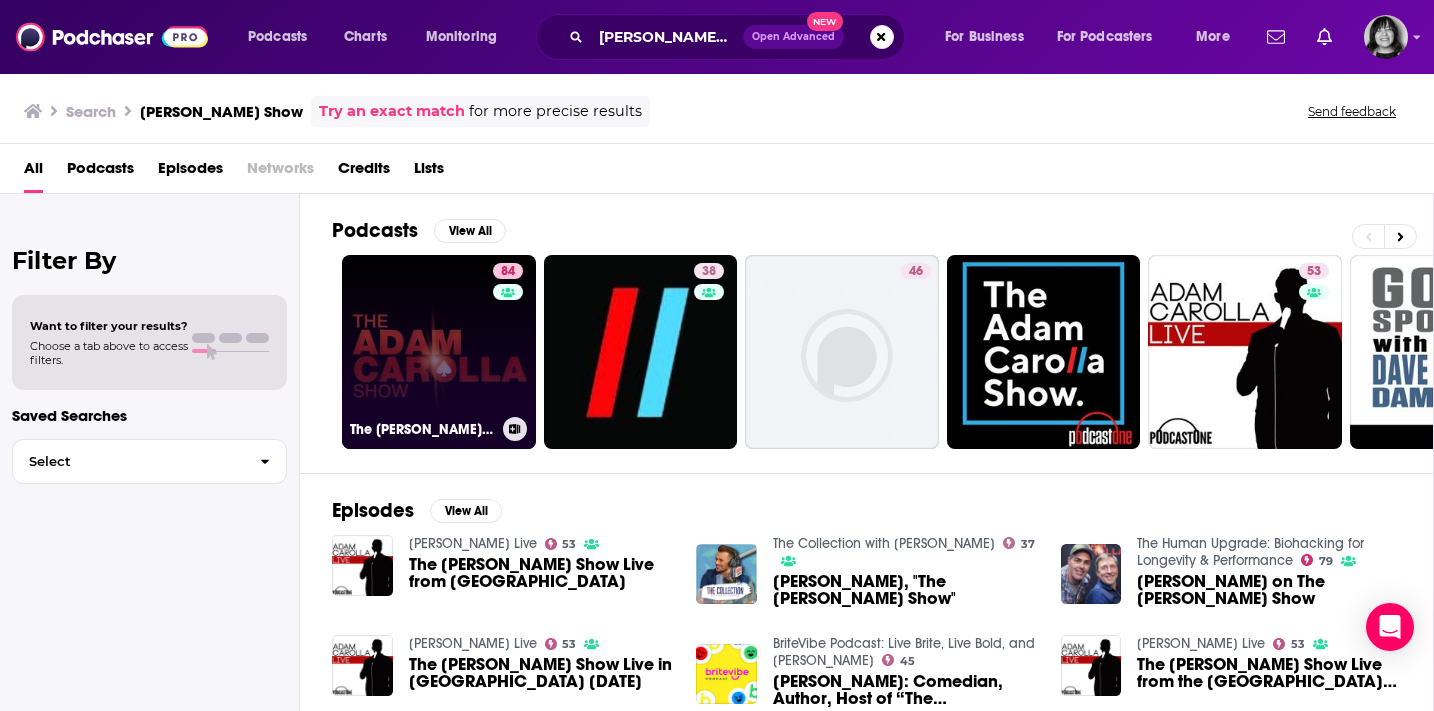 click on "84 The [PERSON_NAME] Show" at bounding box center (439, 352) 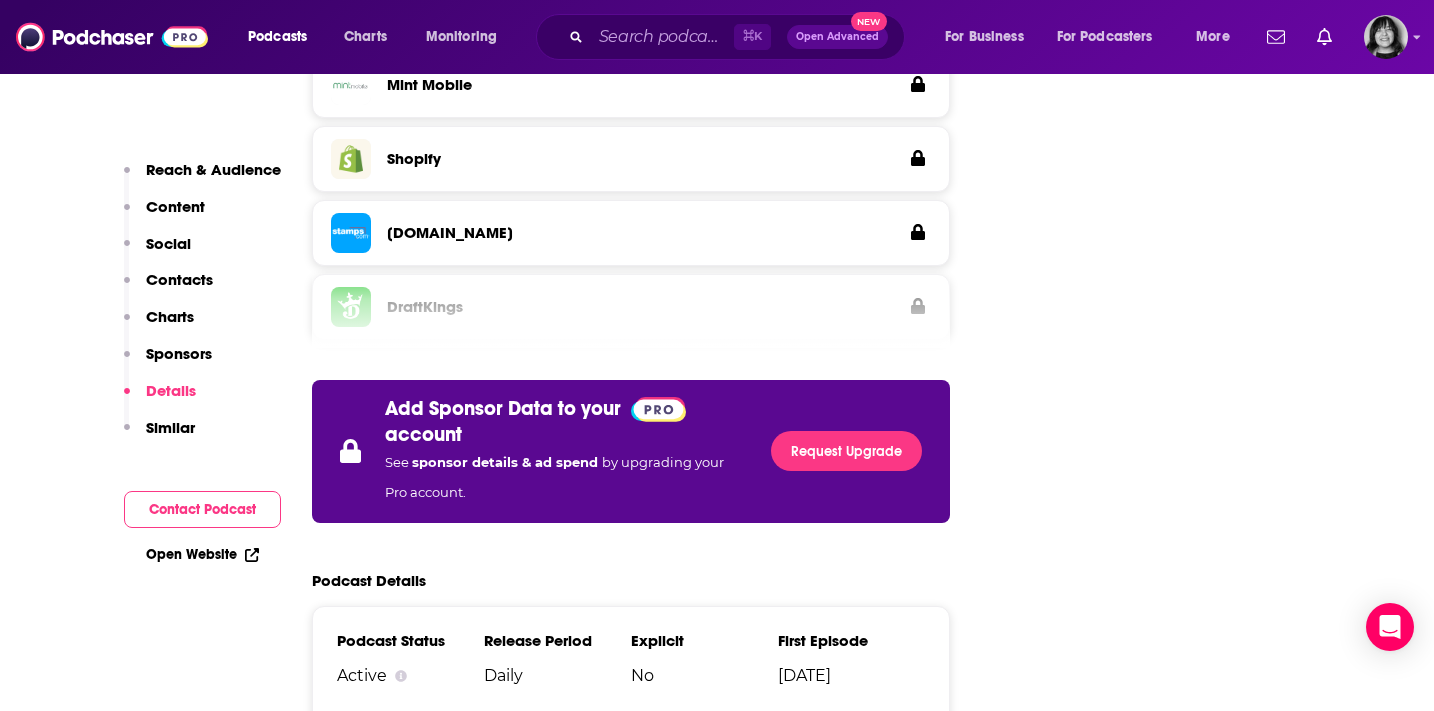 scroll, scrollTop: 3412, scrollLeft: 0, axis: vertical 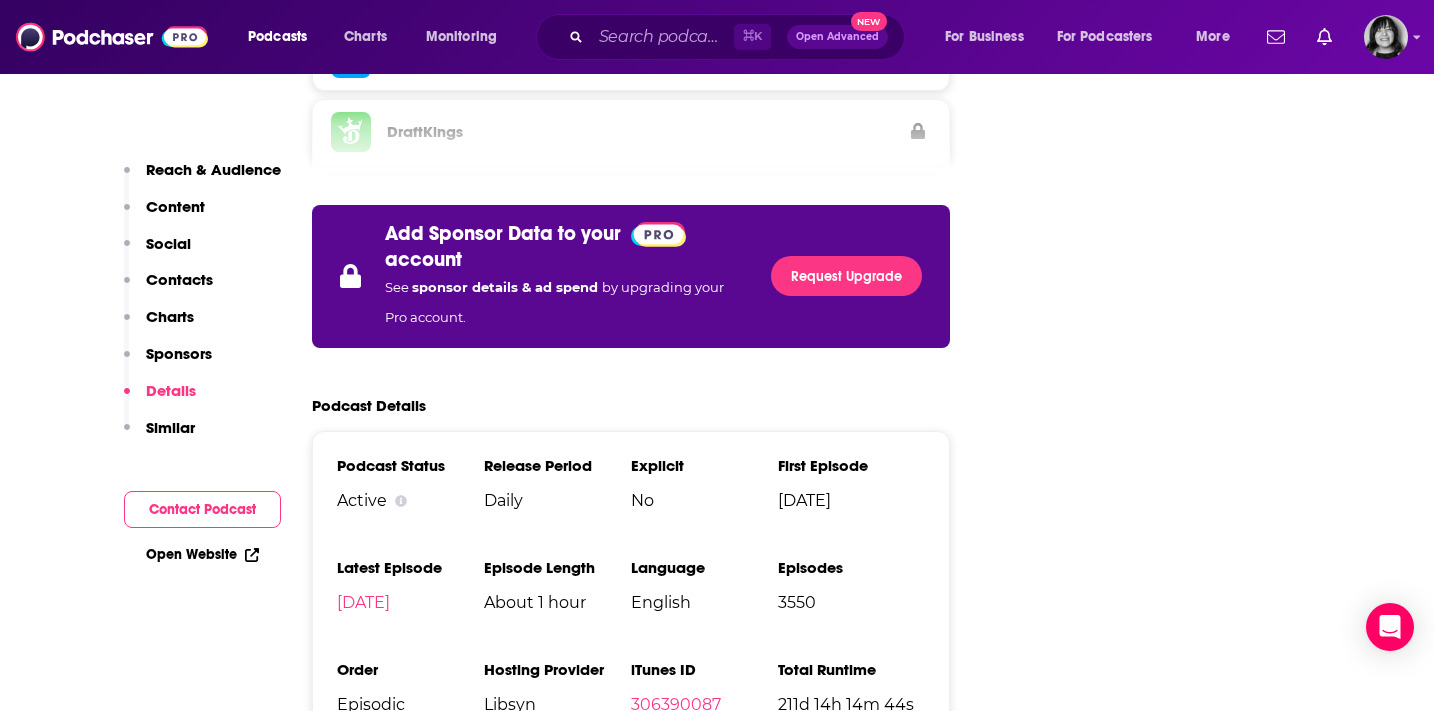 click on "306390087" at bounding box center [676, 704] 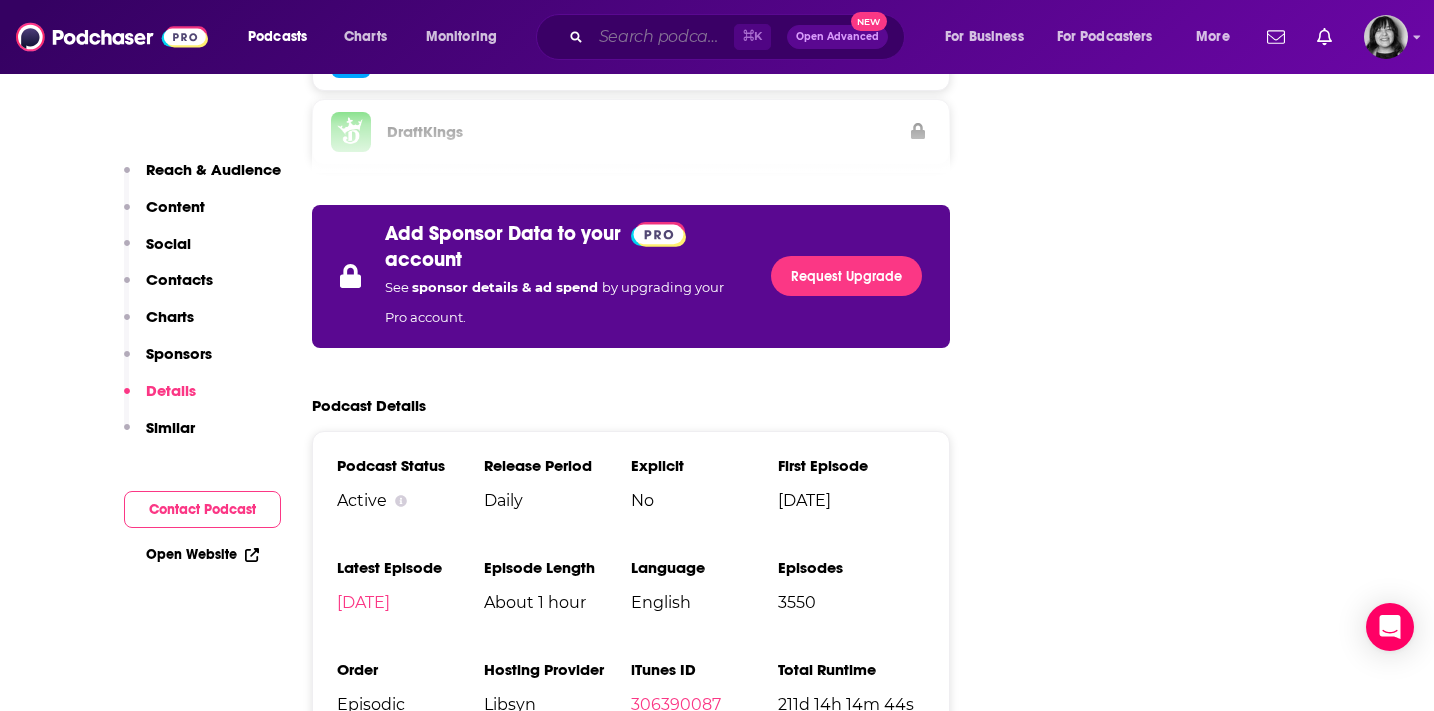 click at bounding box center [662, 37] 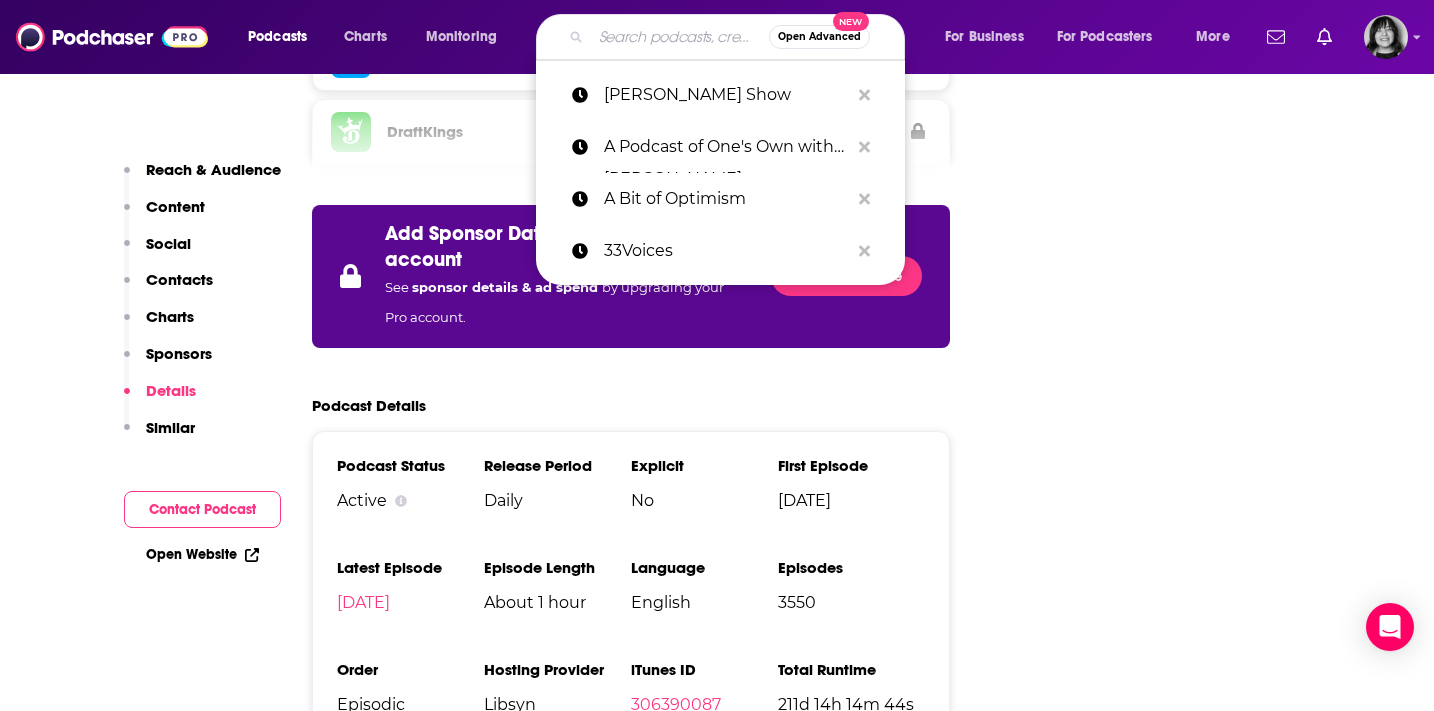 paste on "Addicted2Success" 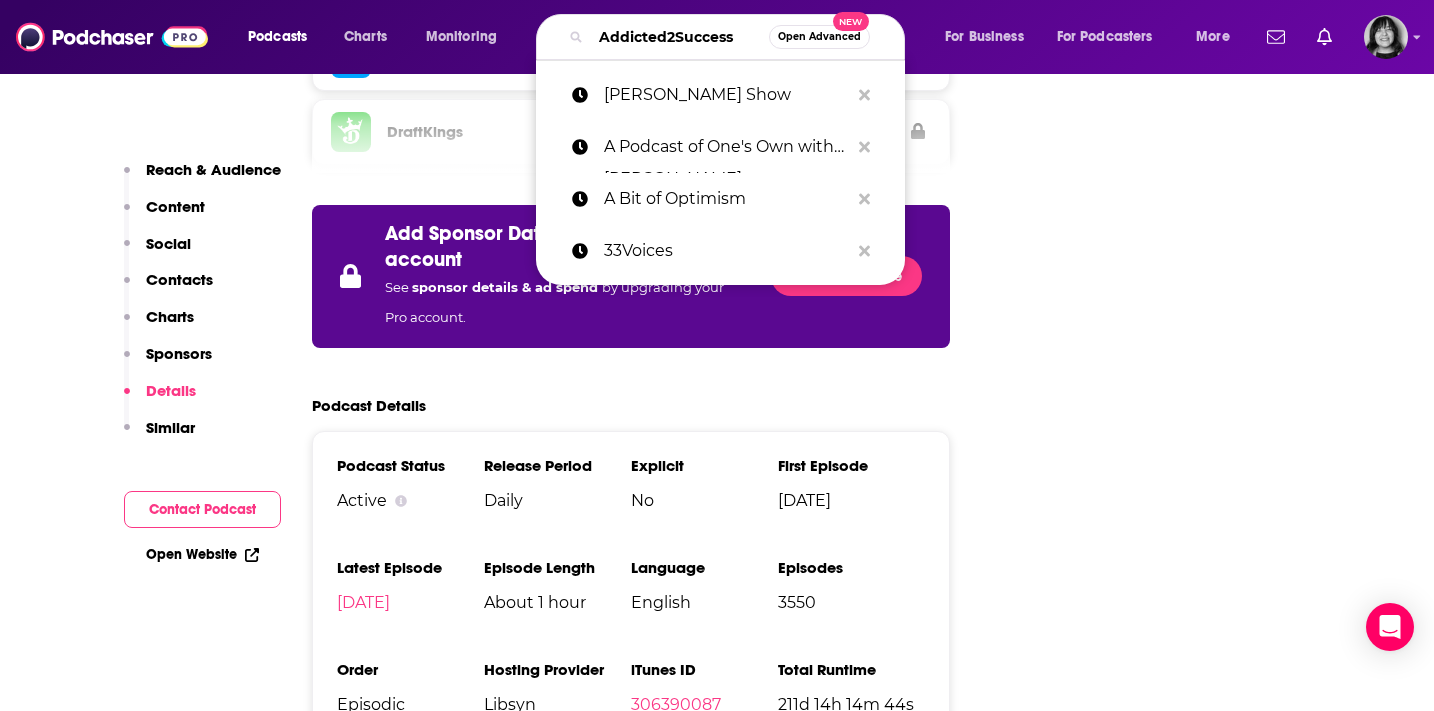 scroll, scrollTop: 0, scrollLeft: 18, axis: horizontal 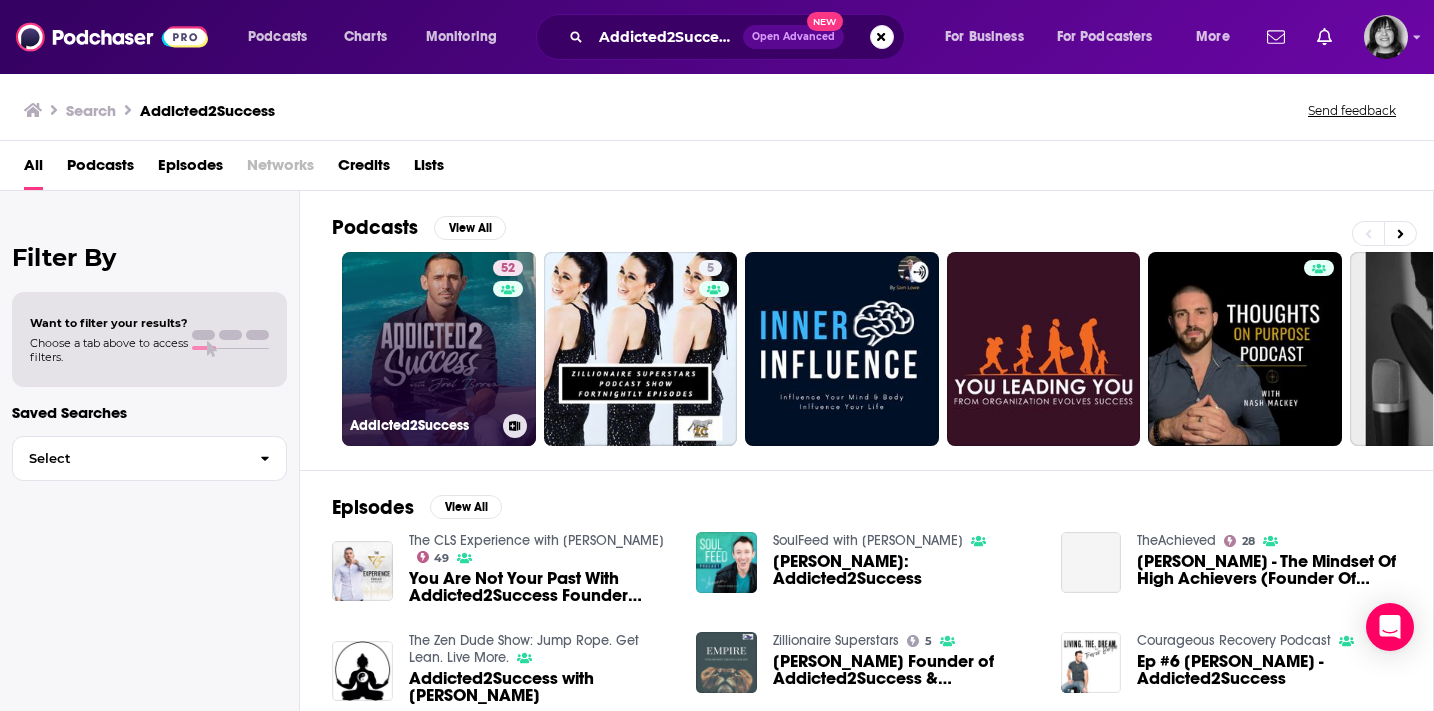 click on "52 Addicted2Success" at bounding box center [439, 349] 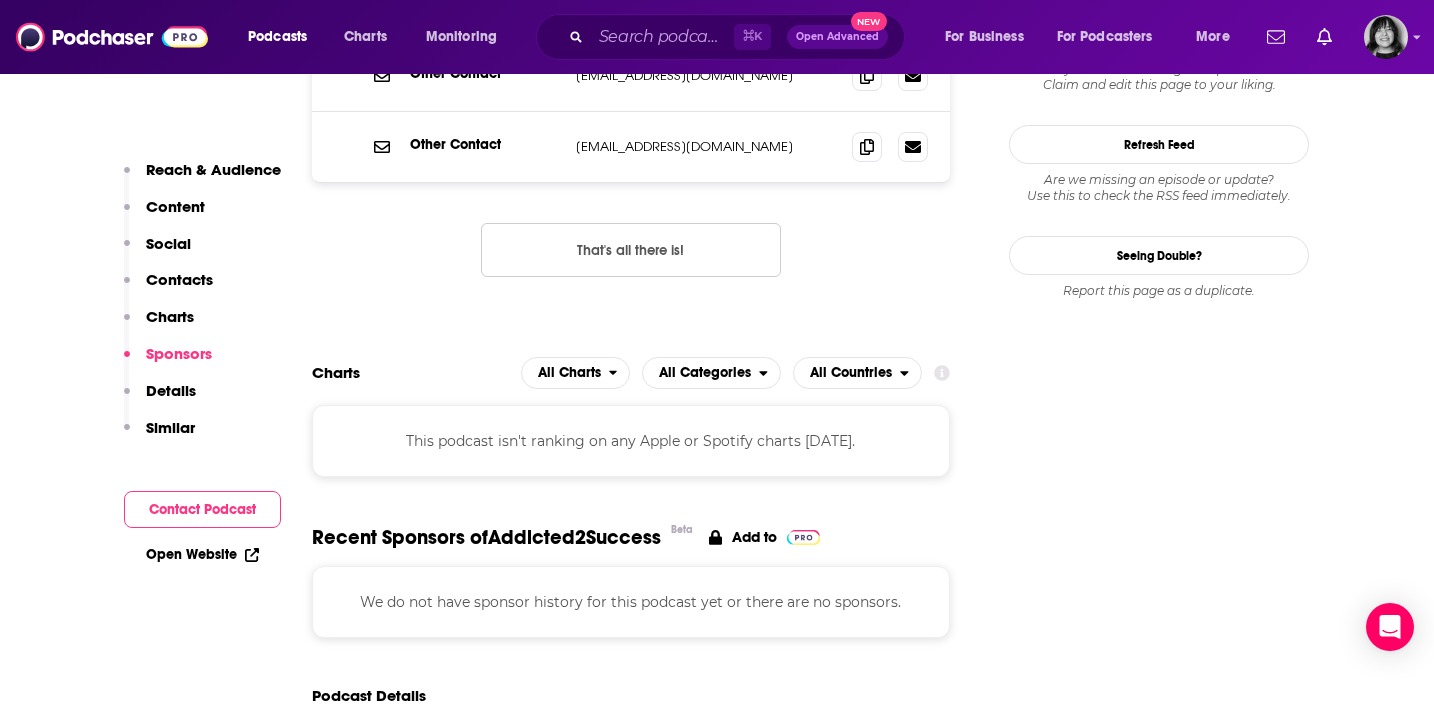 scroll, scrollTop: 2394, scrollLeft: 0, axis: vertical 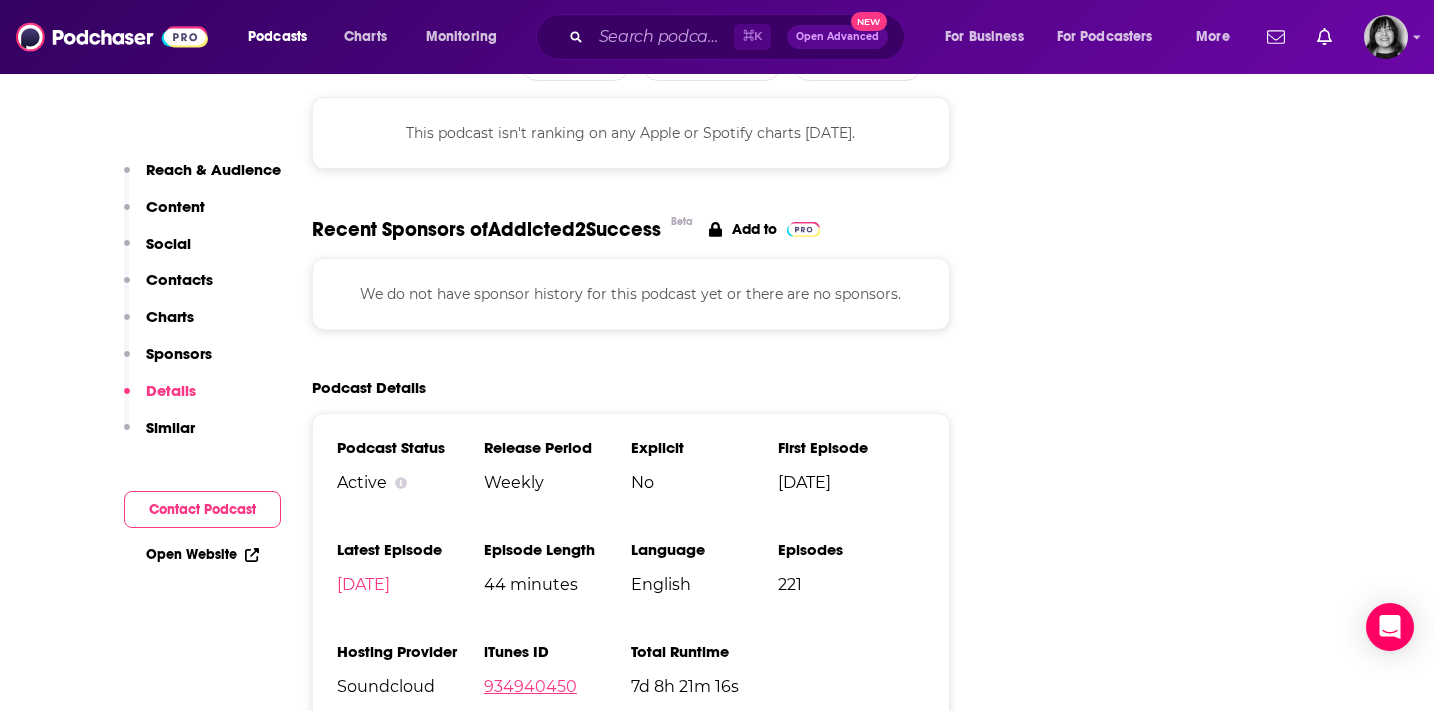 click on "934940450" at bounding box center [530, 686] 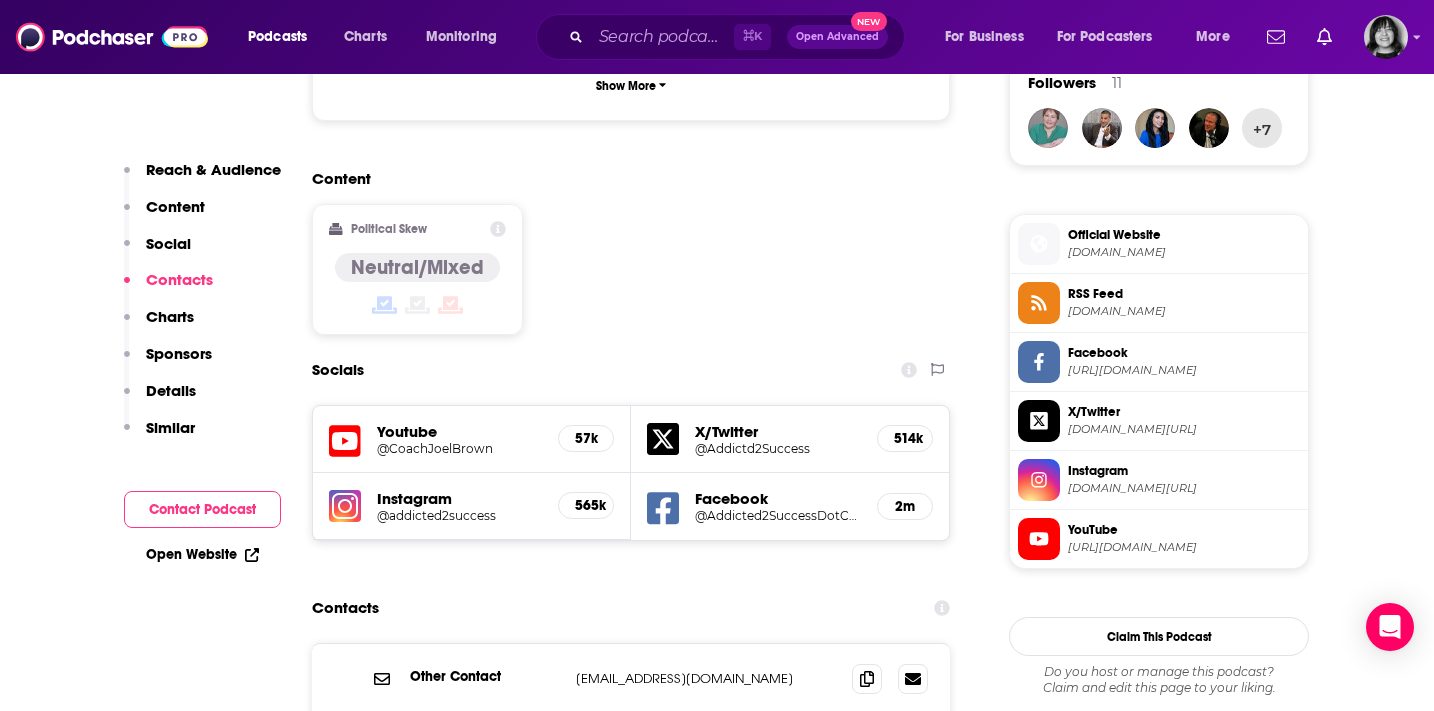 scroll, scrollTop: 1480, scrollLeft: 0, axis: vertical 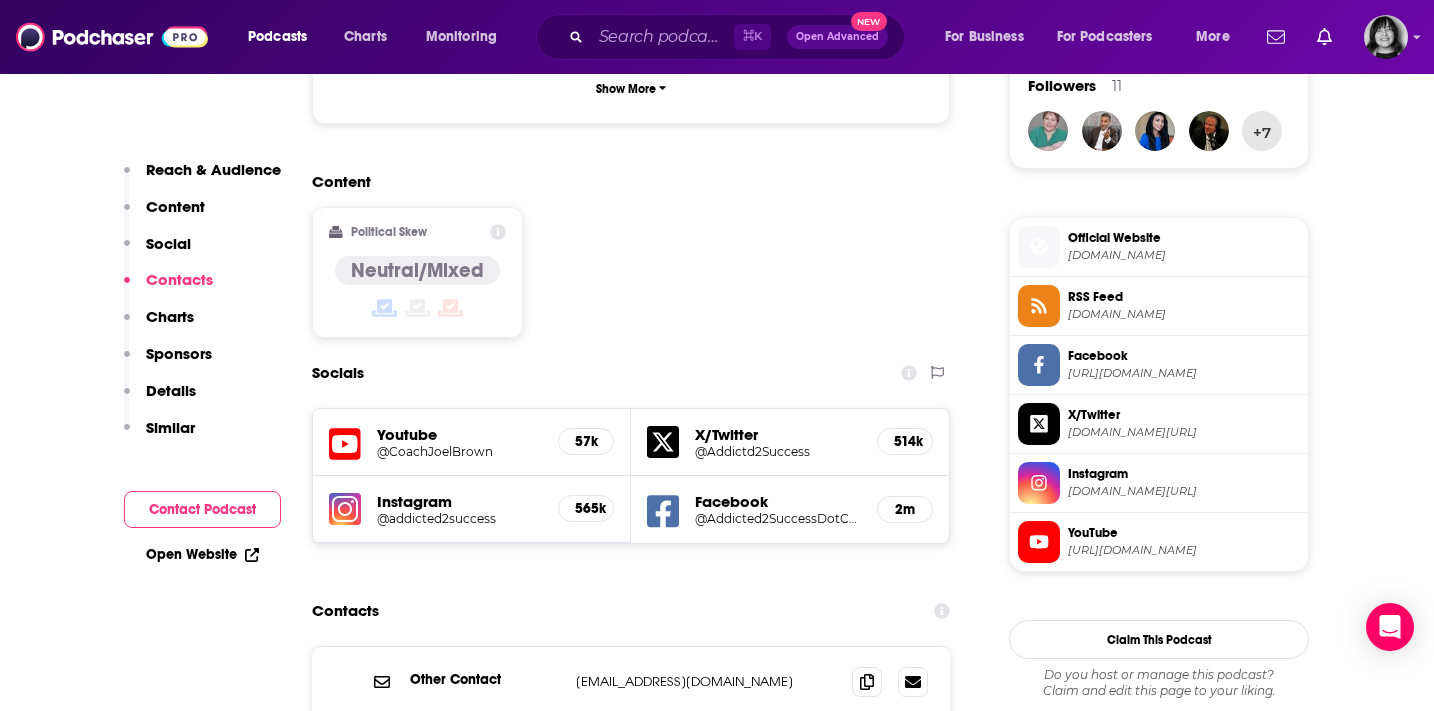 click 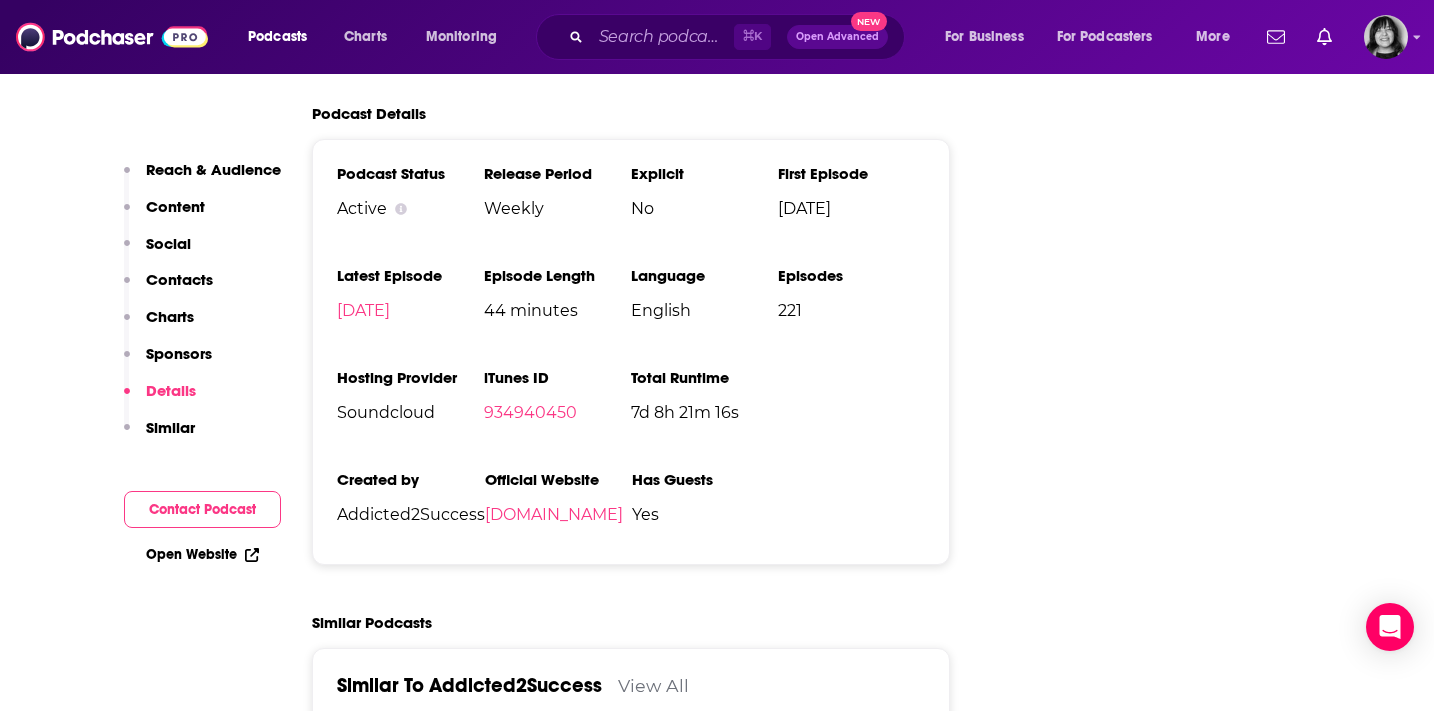 scroll, scrollTop: 2670, scrollLeft: 0, axis: vertical 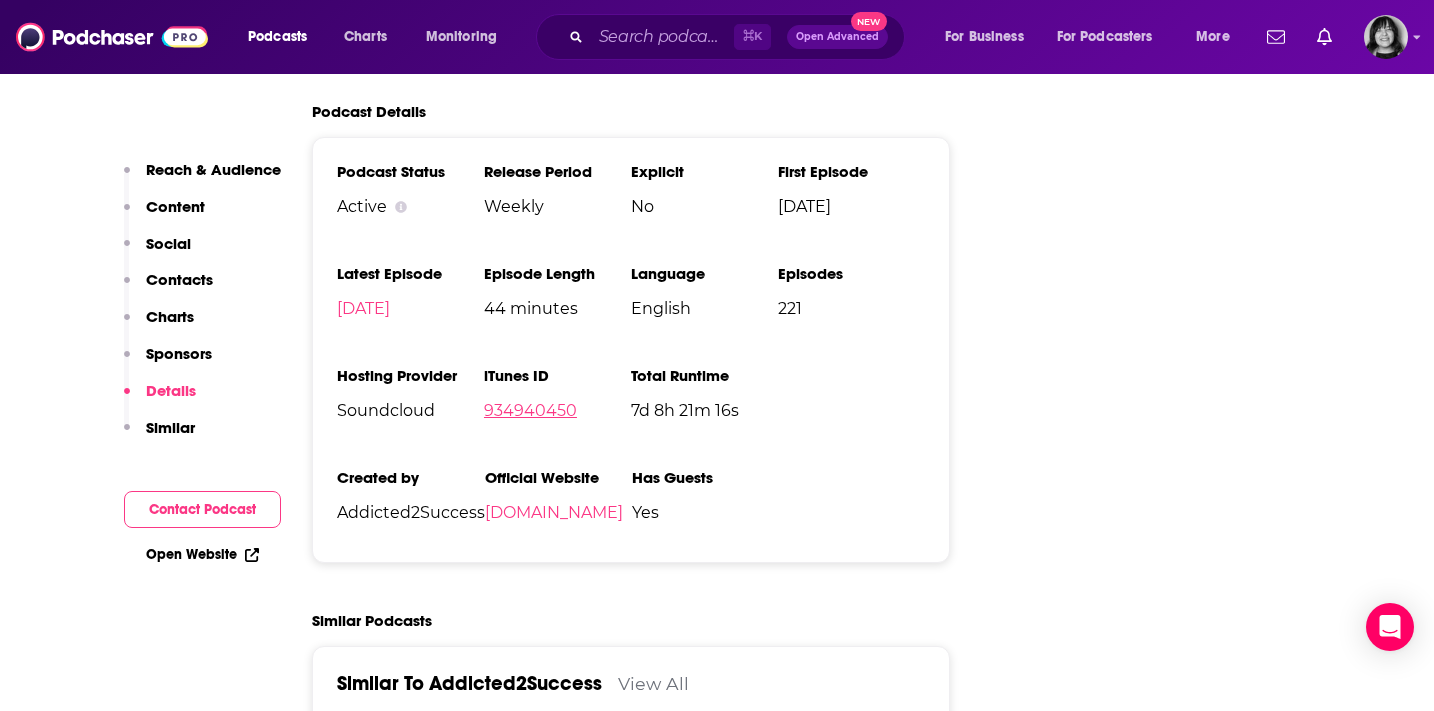 click on "934940450" at bounding box center (530, 410) 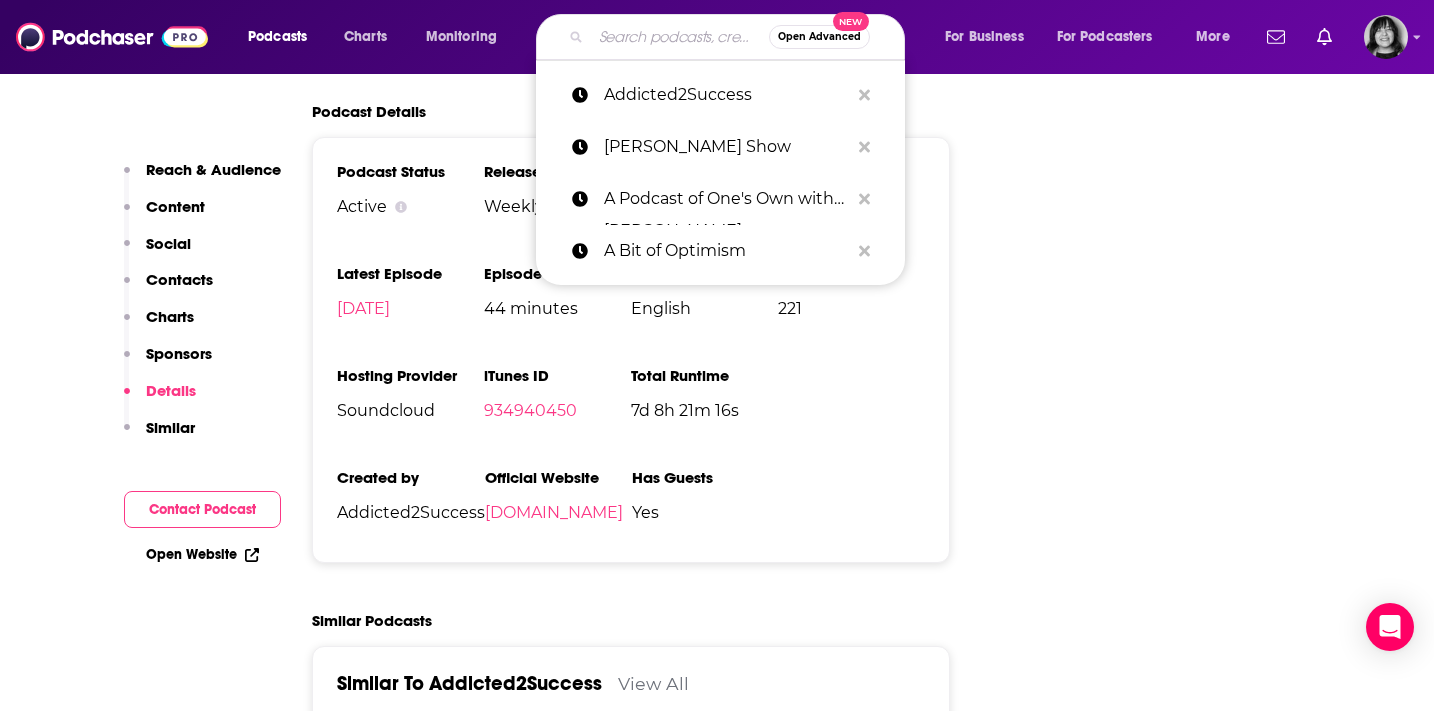 click at bounding box center [680, 37] 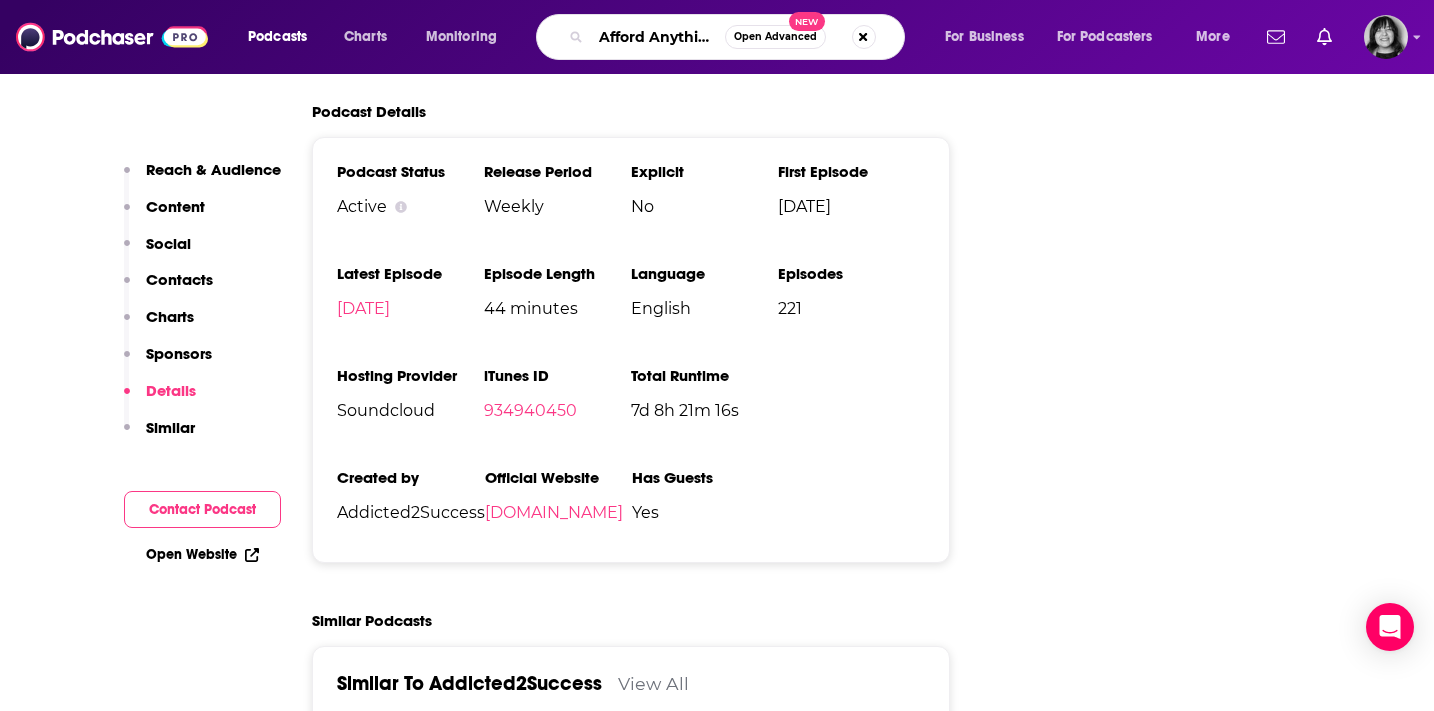 scroll, scrollTop: 0, scrollLeft: 2, axis: horizontal 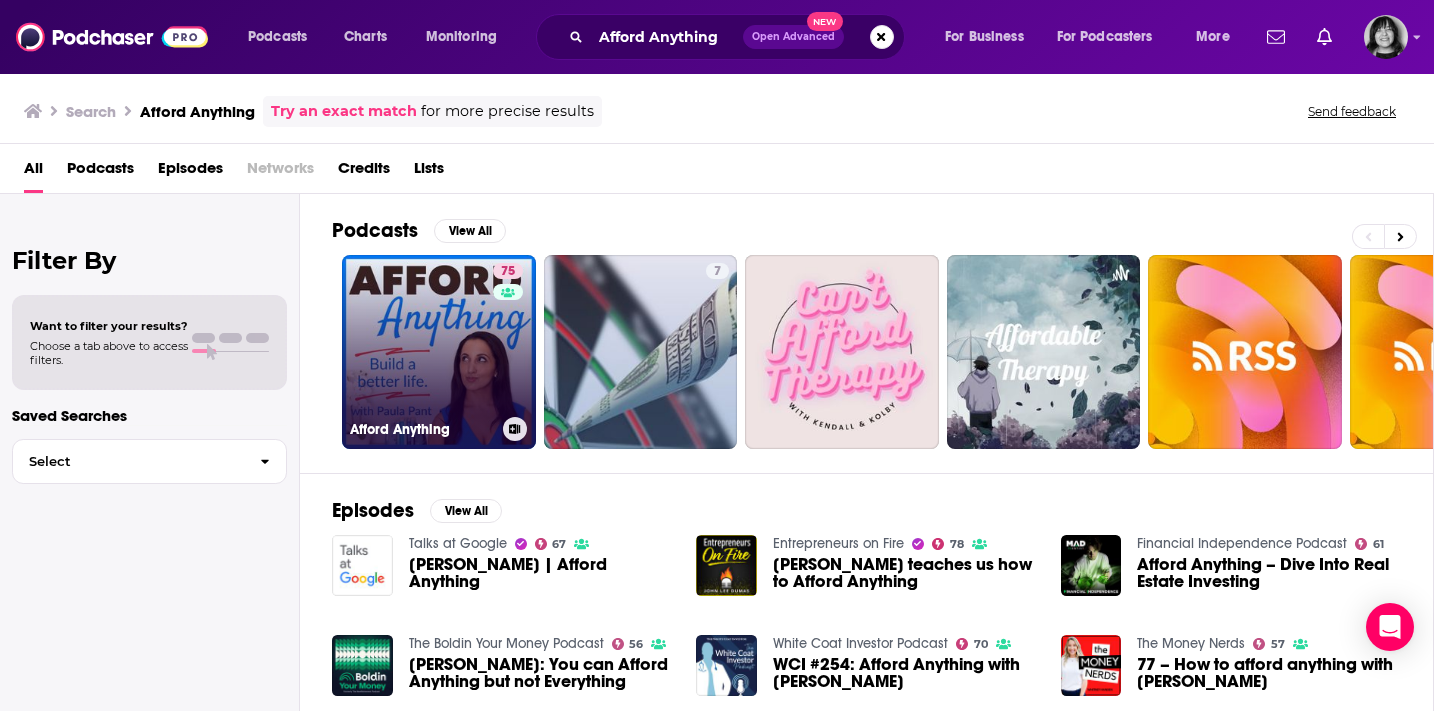 click on "75" at bounding box center [510, 340] 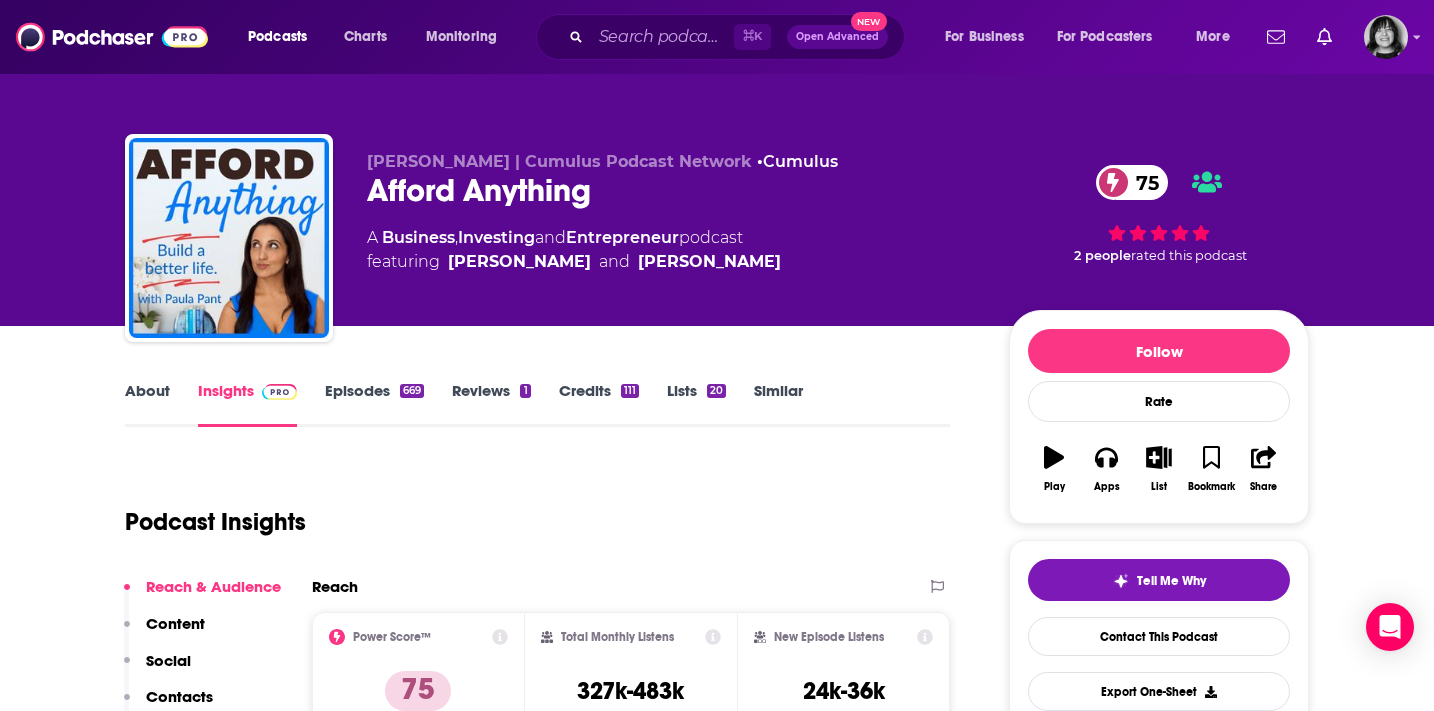 click on "[PERSON_NAME] | Cumulus Podcast Network    •  Cumulus Afford Anything 75 A   Business ,  Investing  and  Entrepreneur  podcast  featuring  [PERSON_NAME]  and  [PERSON_NAME] 75   2   people  rated this podcast" at bounding box center (717, 163) 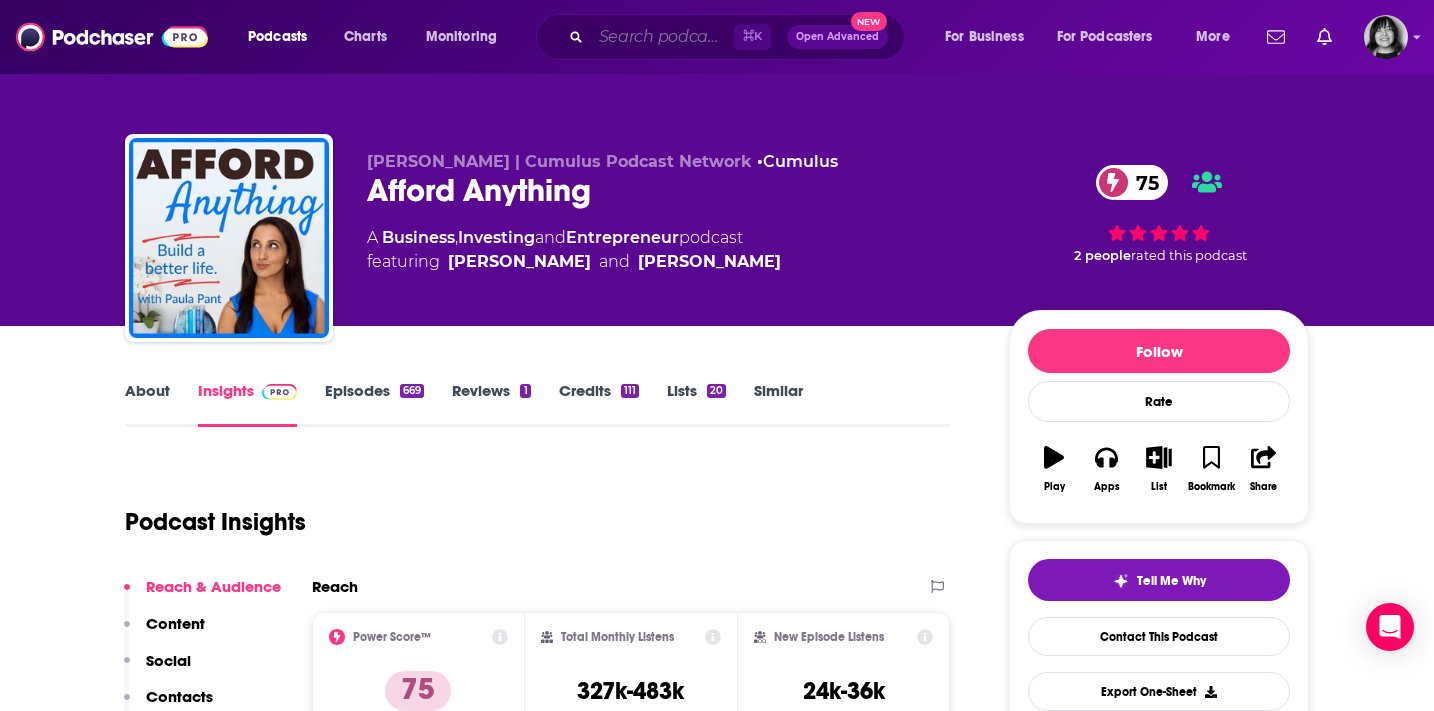 click at bounding box center [662, 37] 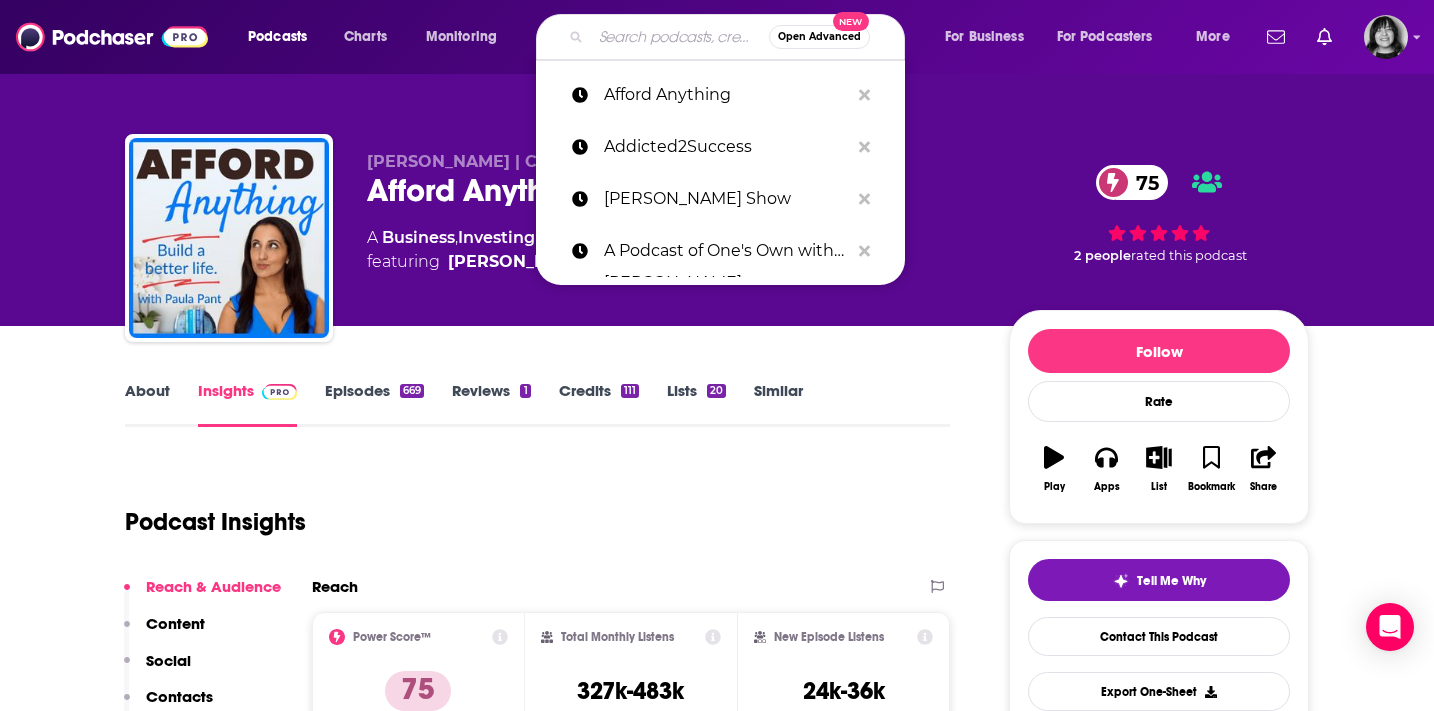 paste on "Amateur Traveler" 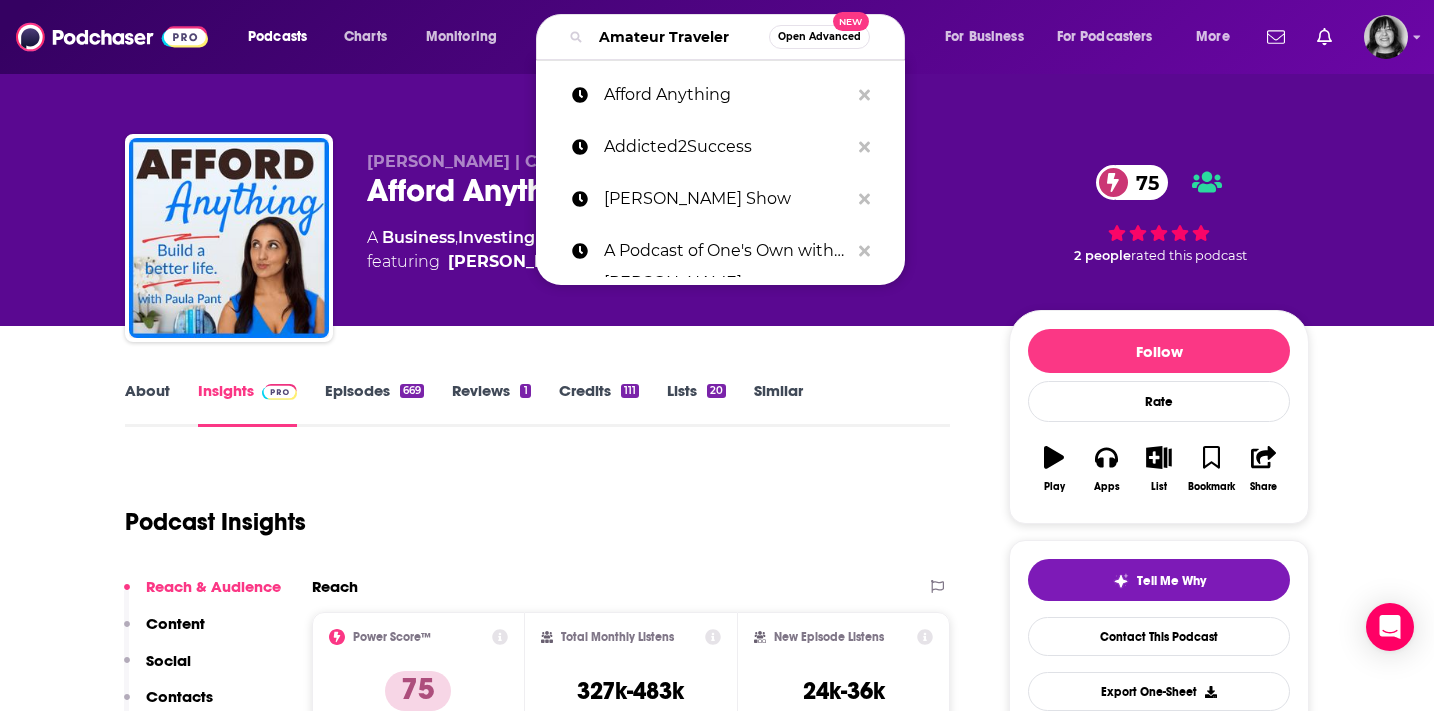 scroll, scrollTop: 0, scrollLeft: 11, axis: horizontal 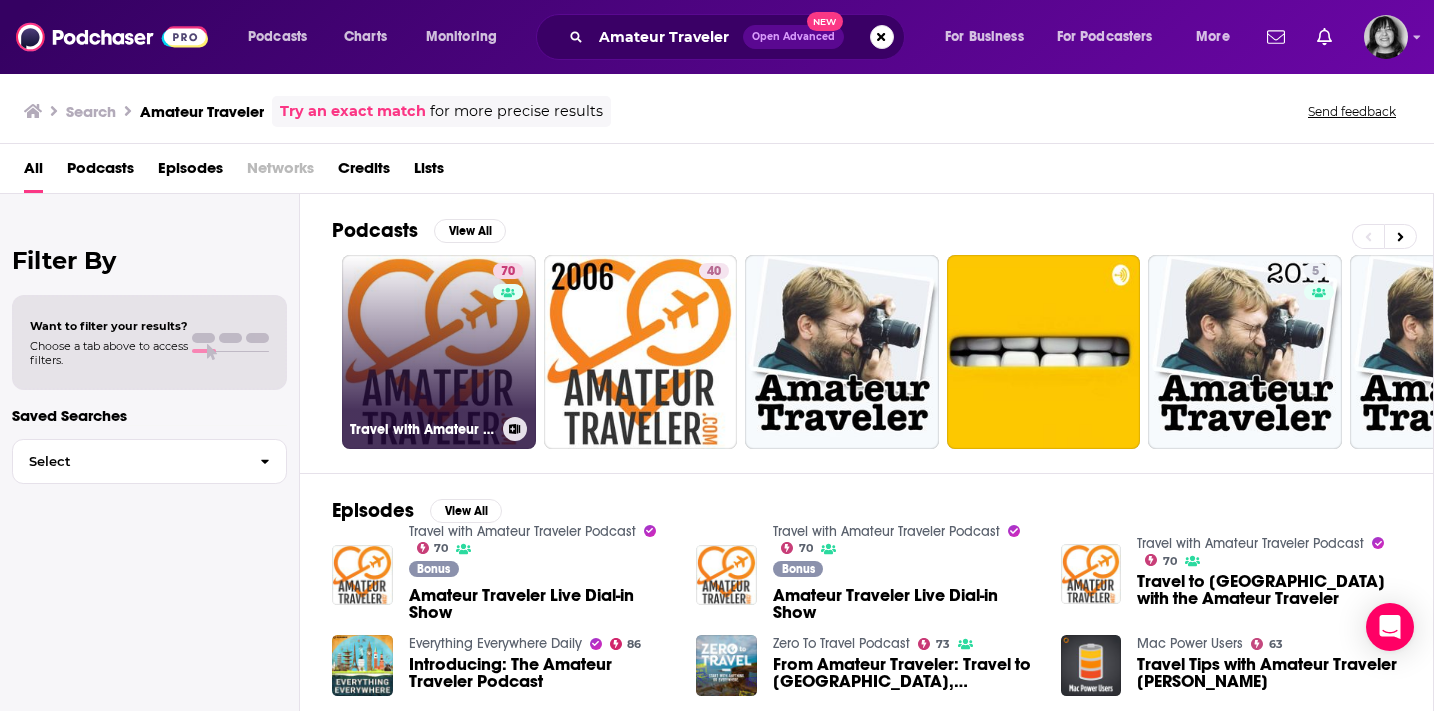 click on "70 Travel with Amateur Traveler Podcast" at bounding box center [439, 352] 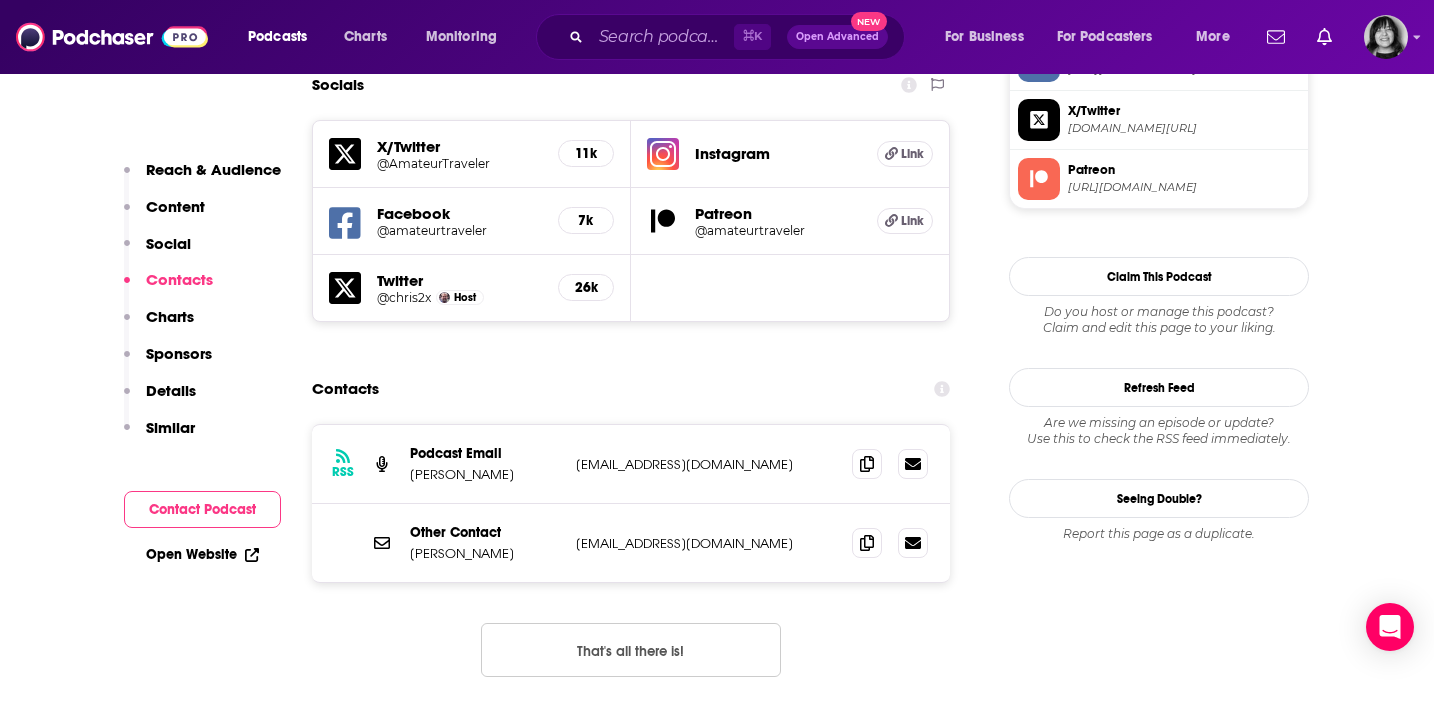 scroll, scrollTop: 1703, scrollLeft: 0, axis: vertical 